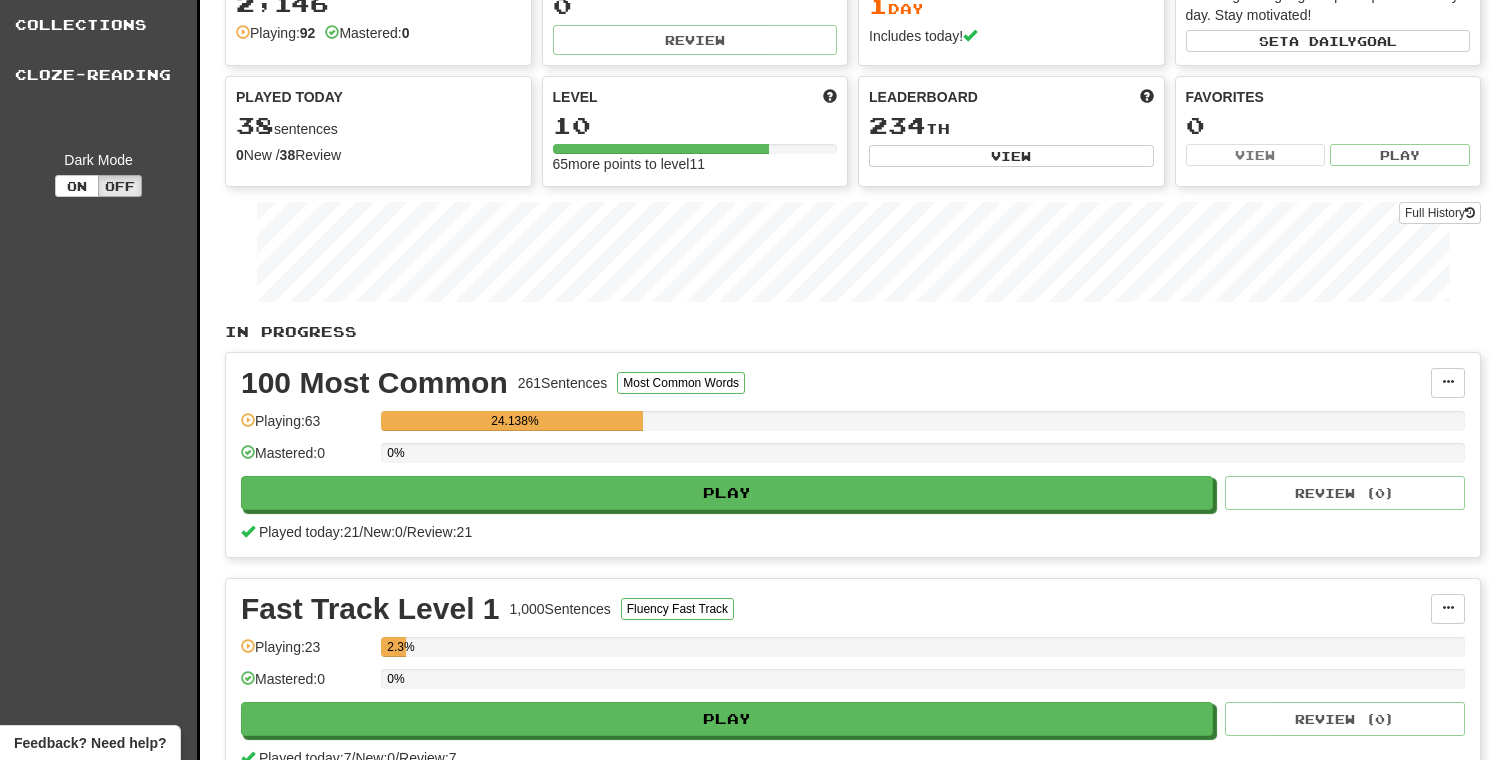 scroll, scrollTop: 109, scrollLeft: 0, axis: vertical 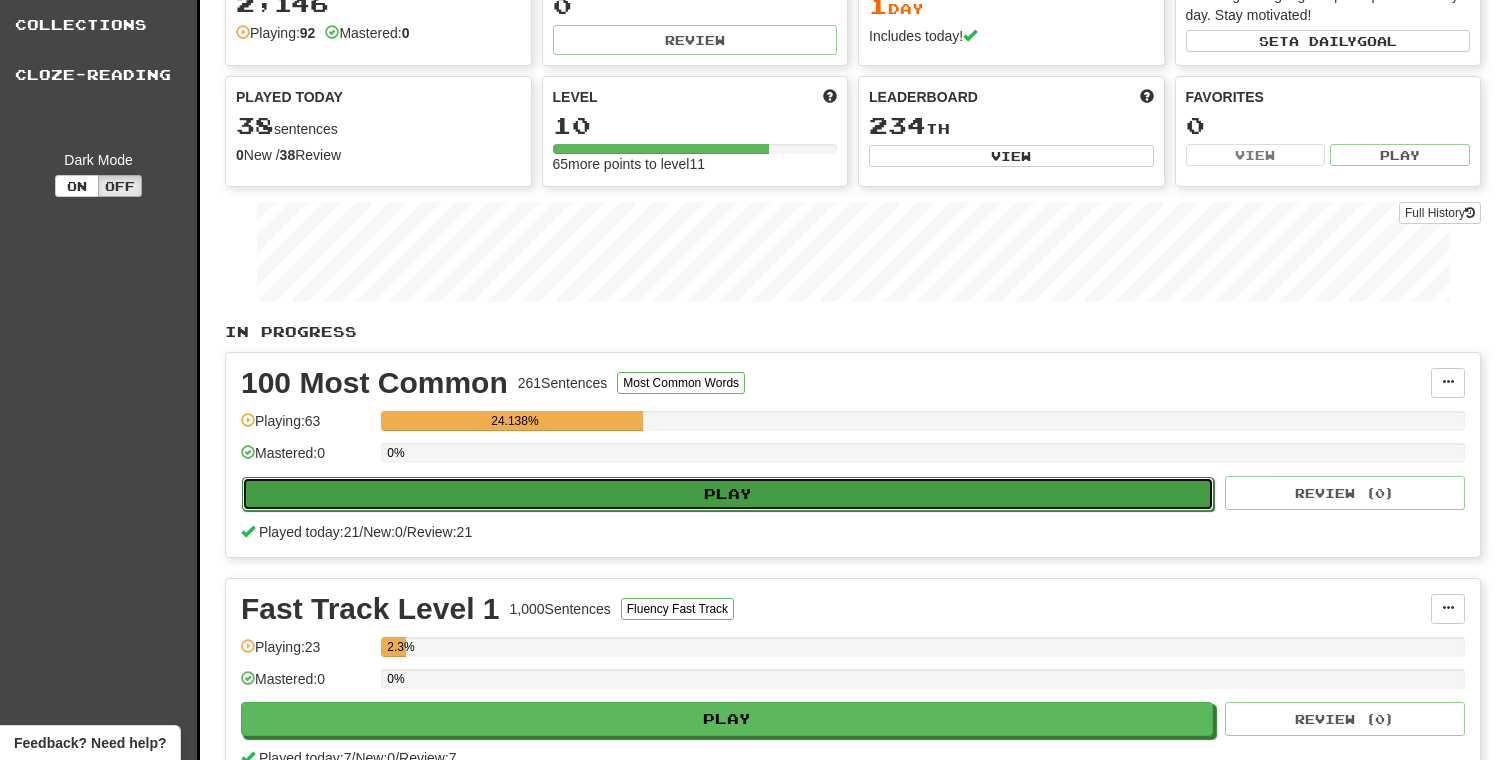 click on "Play" at bounding box center (728, 494) 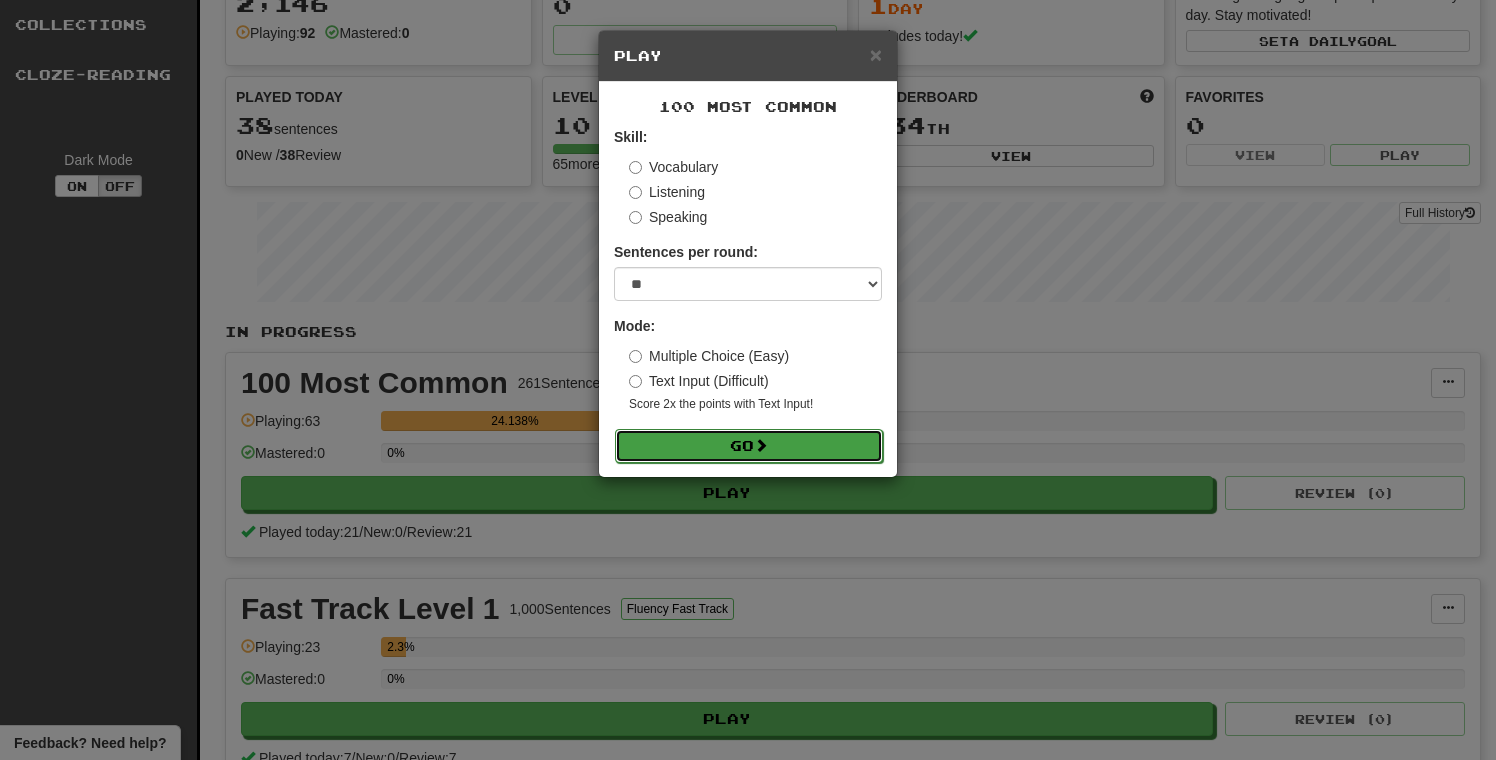click on "Go" at bounding box center [749, 446] 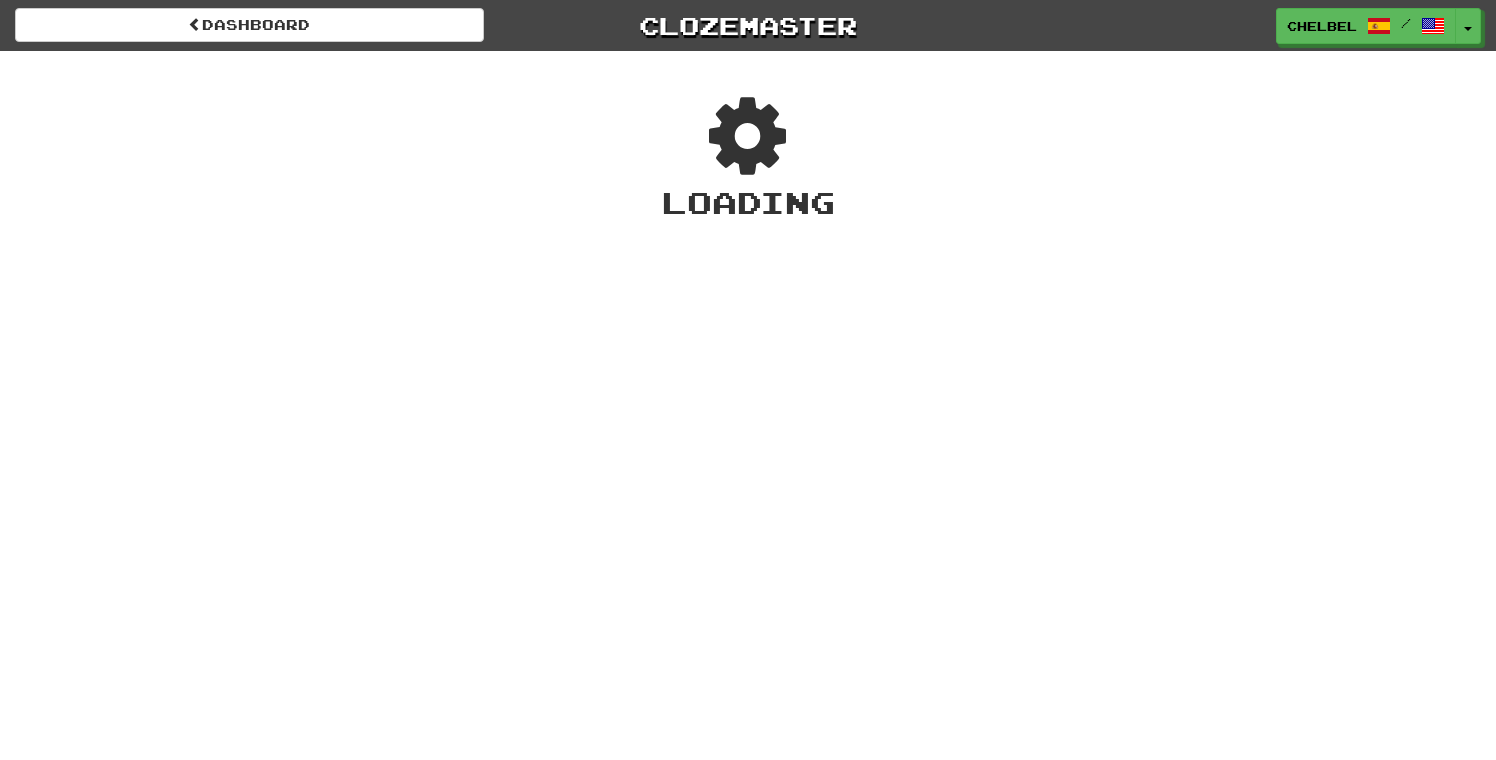 scroll, scrollTop: 0, scrollLeft: 0, axis: both 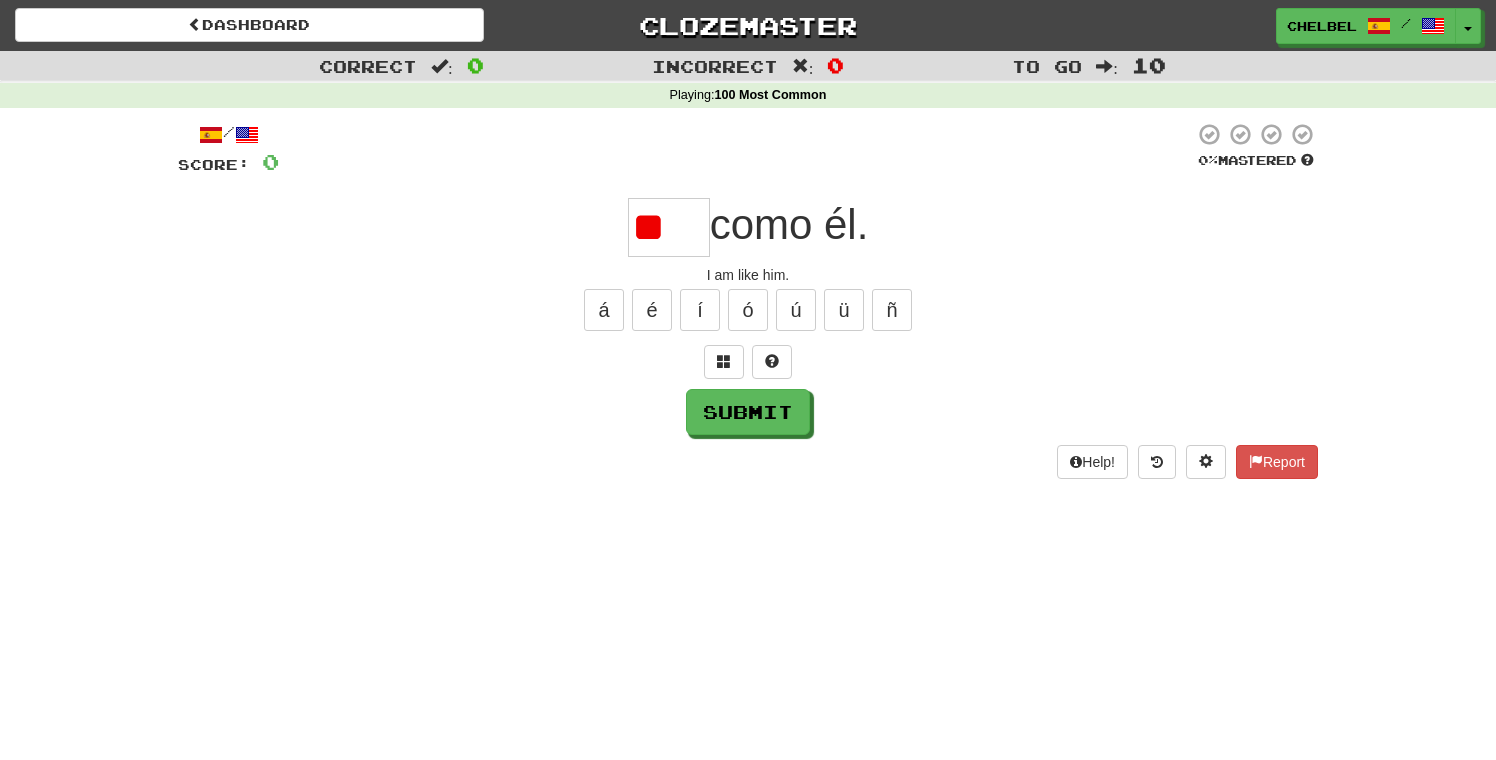 type on "*" 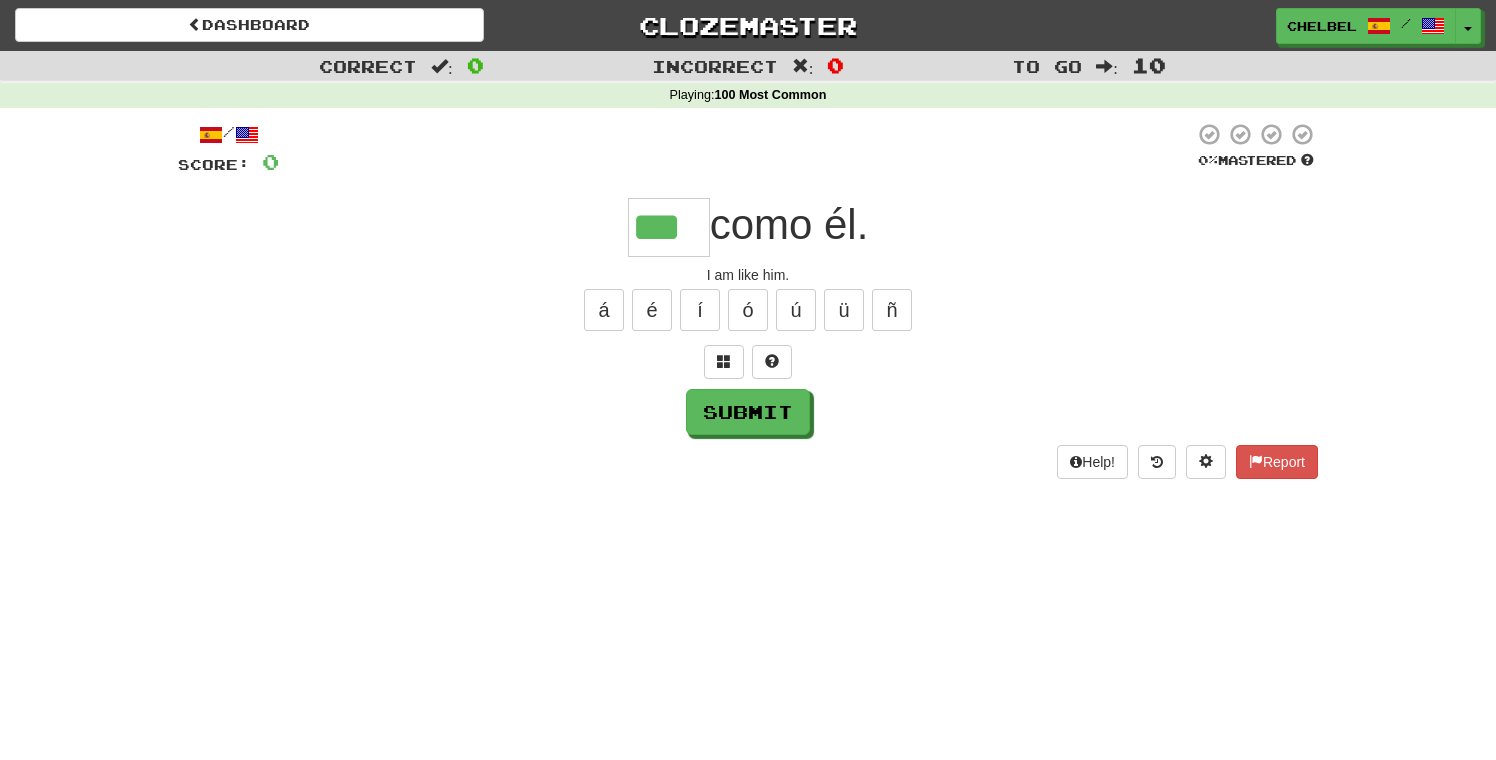 type on "***" 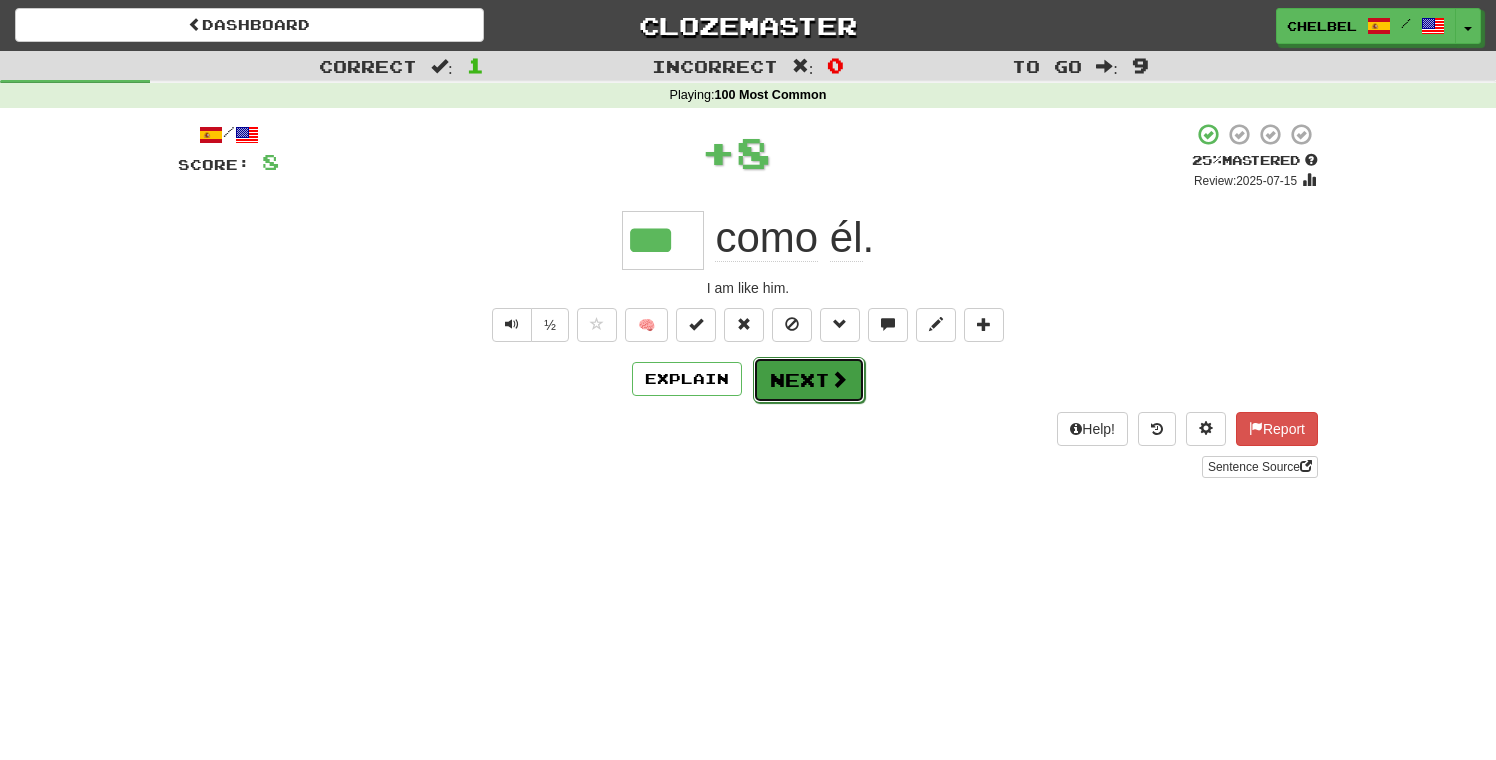 click on "Next" at bounding box center (809, 380) 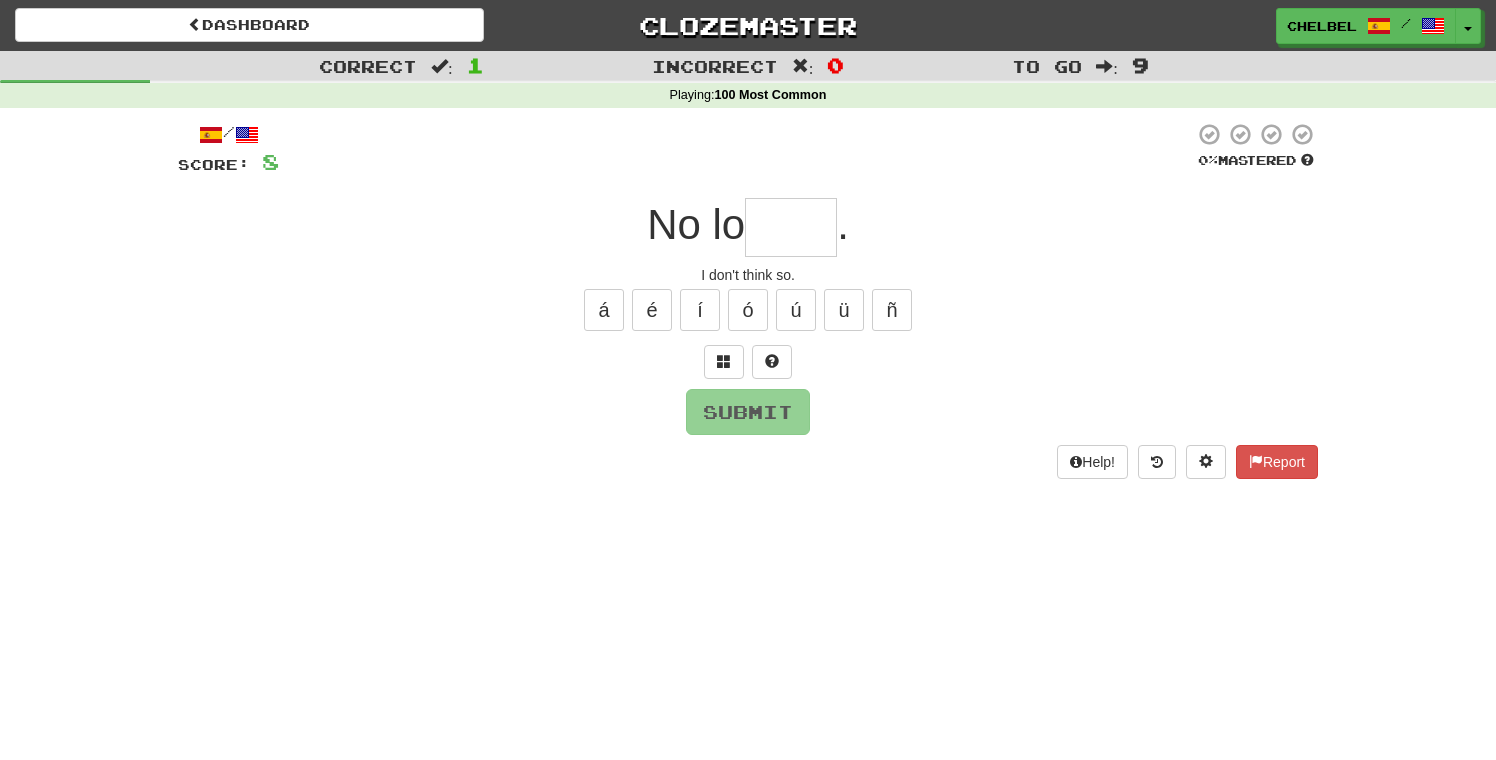 type on "*" 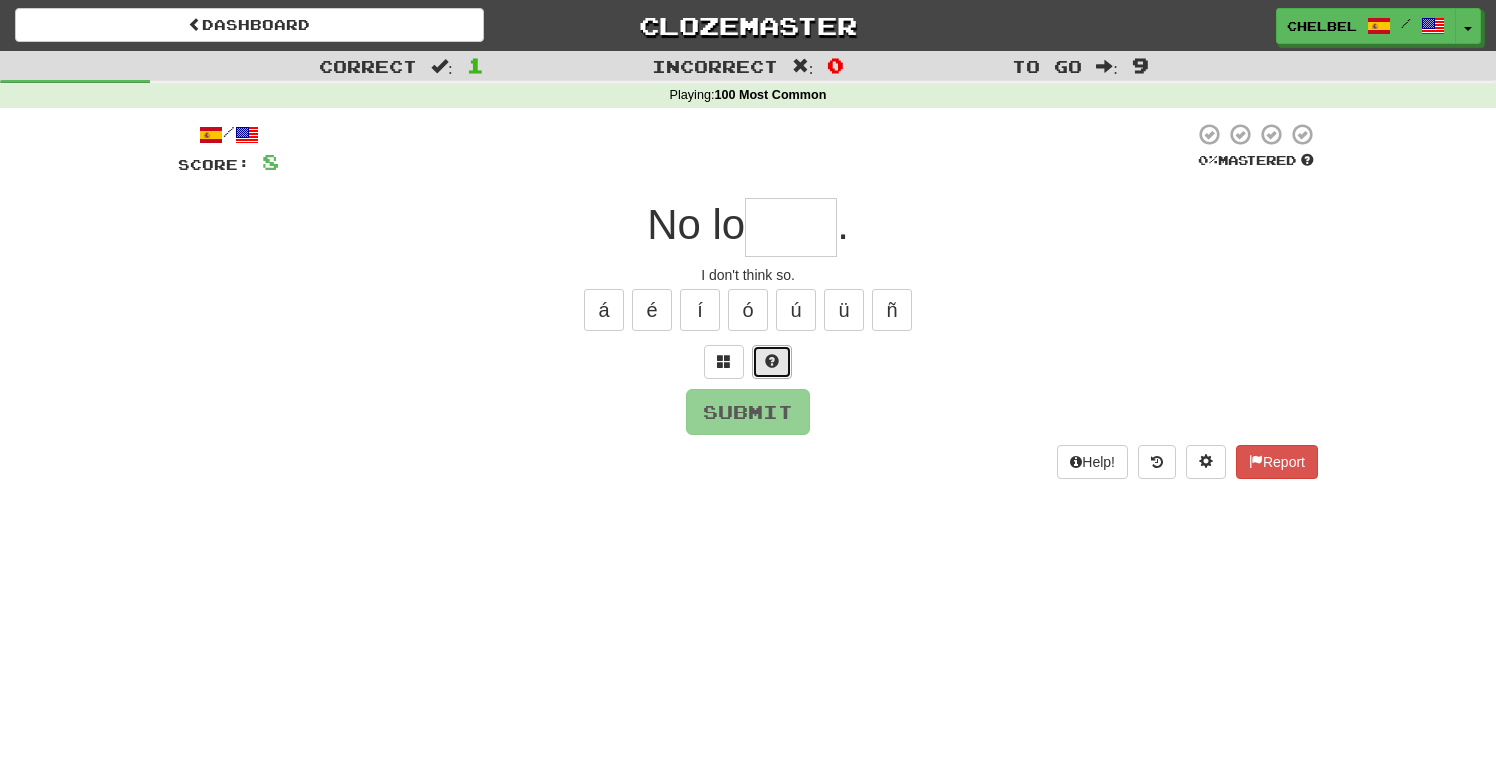 click at bounding box center [772, 362] 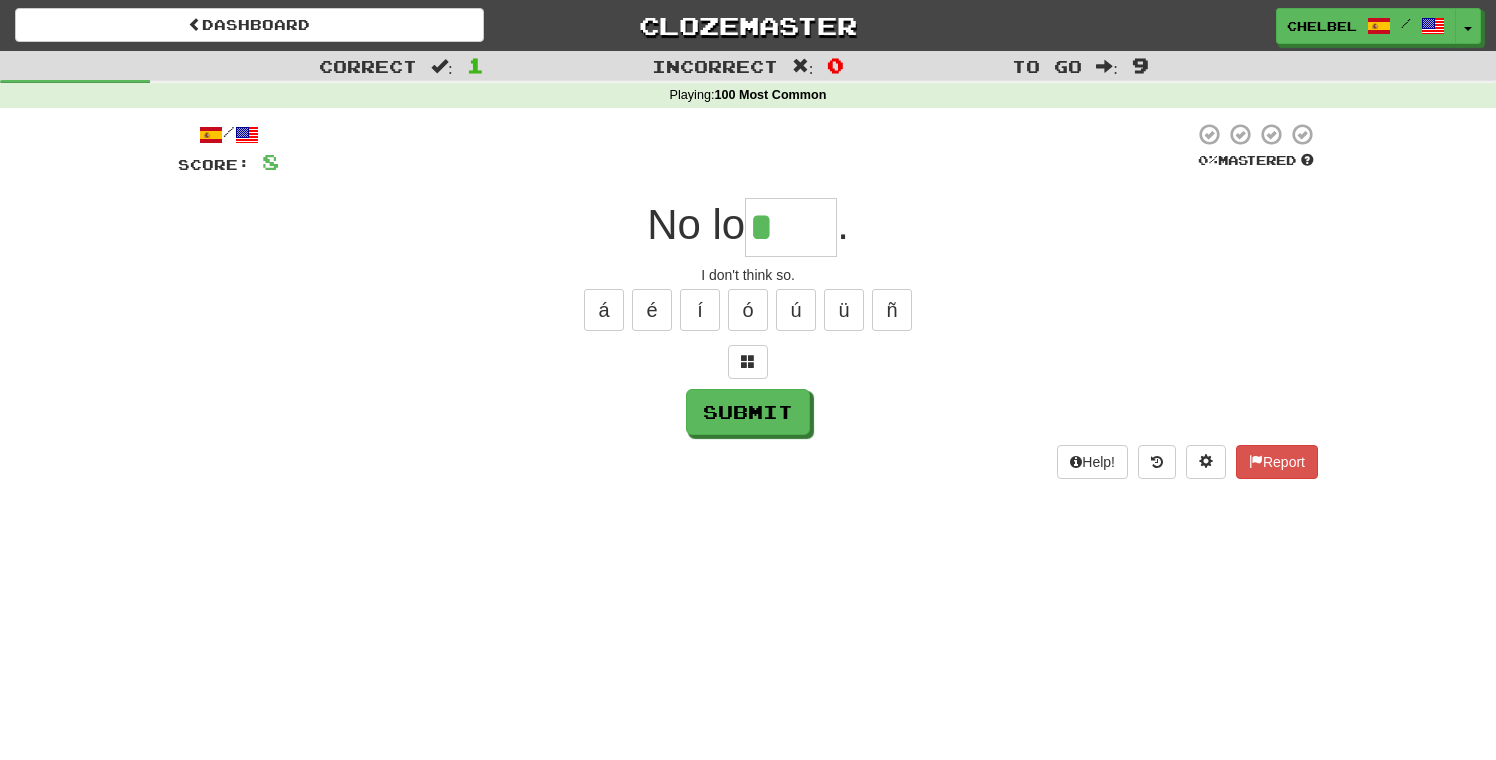 type on "****" 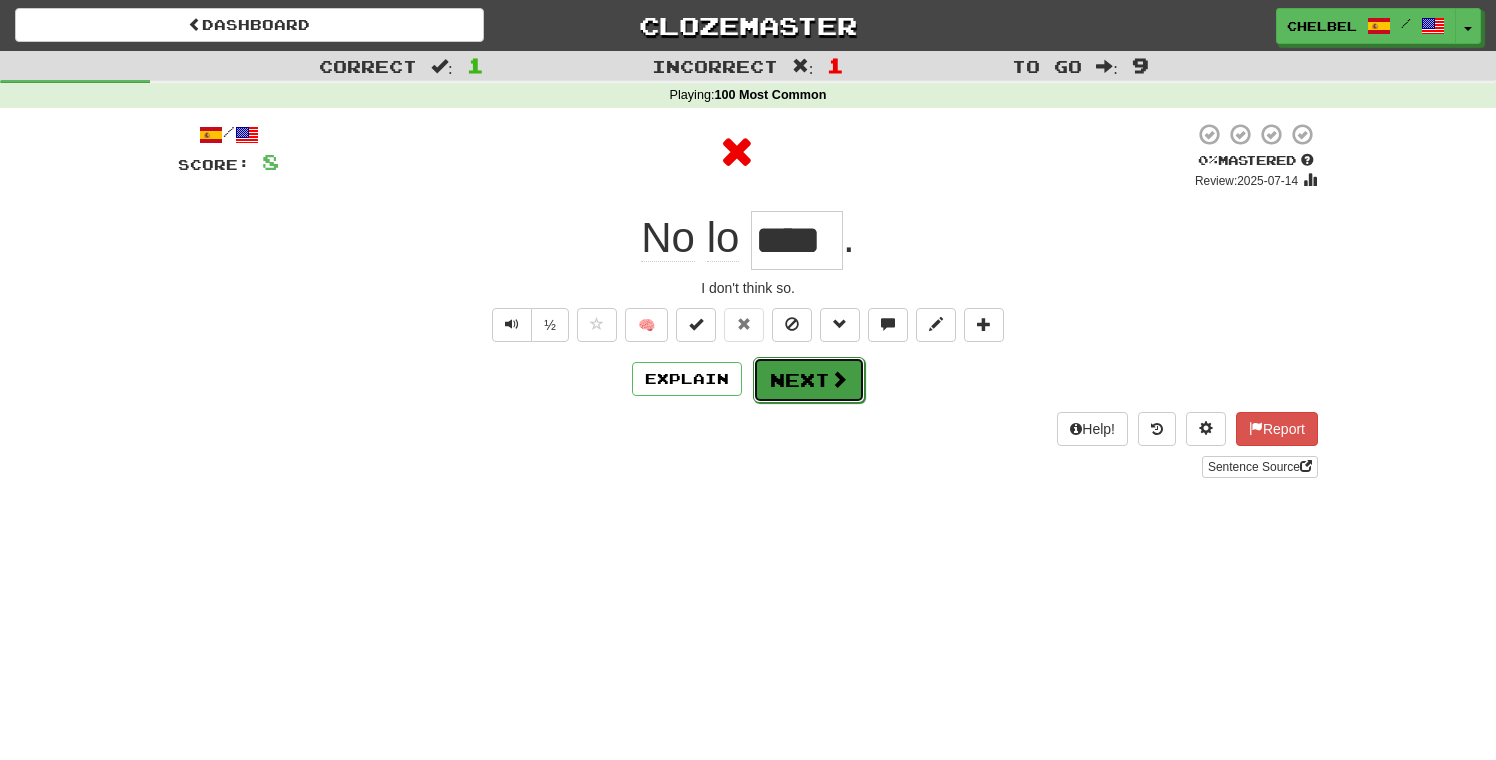 click on "Next" at bounding box center (809, 380) 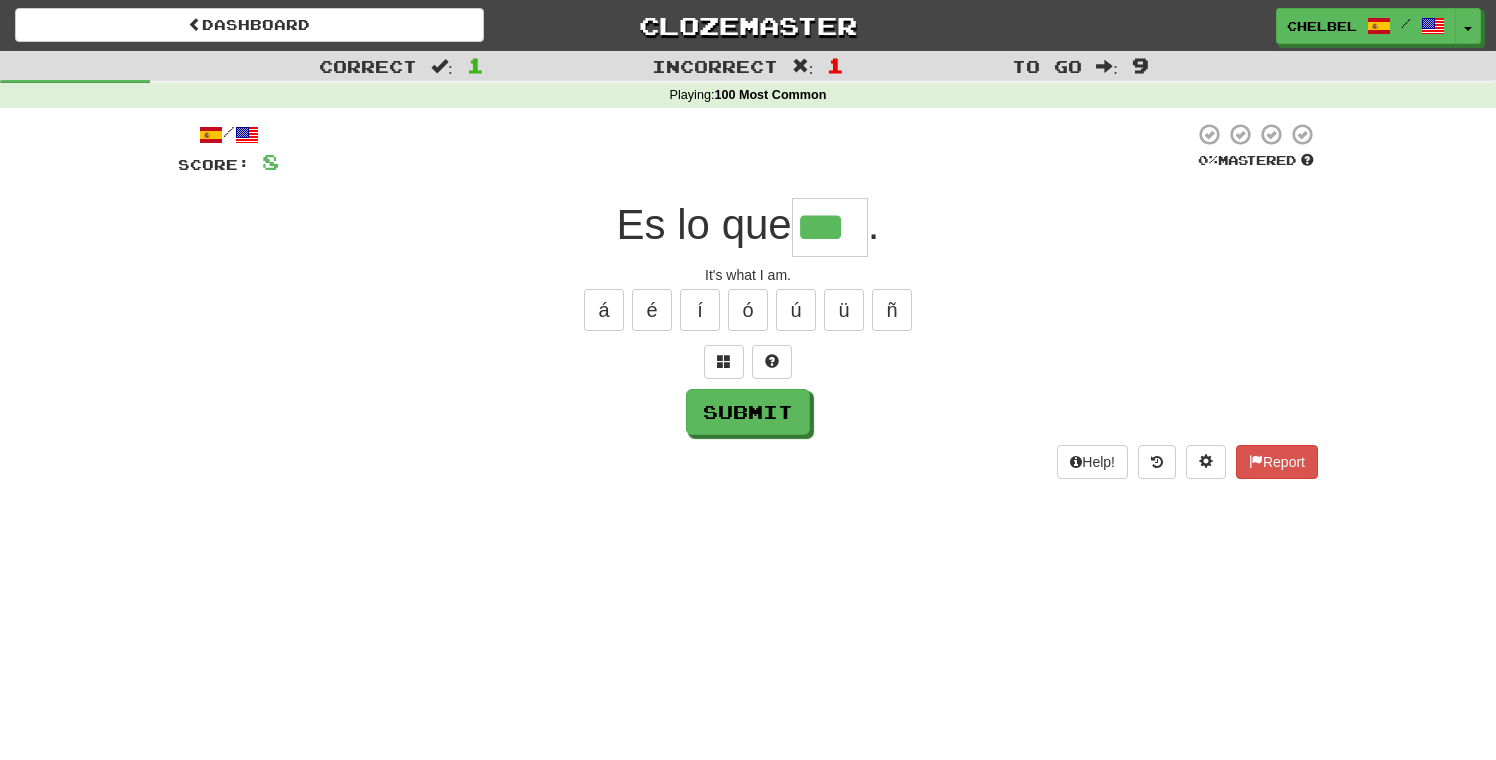 type on "***" 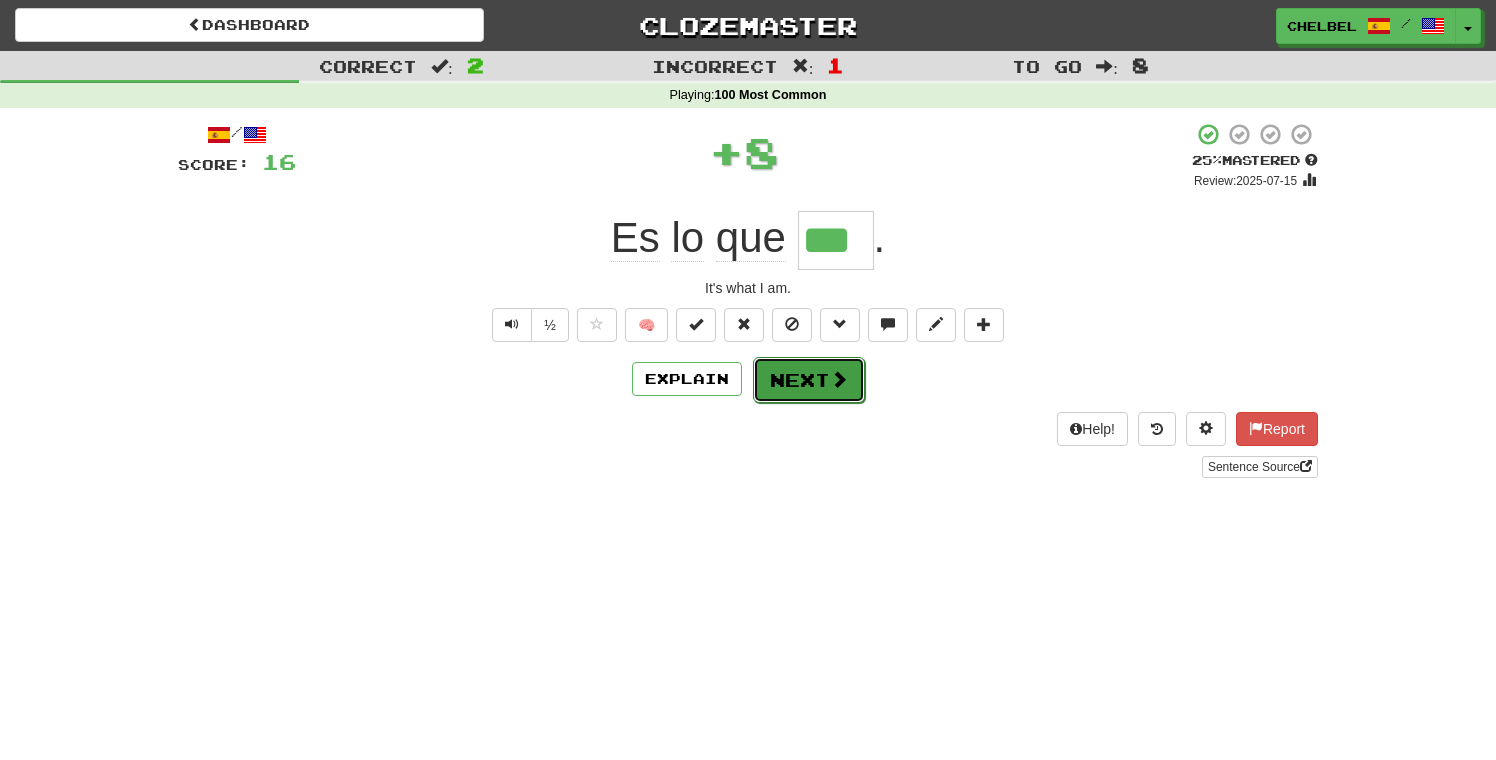 click on "Next" at bounding box center [809, 380] 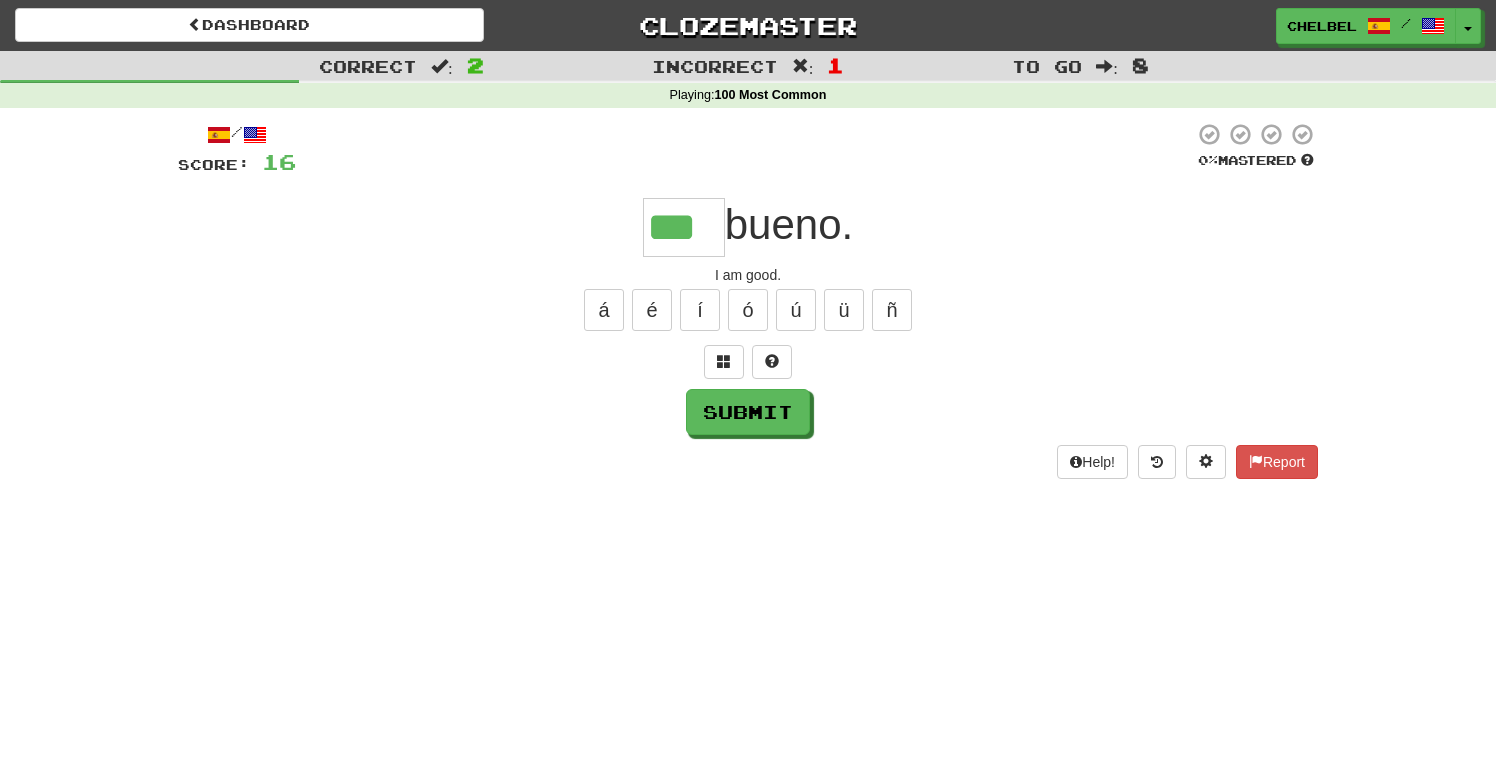 type on "***" 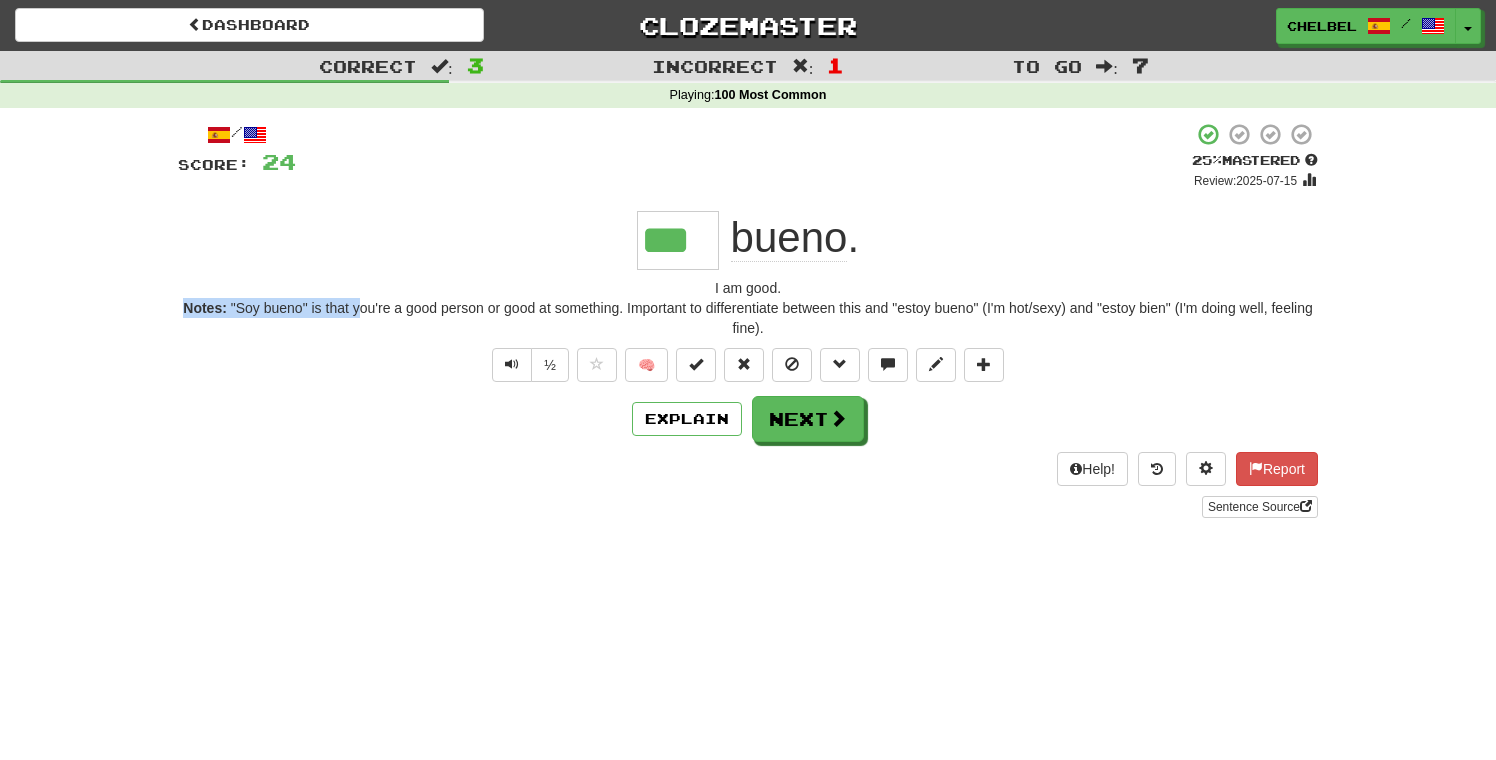 drag, startPoint x: 373, startPoint y: 307, endPoint x: 925, endPoint y: 297, distance: 552.0906 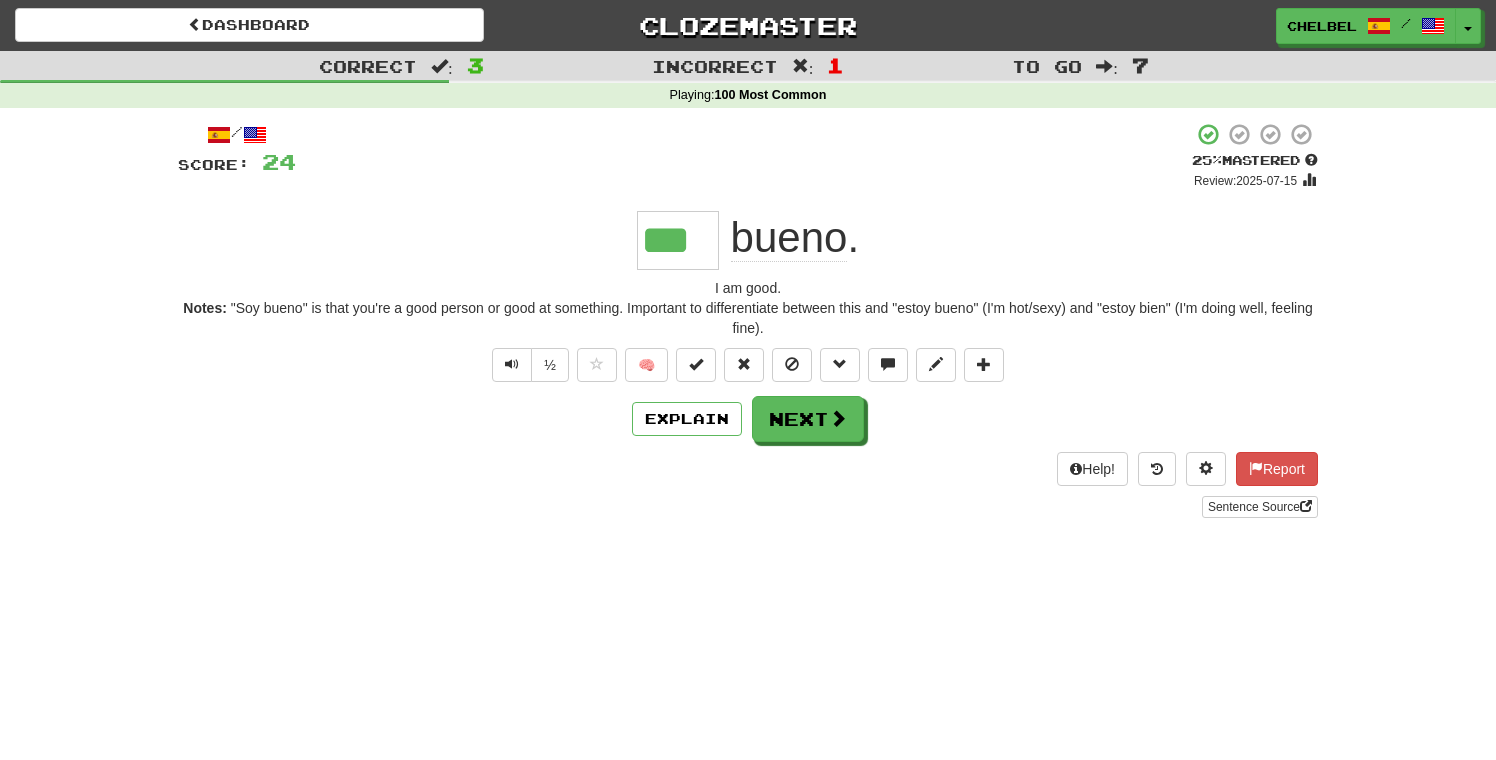 click on "Notes: "Soy bueno" is that you're a good person or good at something. Important to differentiate between this and "estoy bueno" (I'm hot/sexy) and "estoy bien" (I'm doing well, feeling fine)." at bounding box center [748, 318] 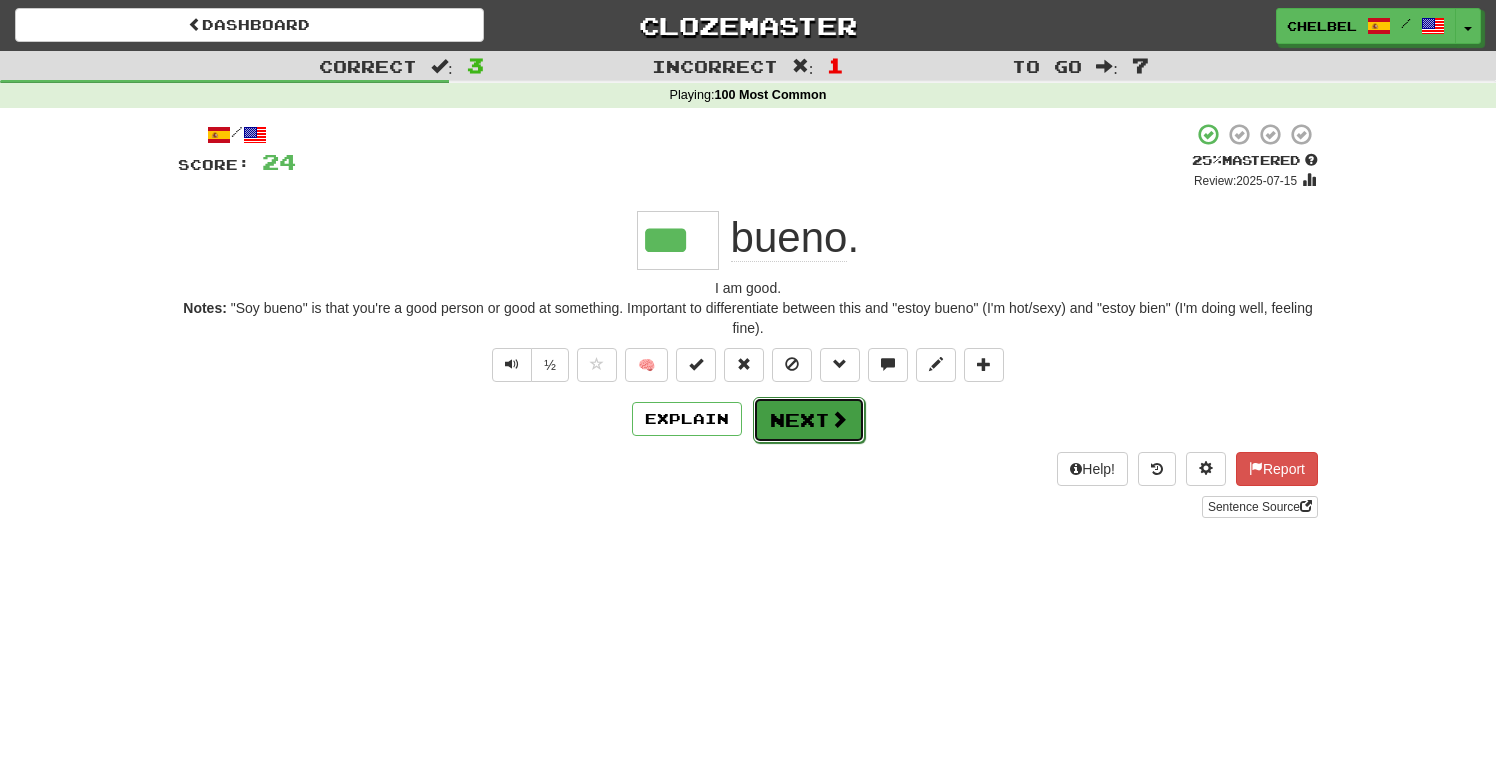 click on "Next" at bounding box center [809, 420] 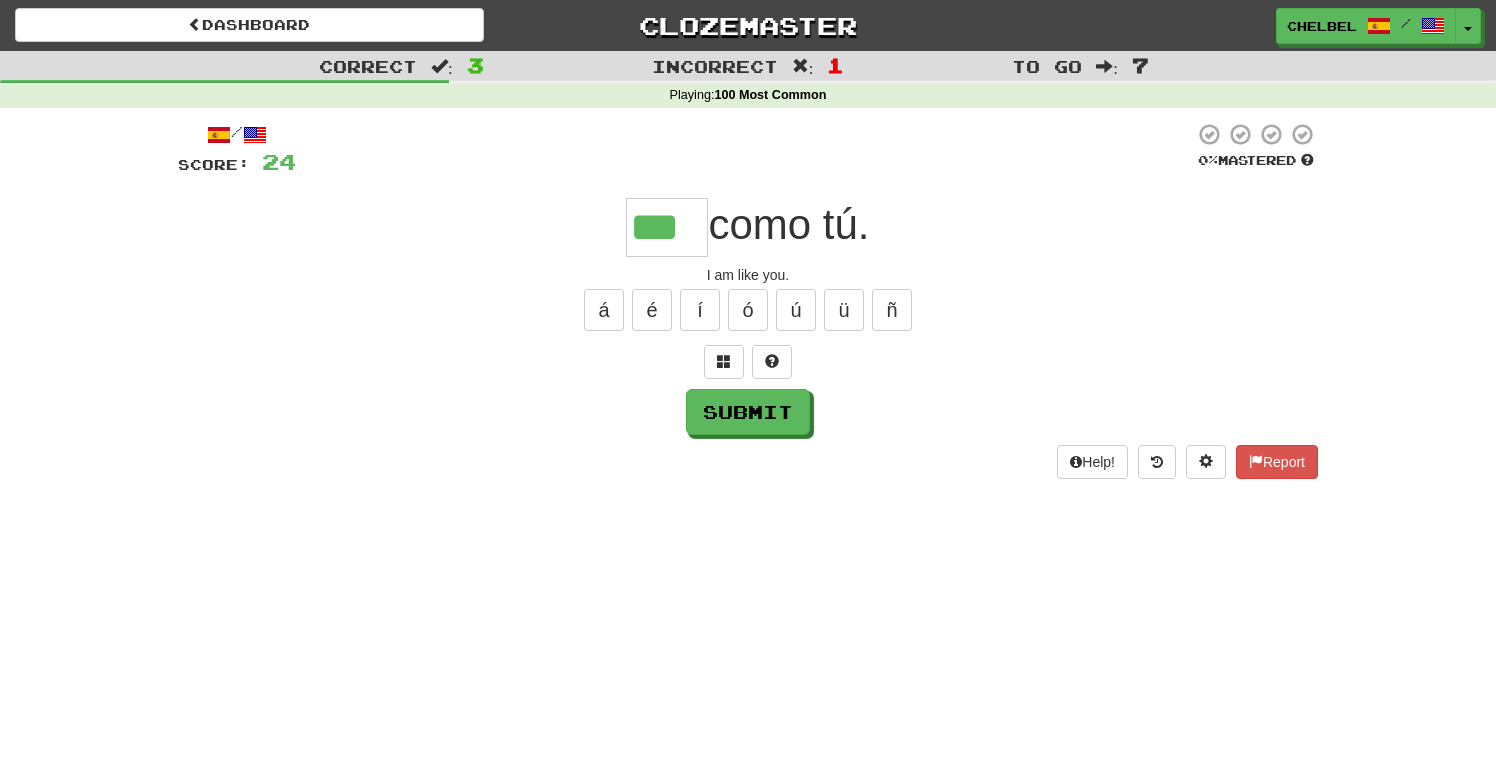 type on "***" 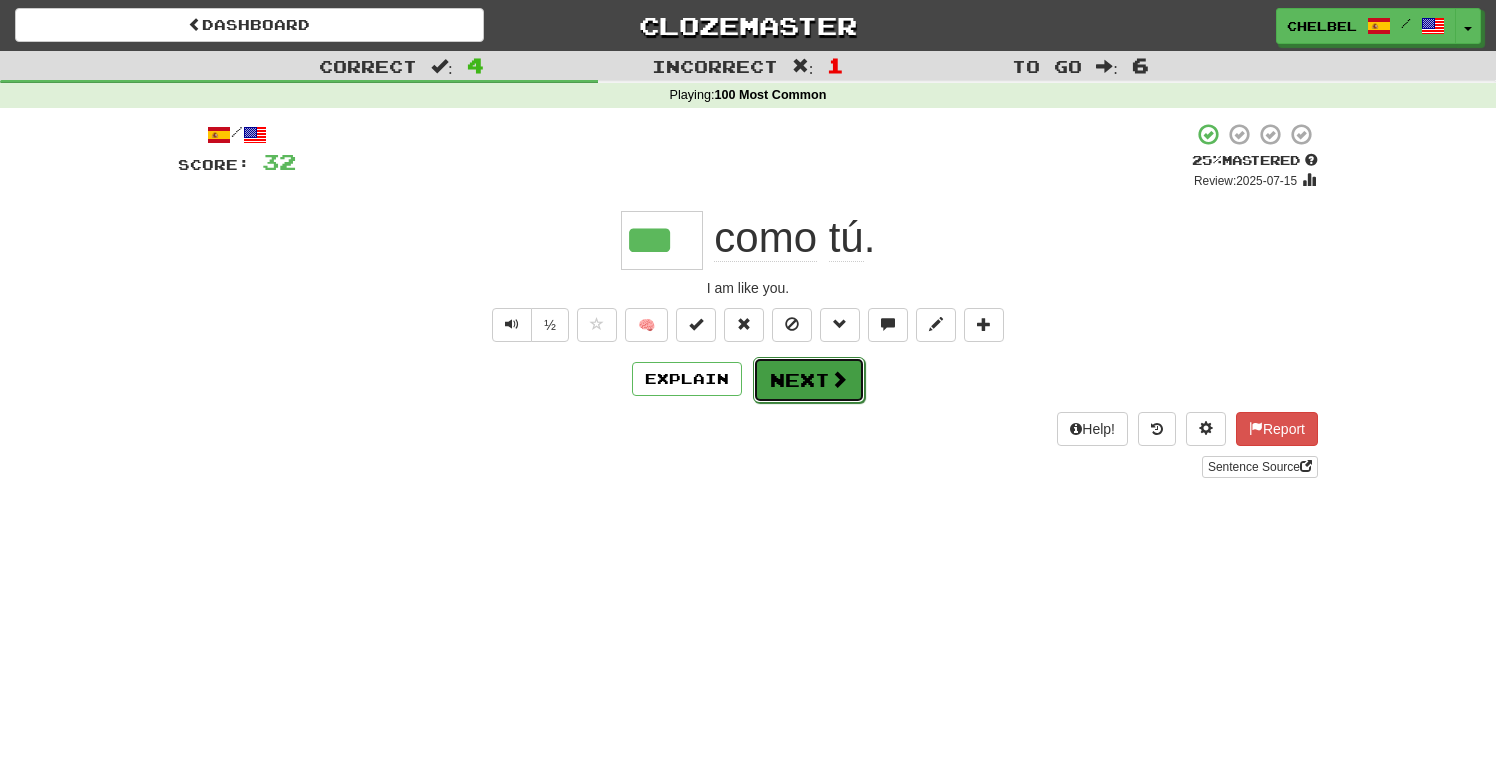 click on "Next" at bounding box center (809, 380) 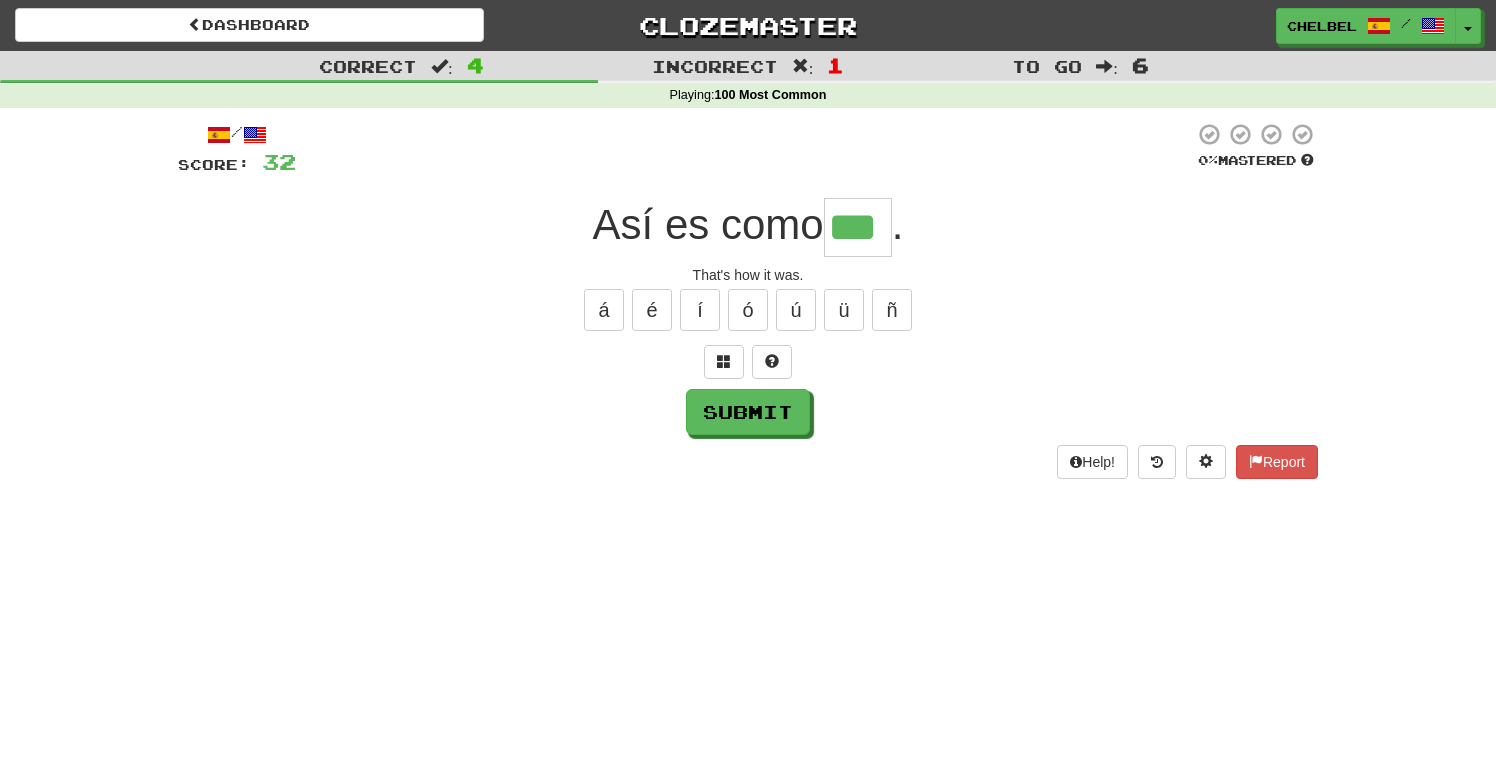 type on "***" 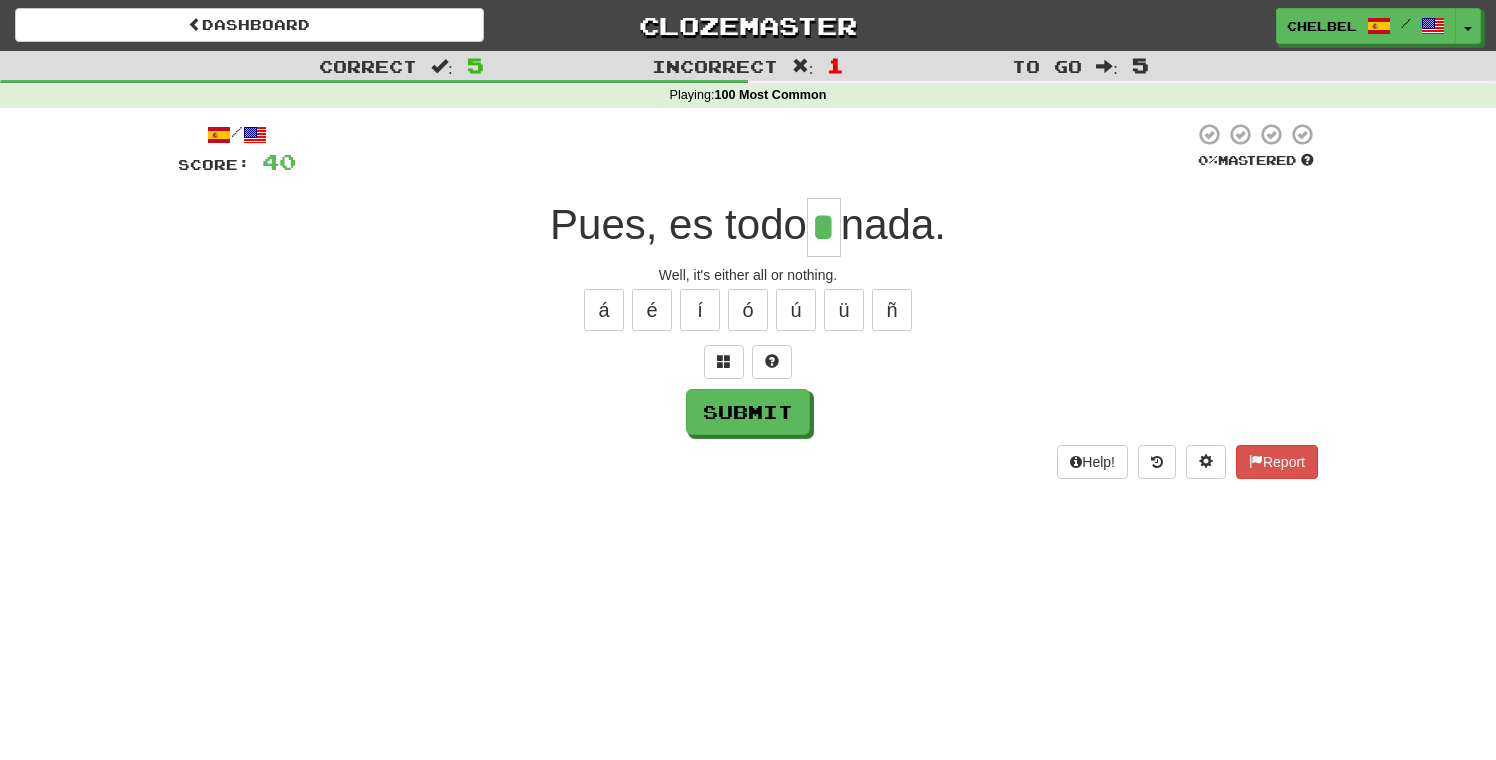 type on "*" 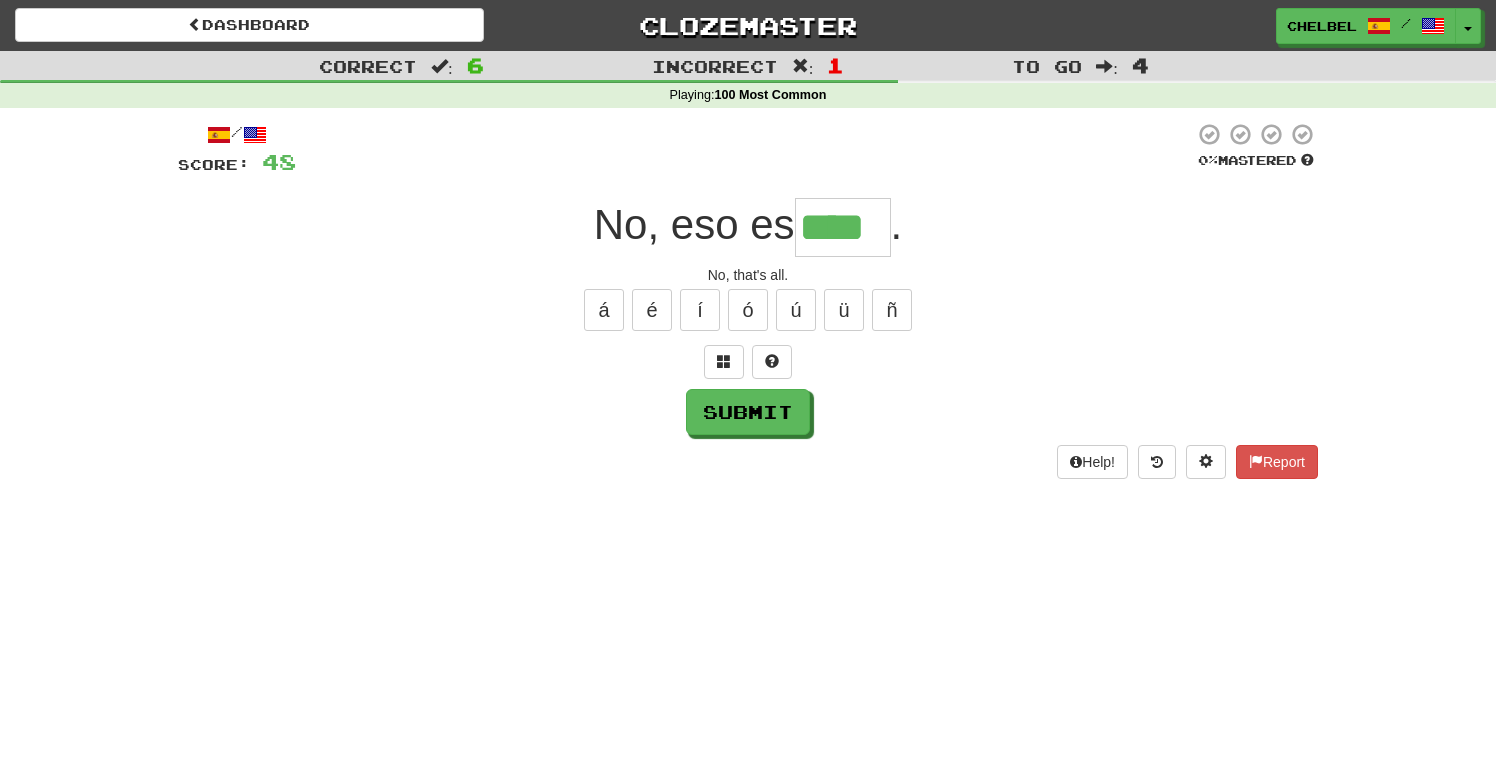 type on "****" 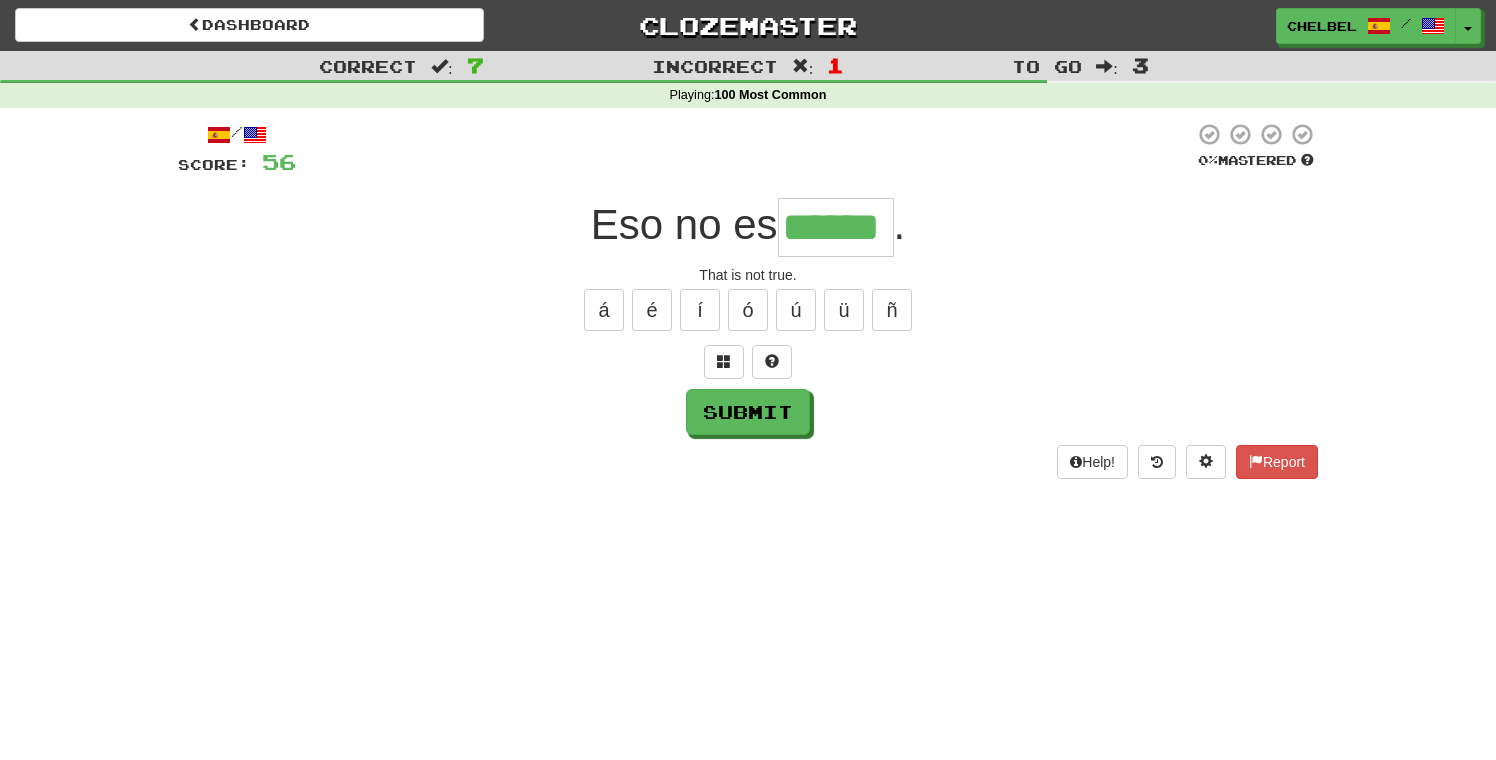 scroll, scrollTop: 0, scrollLeft: 21, axis: horizontal 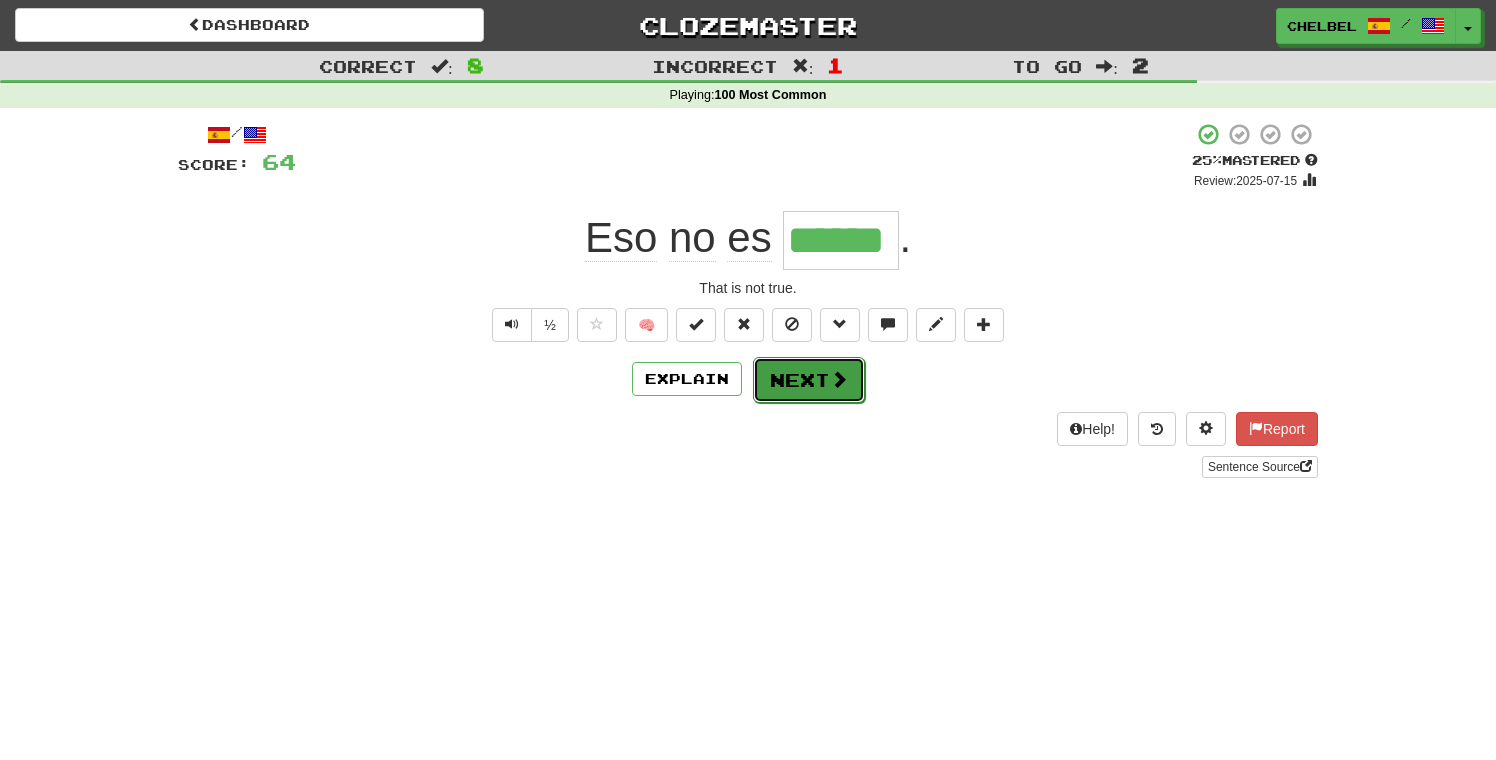 click at bounding box center [839, 379] 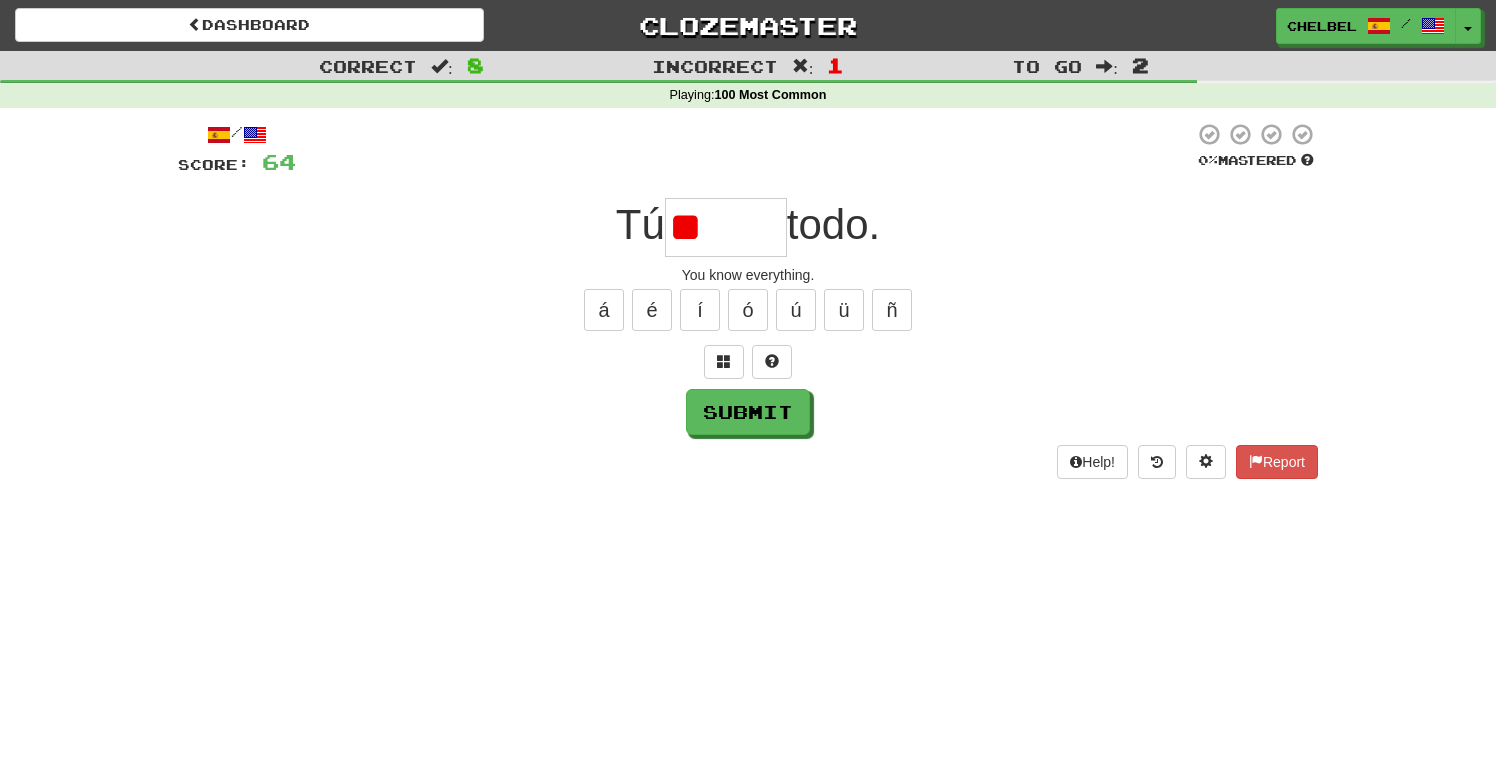 type on "*" 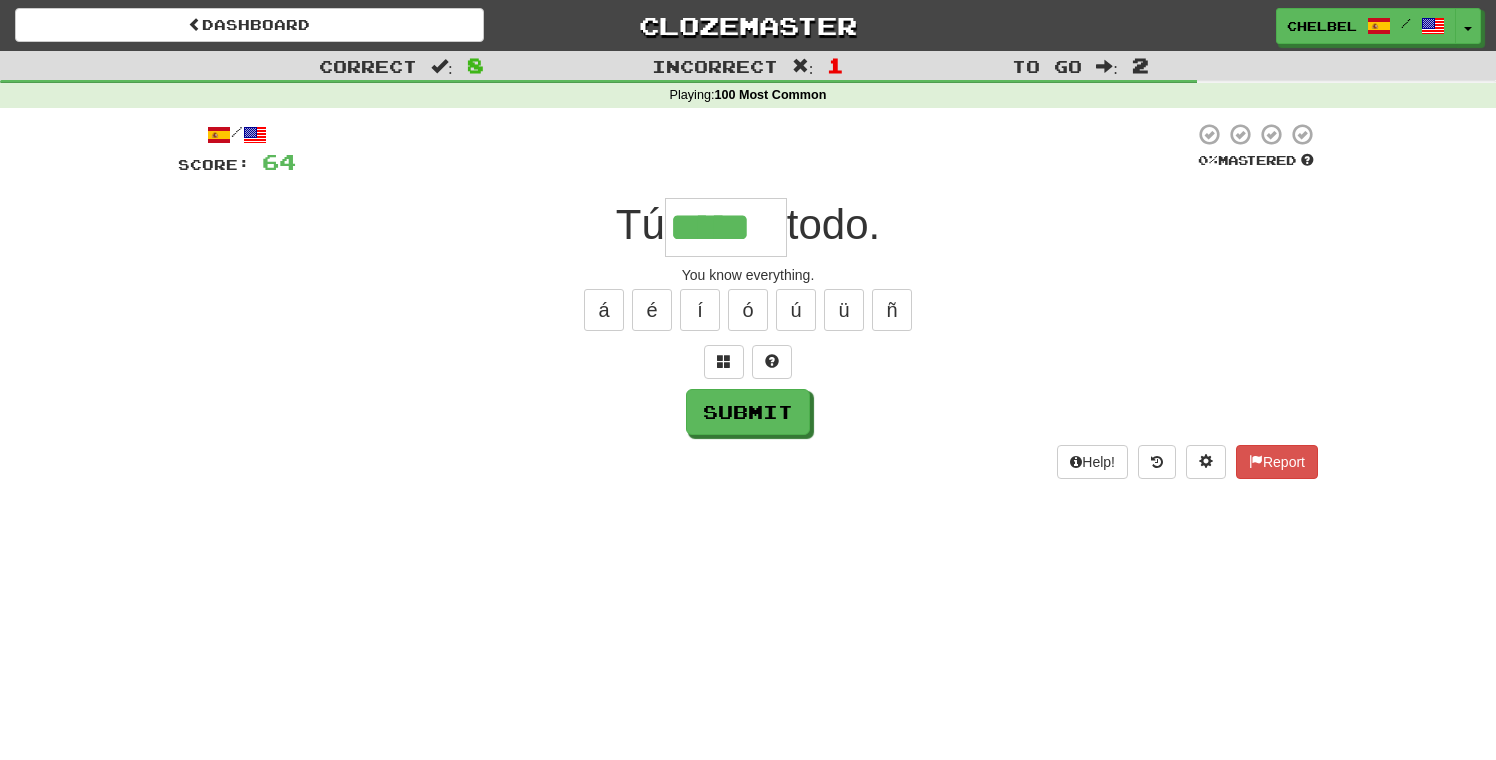 type on "*****" 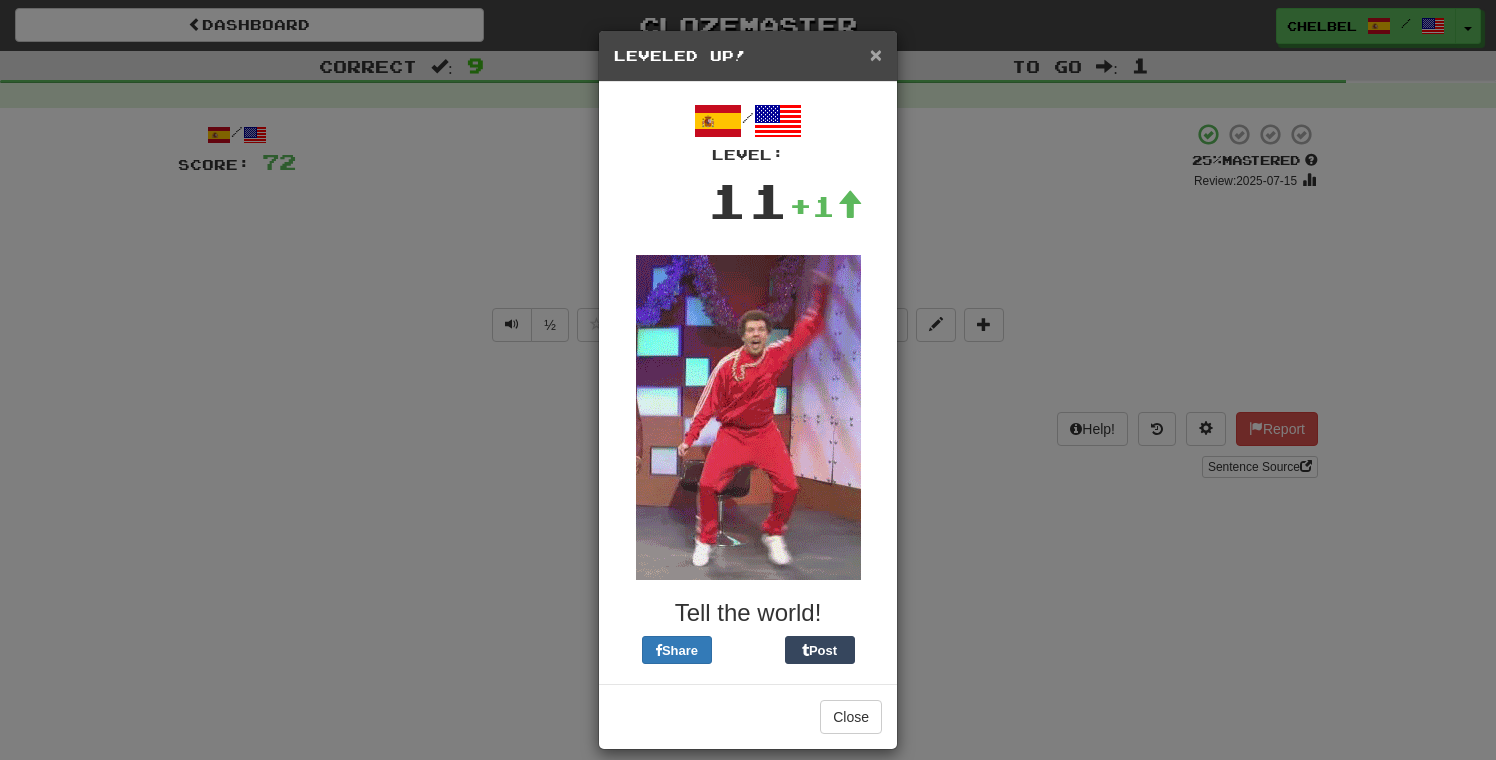 click on "×" at bounding box center [876, 54] 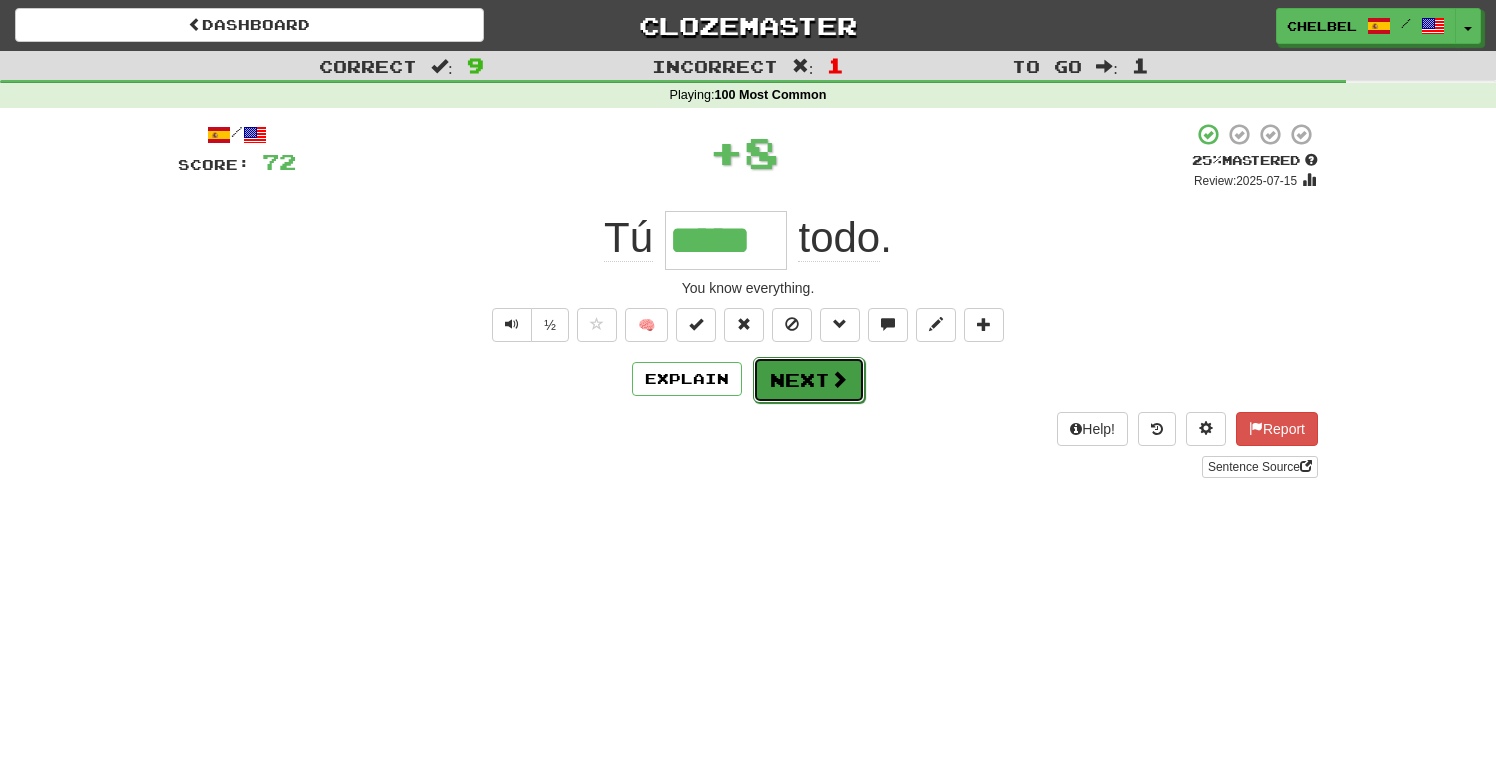 click on "Next" at bounding box center [809, 380] 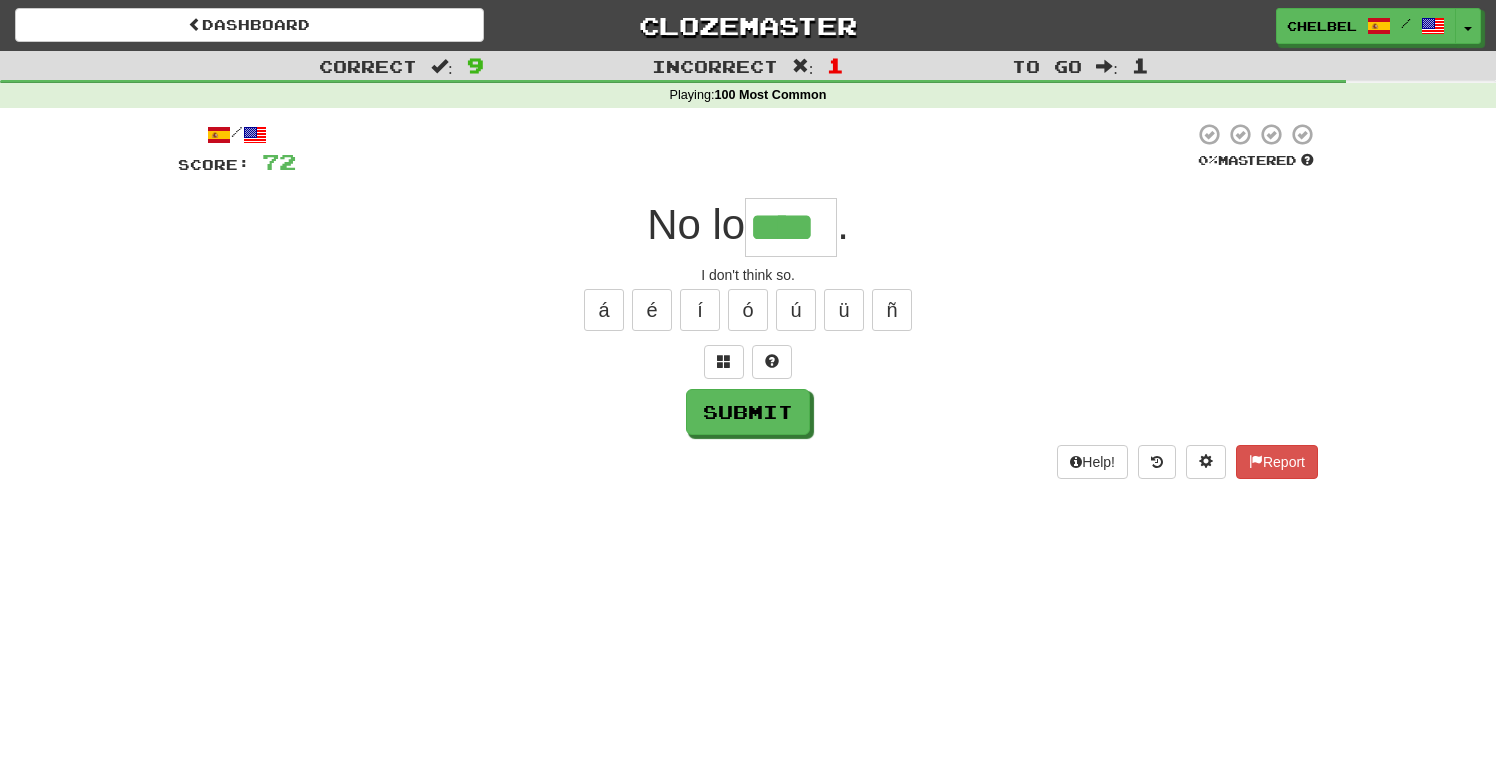 type on "****" 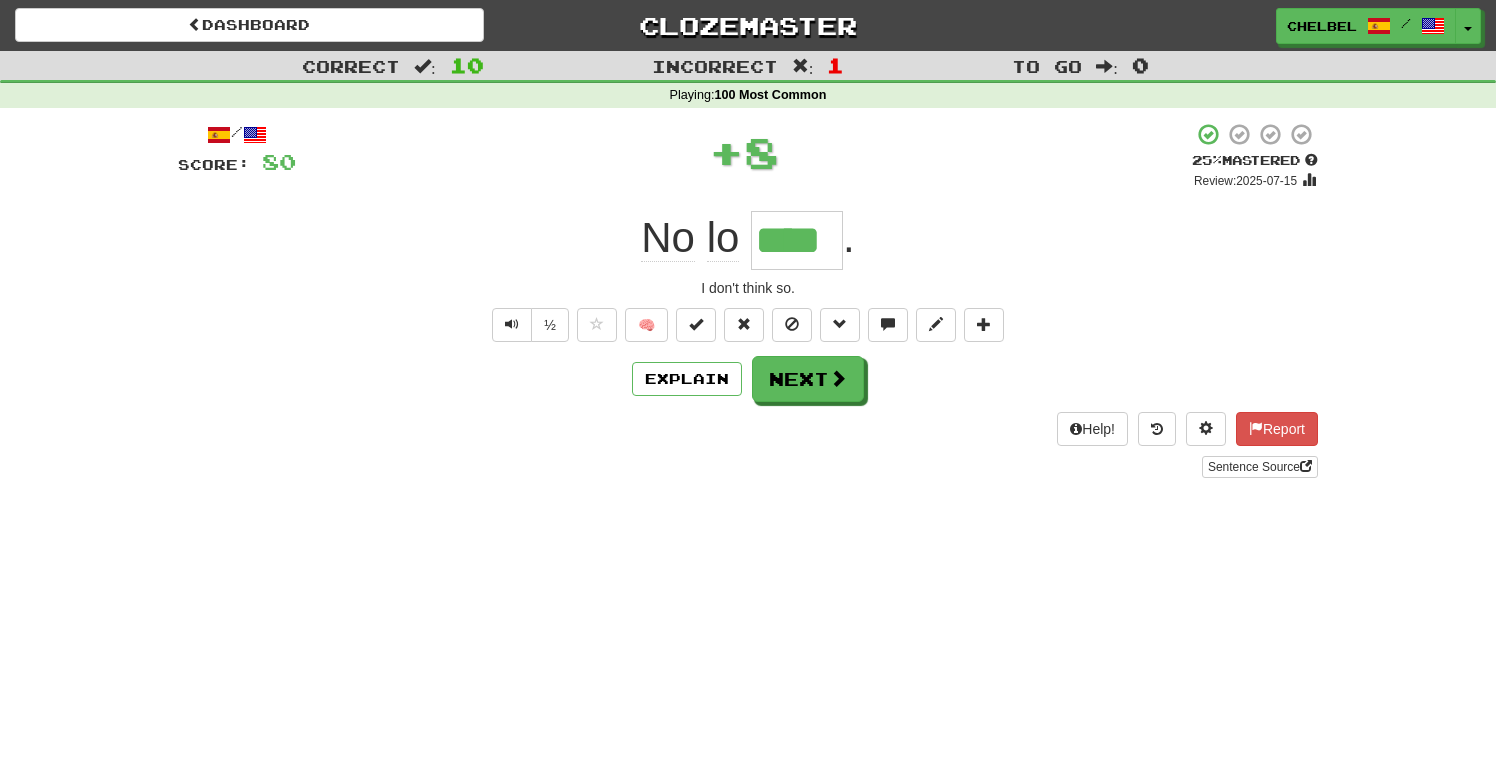 click on "/ Score: 80 + 8 25 % Mastered Review: 2025-07-15 No lo **** . I don't think so. ½ 🧠 Explain Next Help! Report Sentence Source" at bounding box center [748, 300] 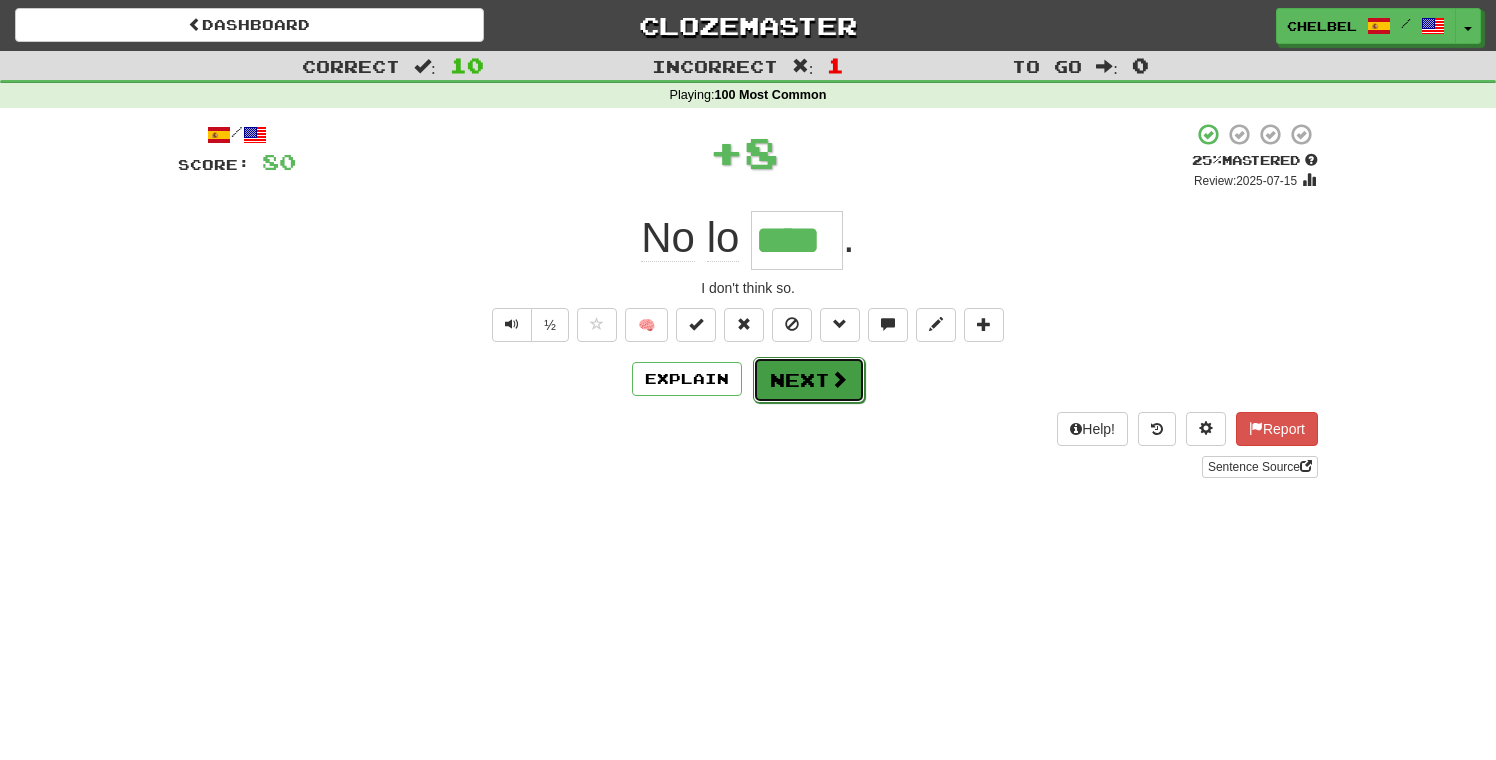 click on "Next" at bounding box center (809, 380) 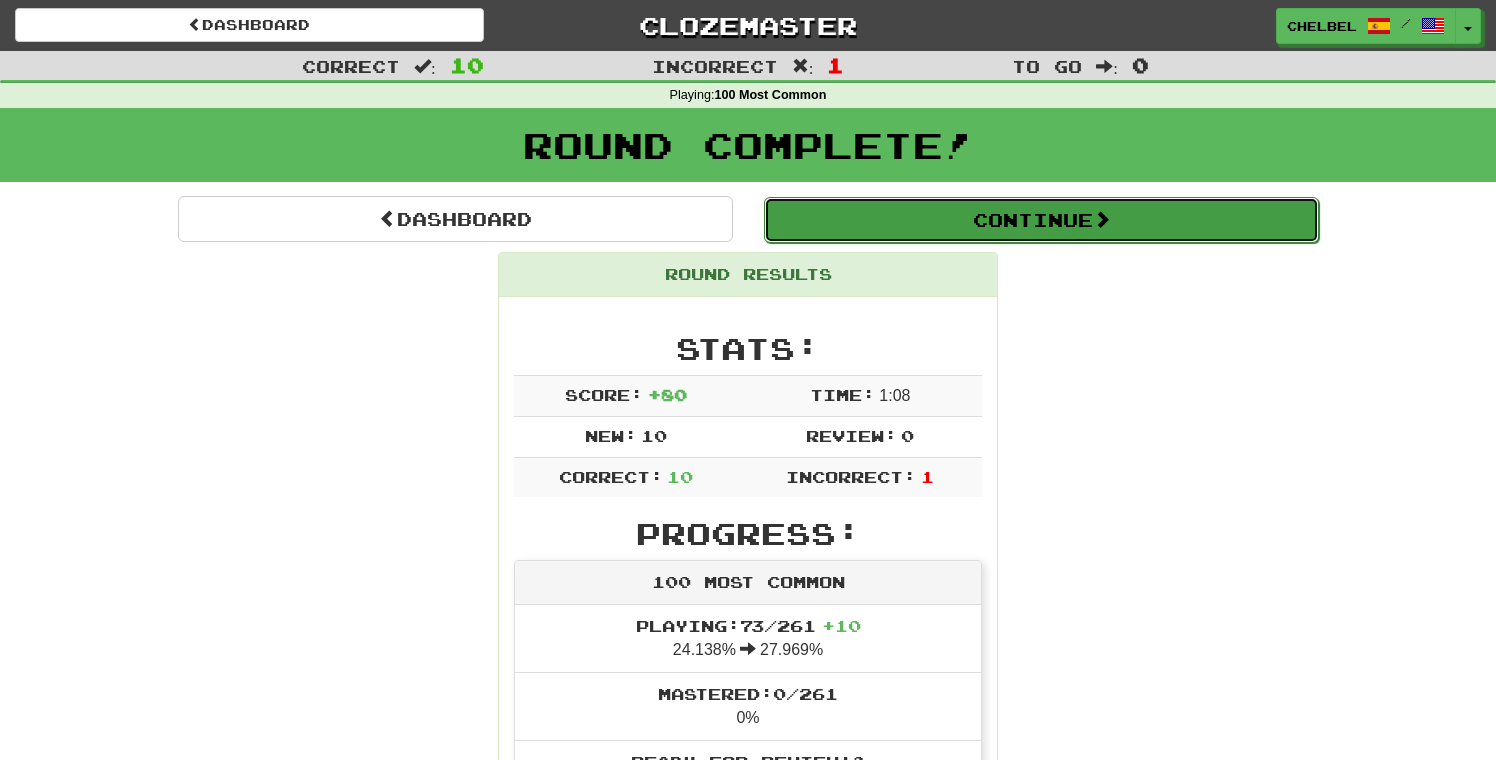 click on "Continue" at bounding box center (1041, 220) 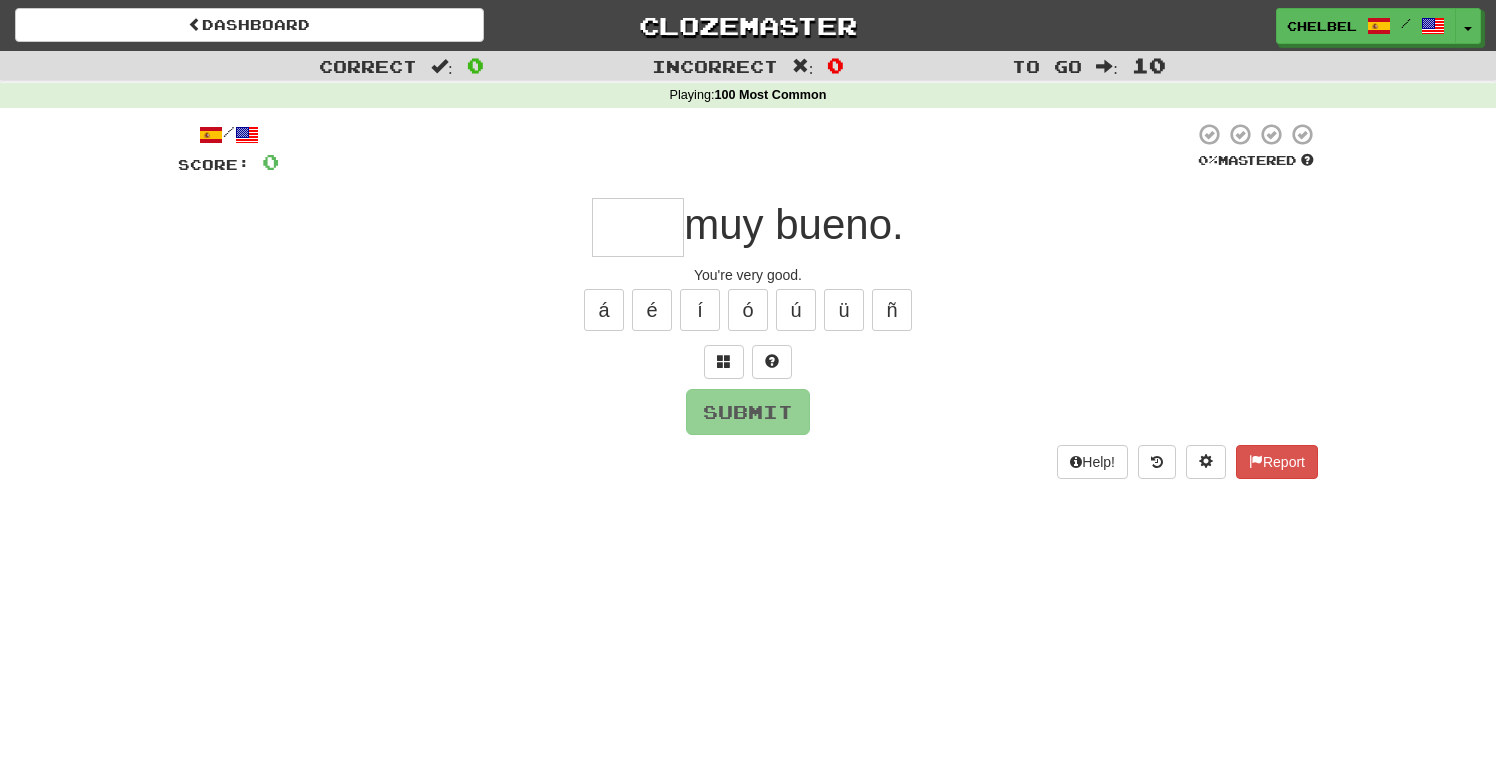 type on "*" 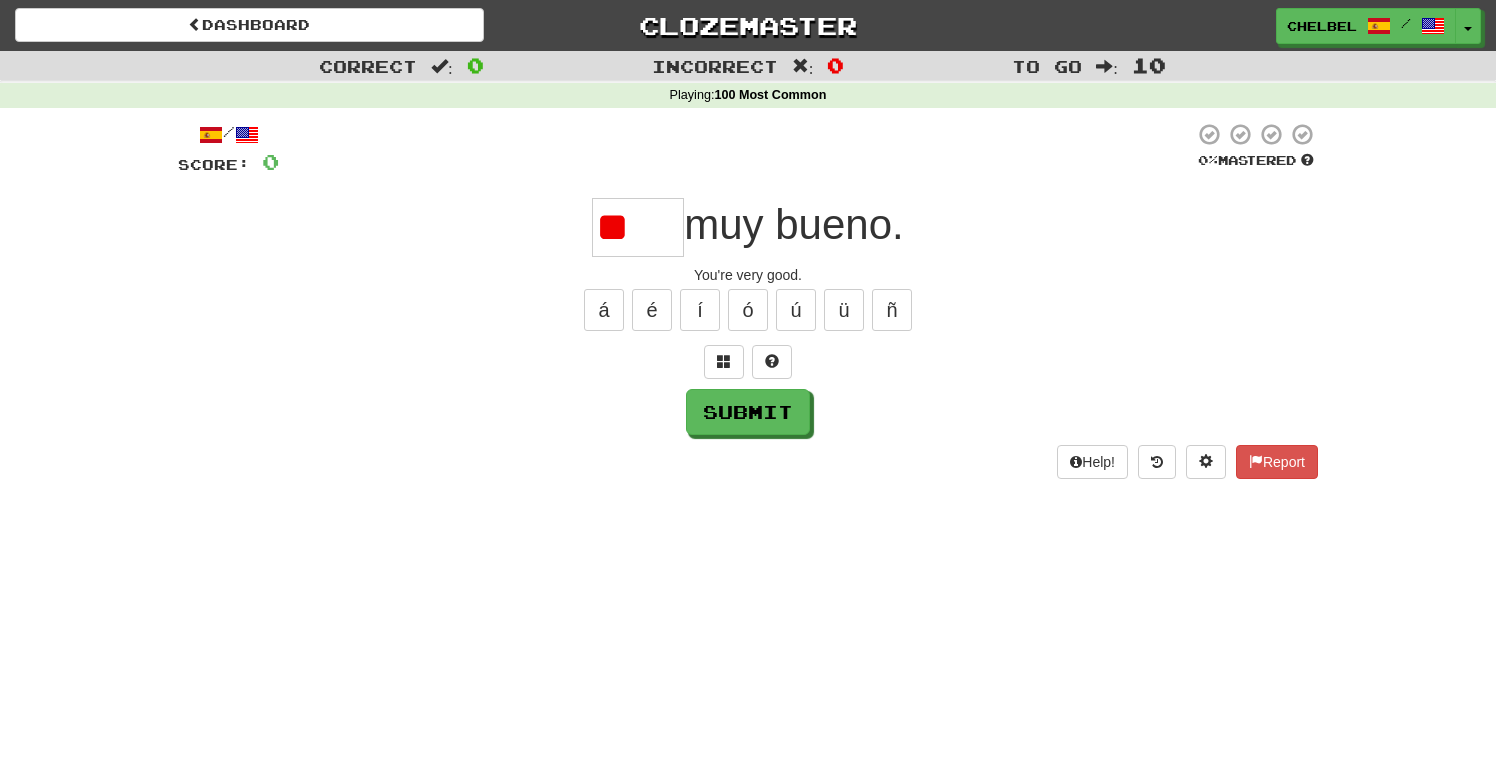 type on "*" 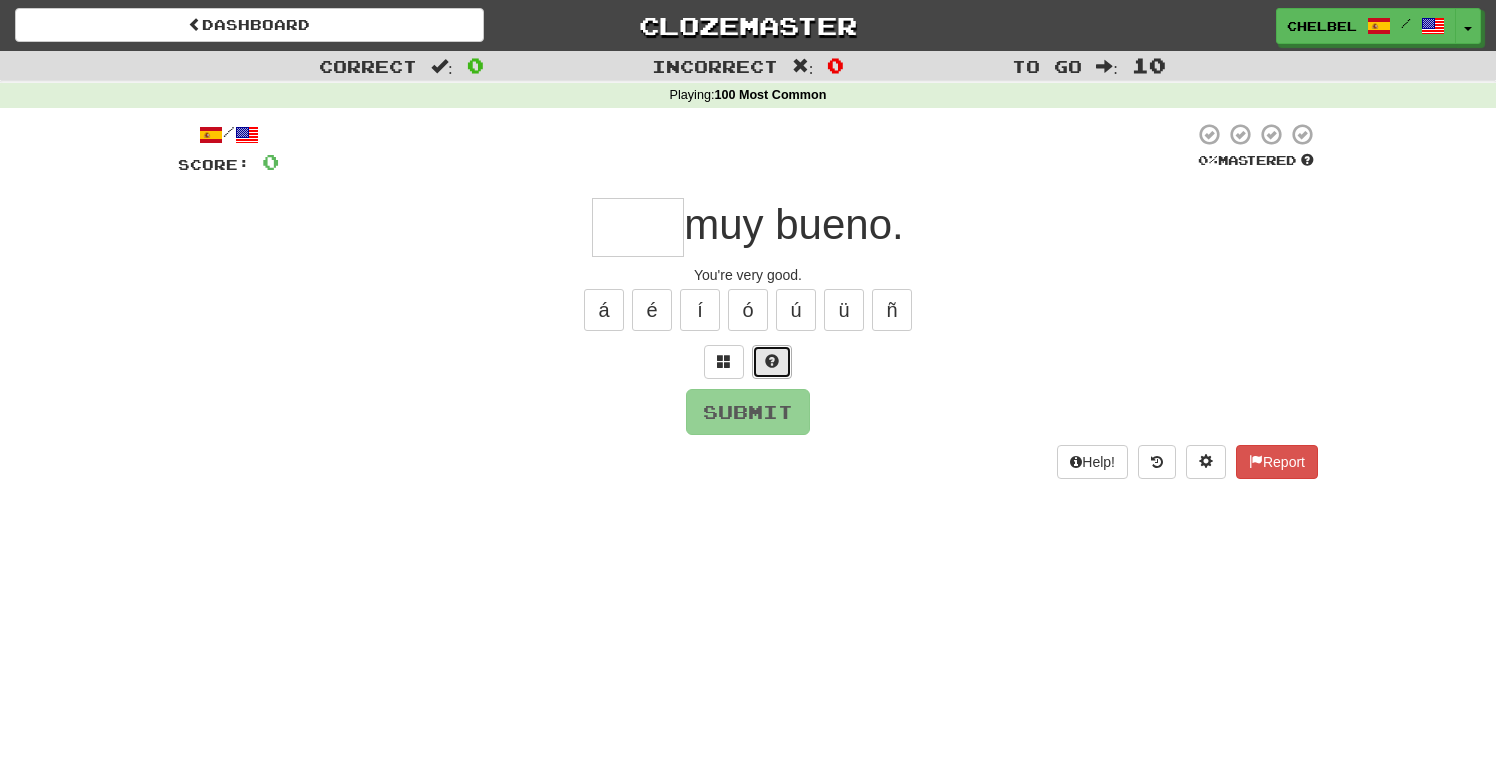 click at bounding box center [772, 361] 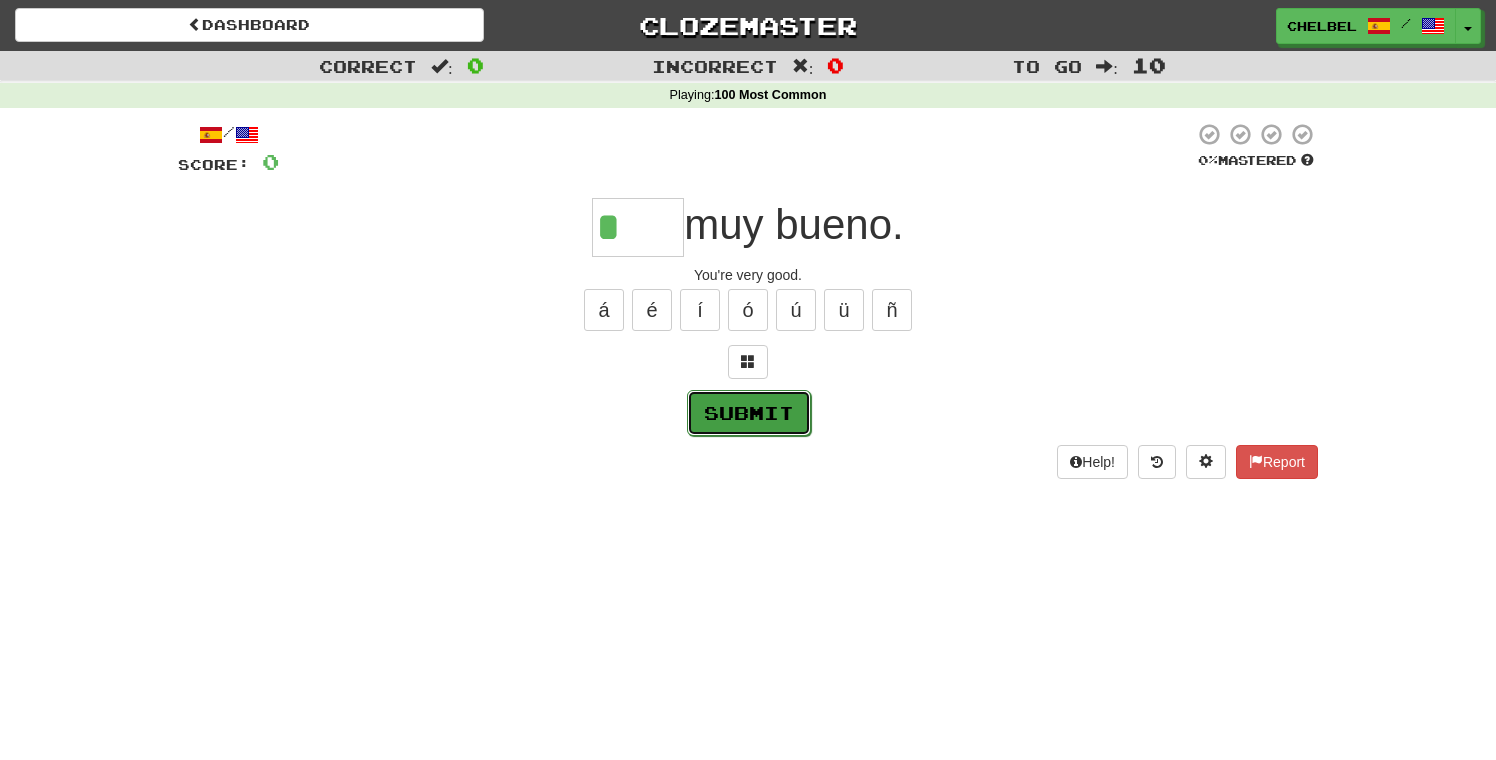 click on "Submit" at bounding box center [749, 413] 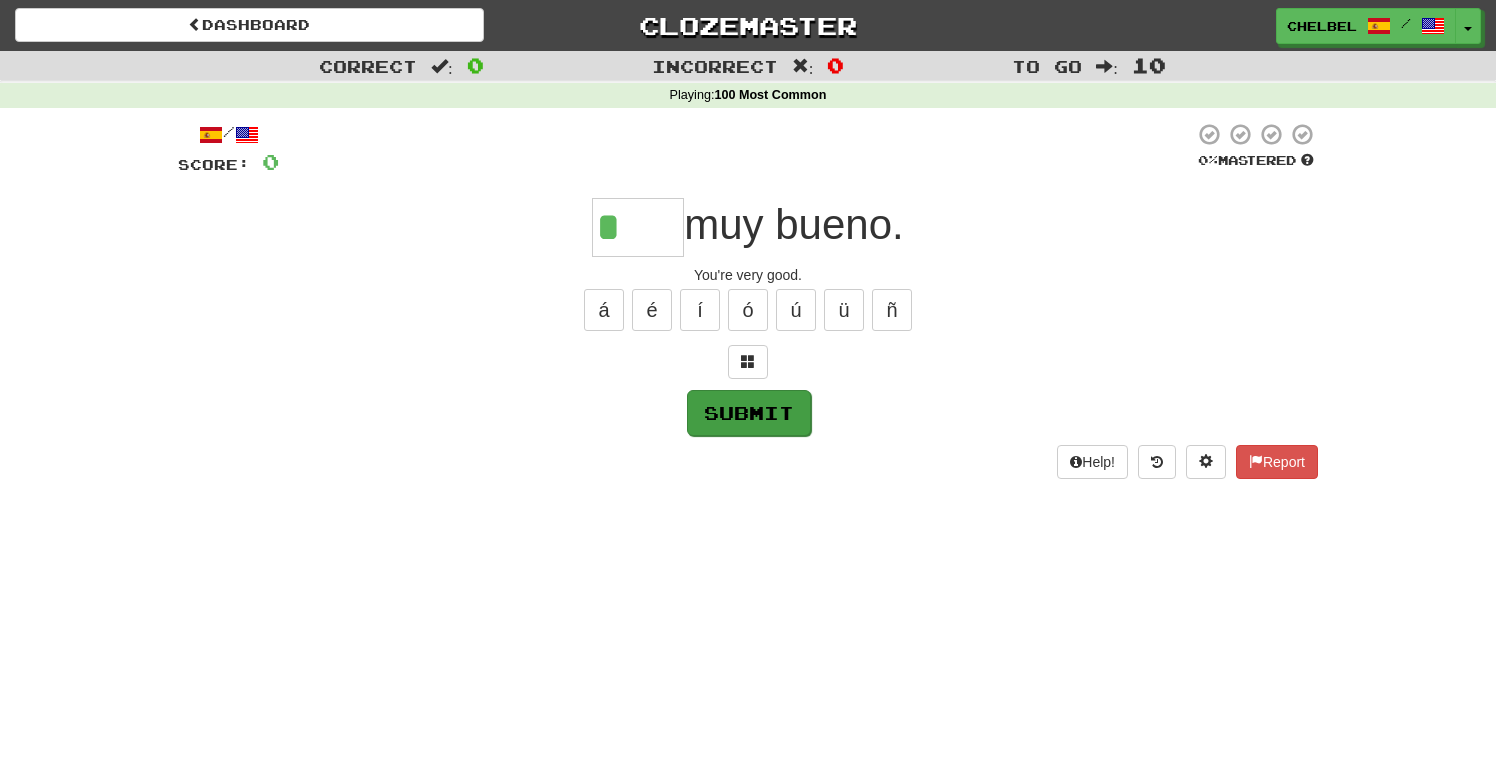 type on "****" 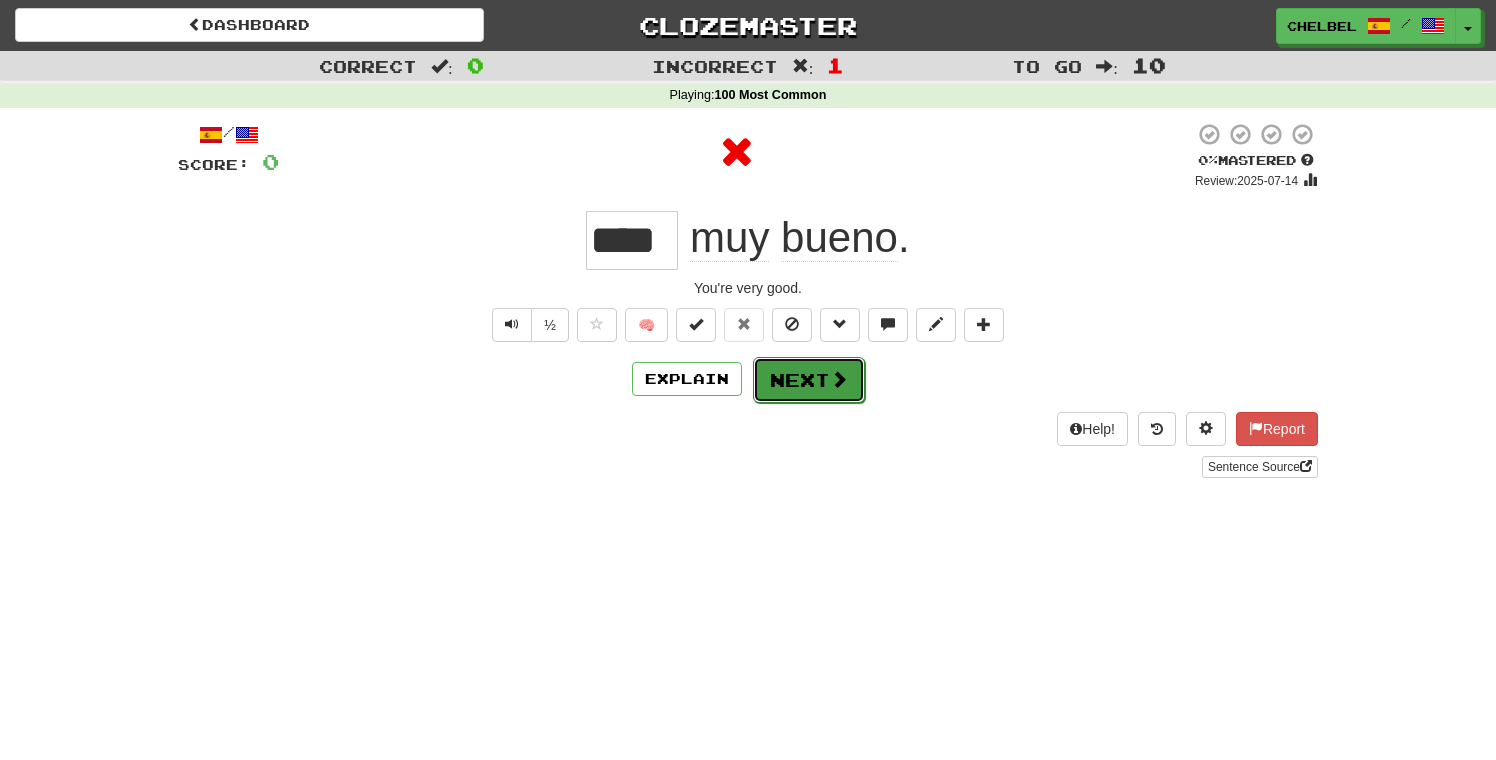 click on "Next" at bounding box center [809, 380] 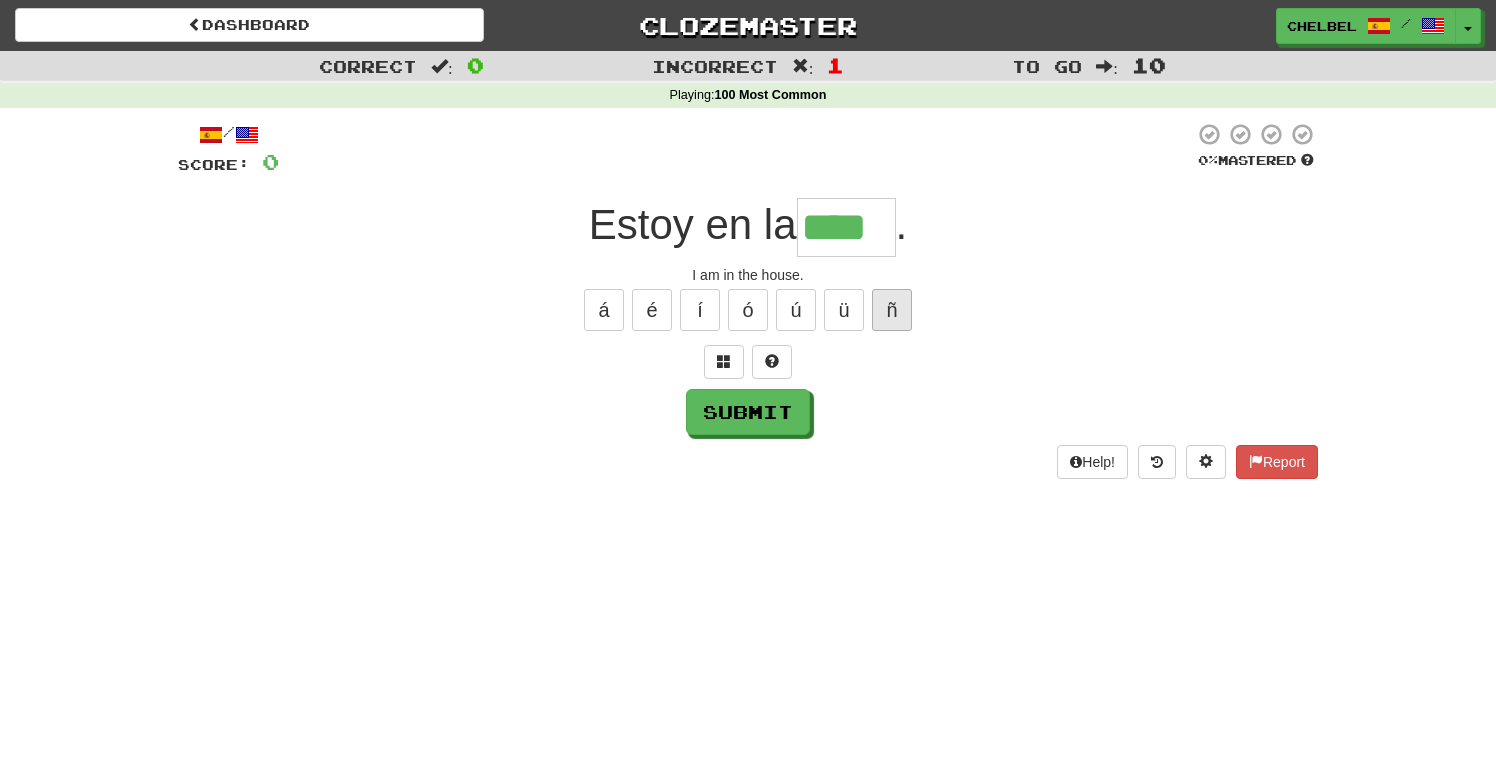 type on "****" 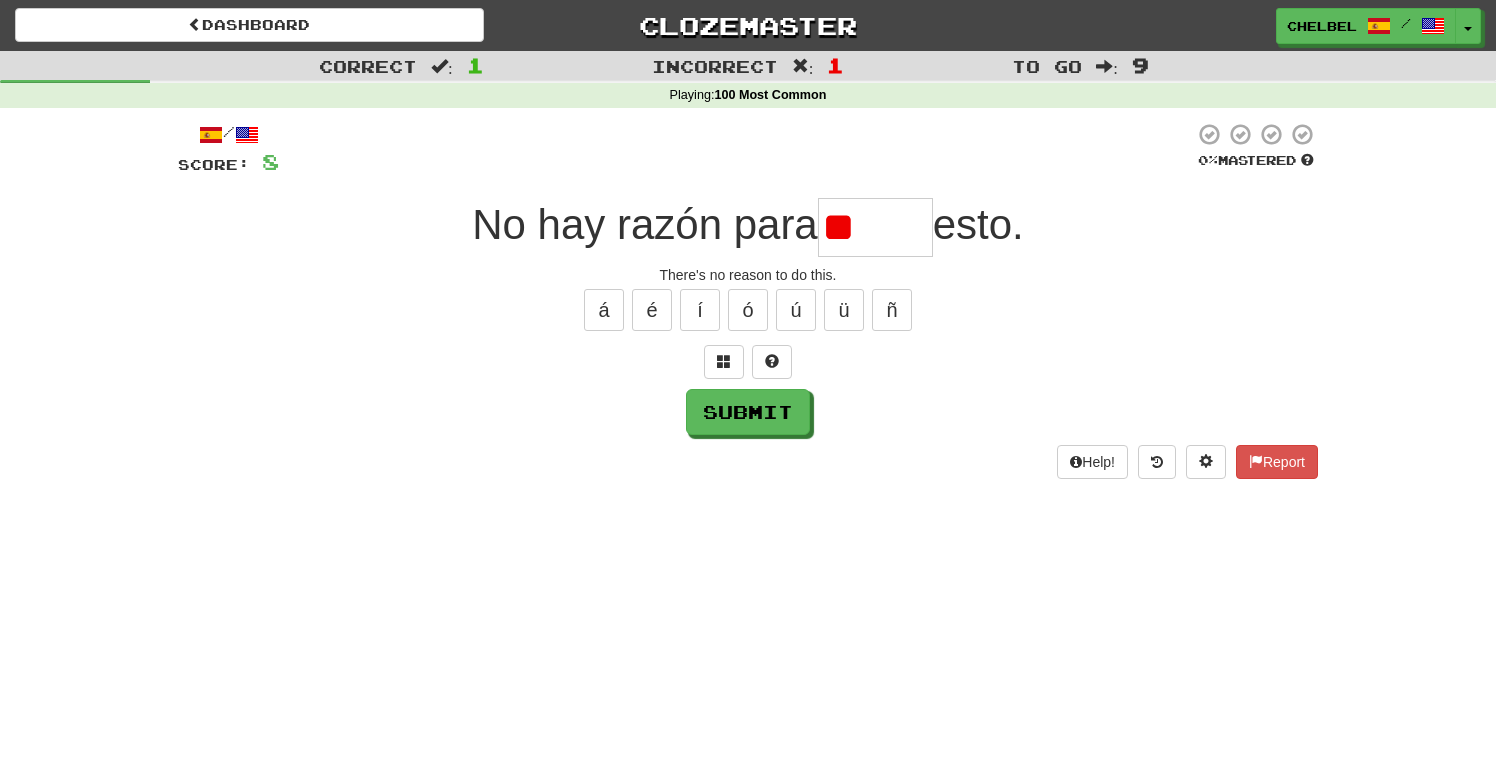 type on "*" 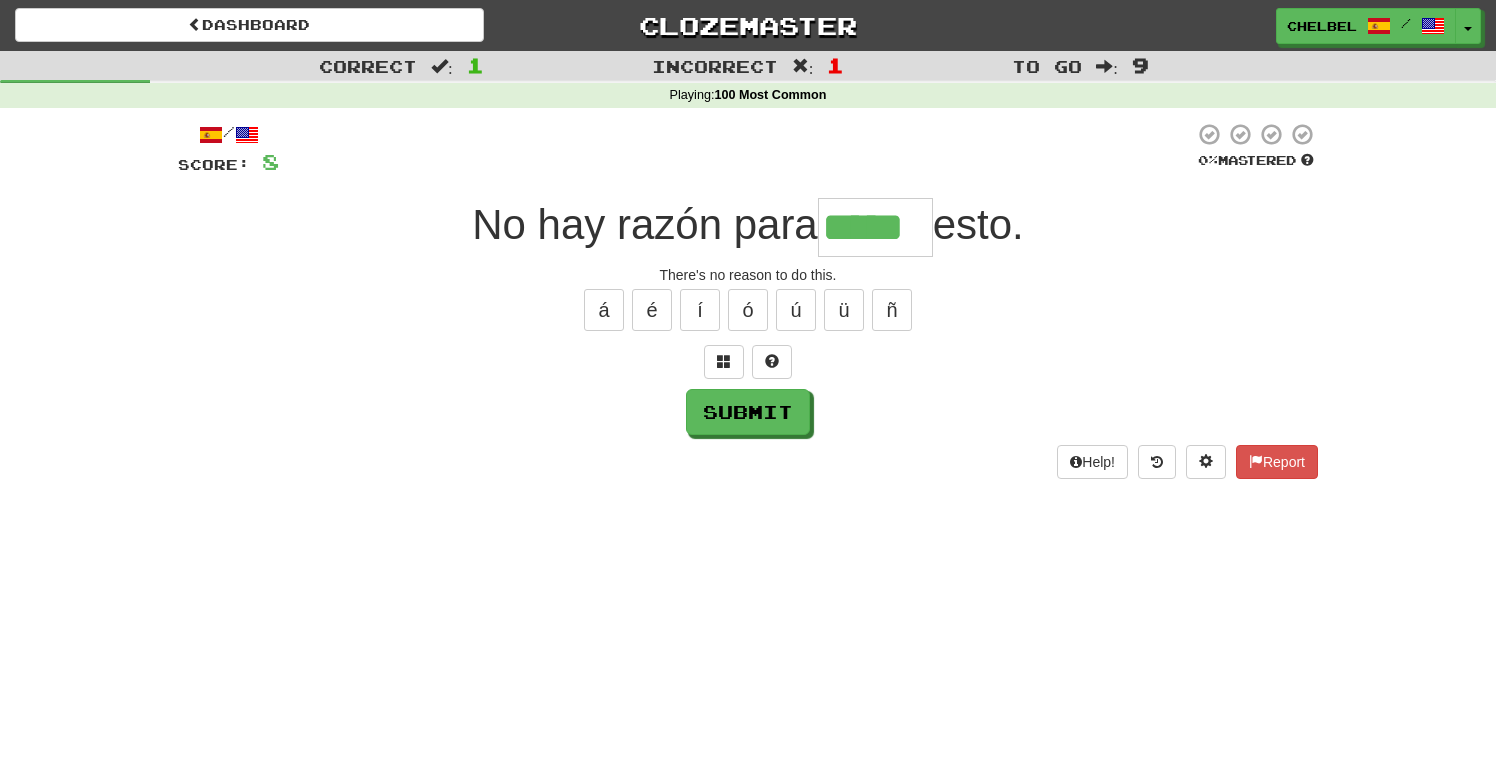 type on "*****" 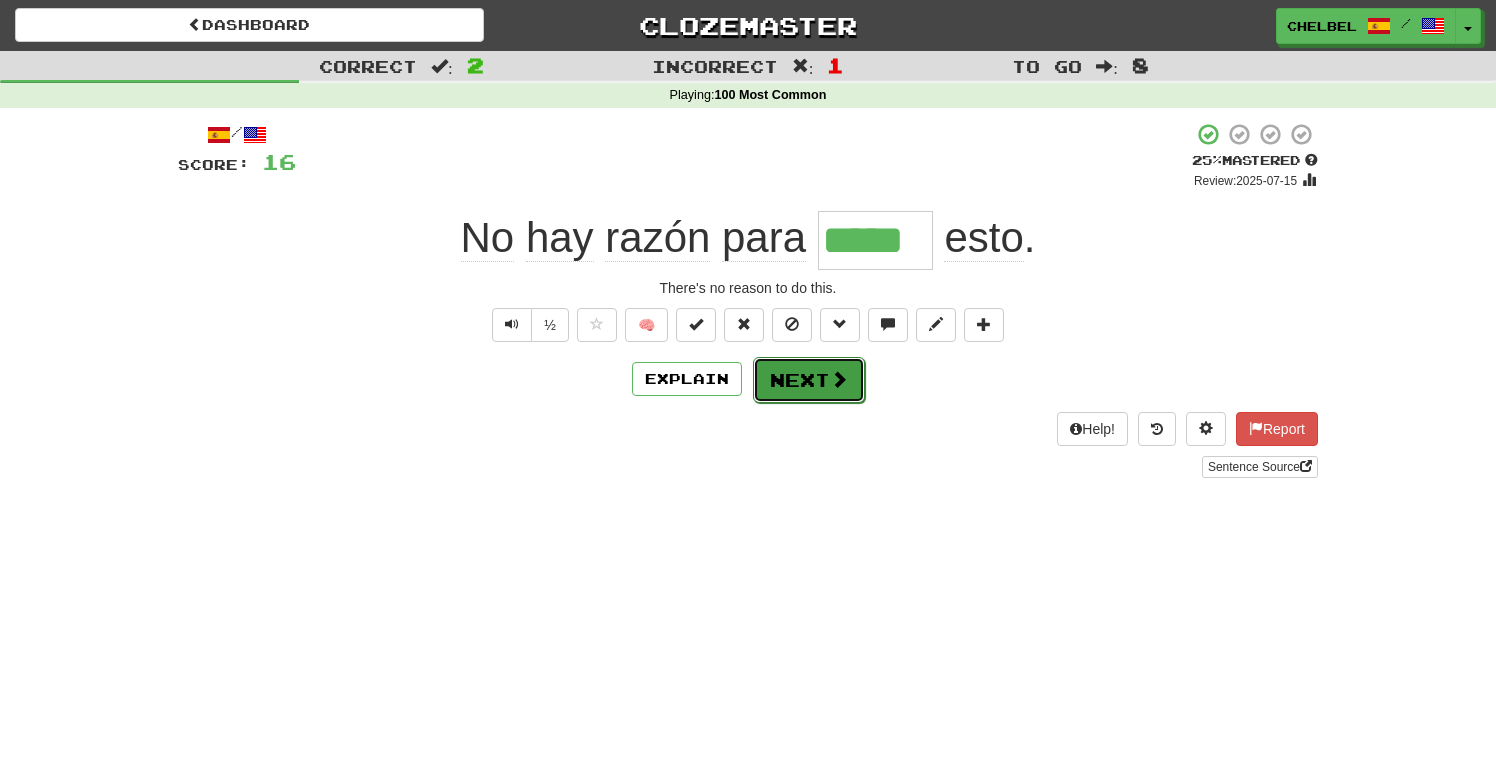 click on "Next" at bounding box center (809, 380) 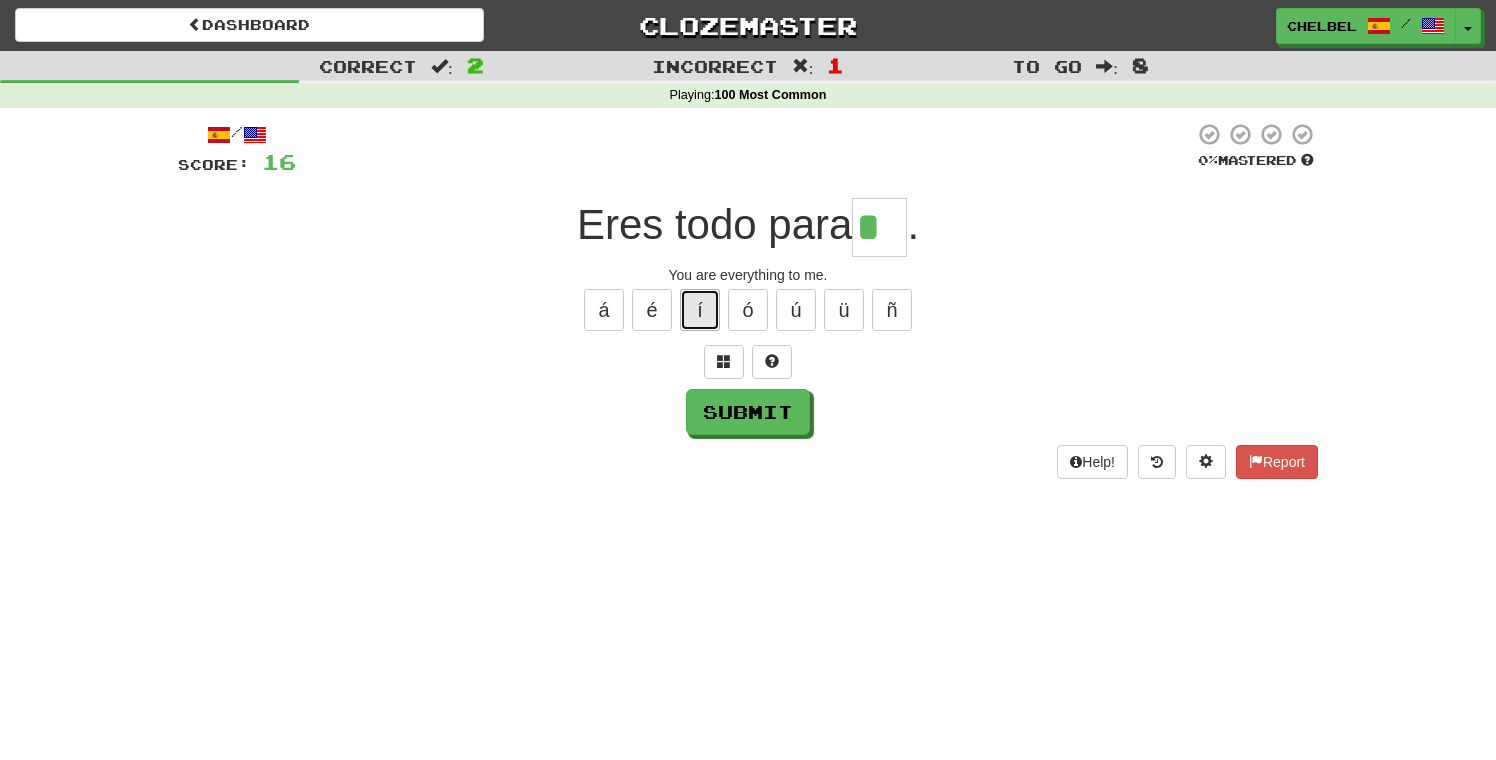 click on "í" at bounding box center [700, 310] 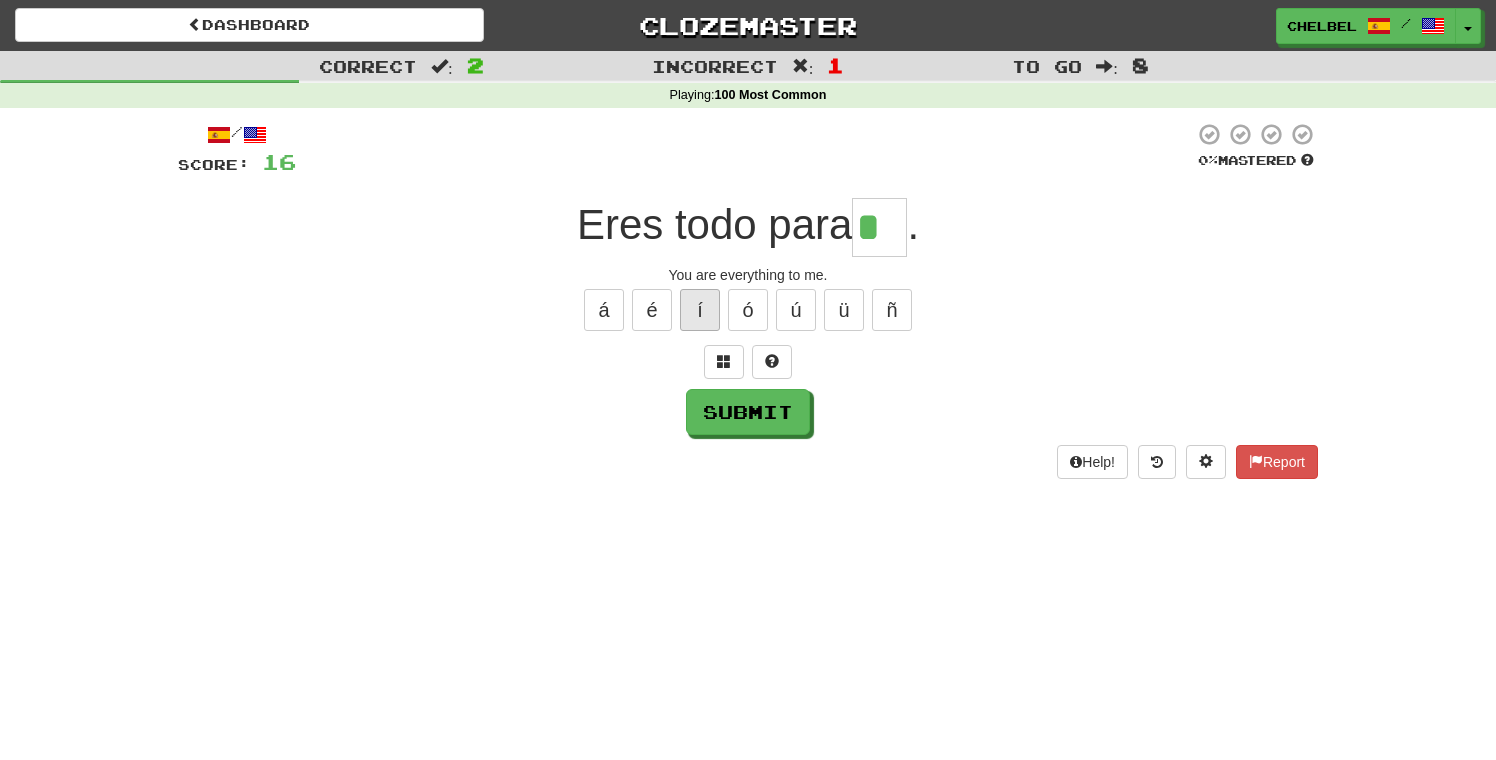 type on "**" 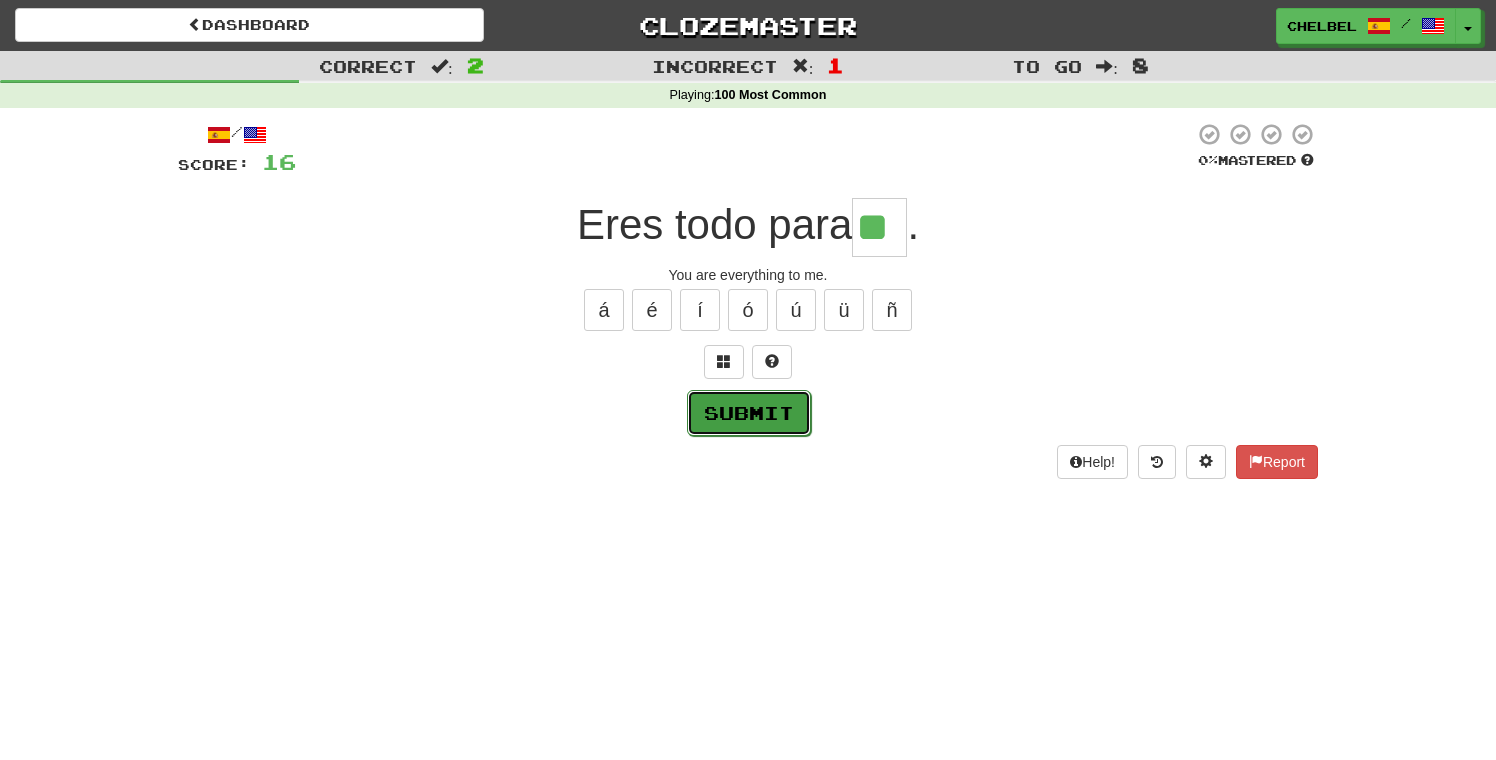 click on "Submit" at bounding box center [749, 413] 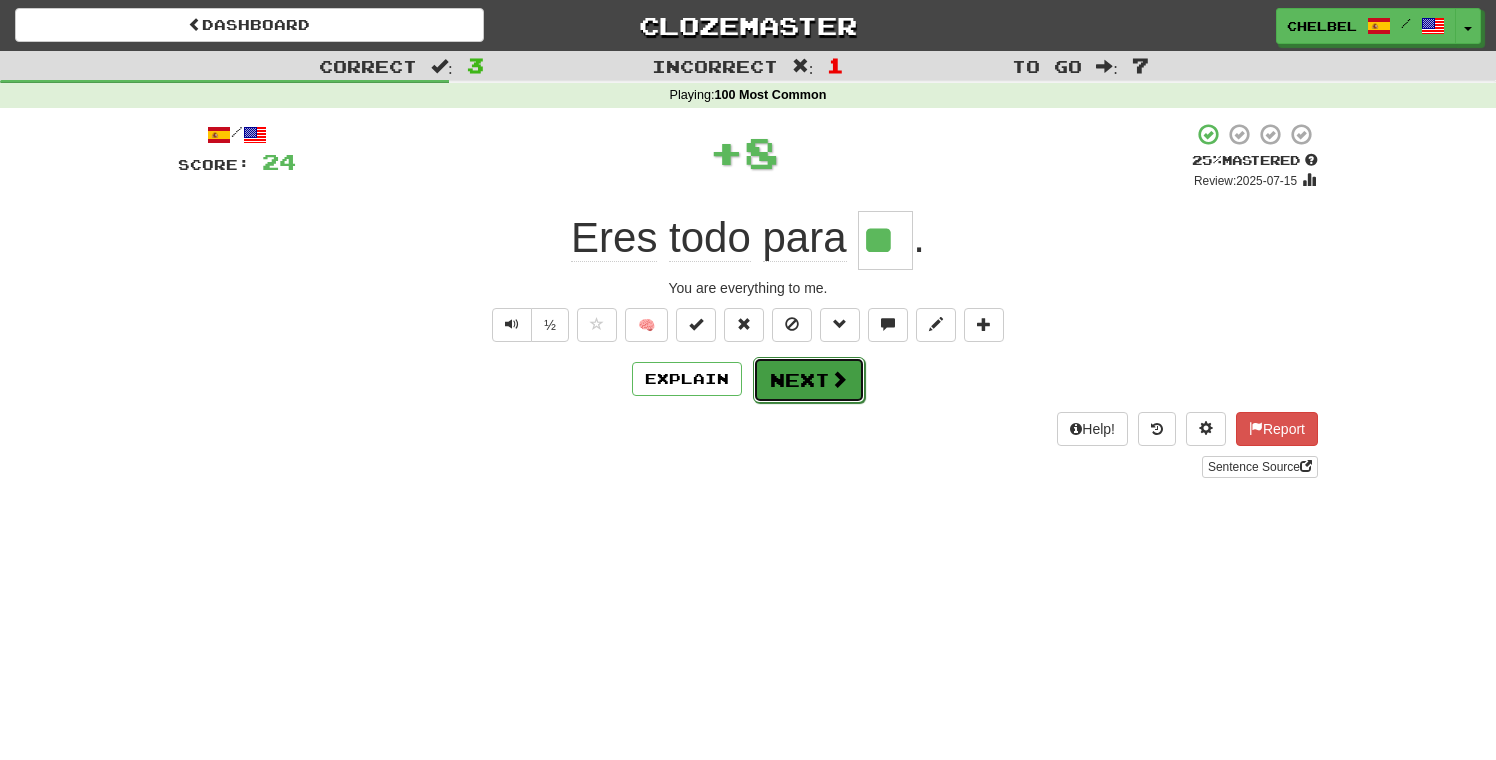 click on "Next" at bounding box center (809, 380) 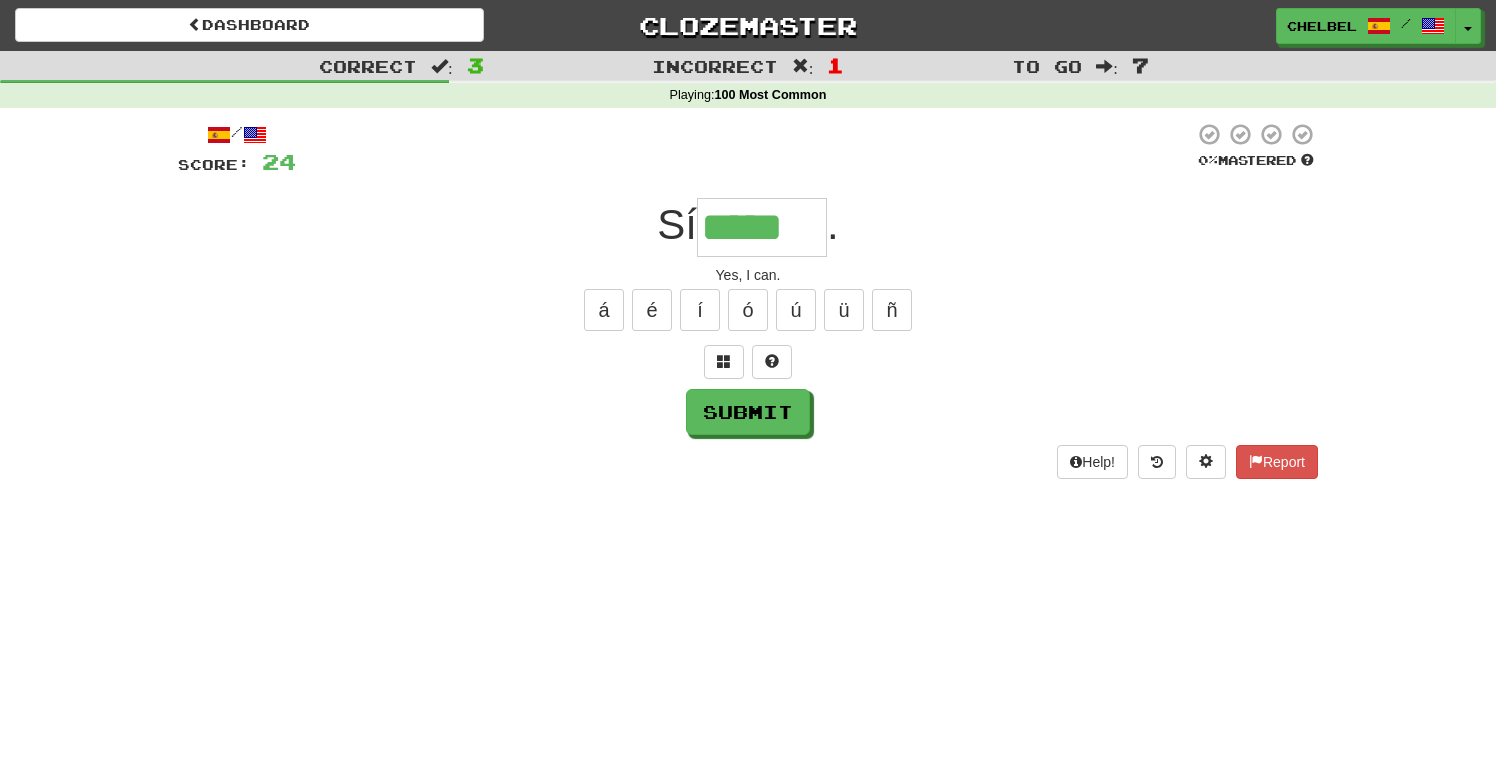 type on "*****" 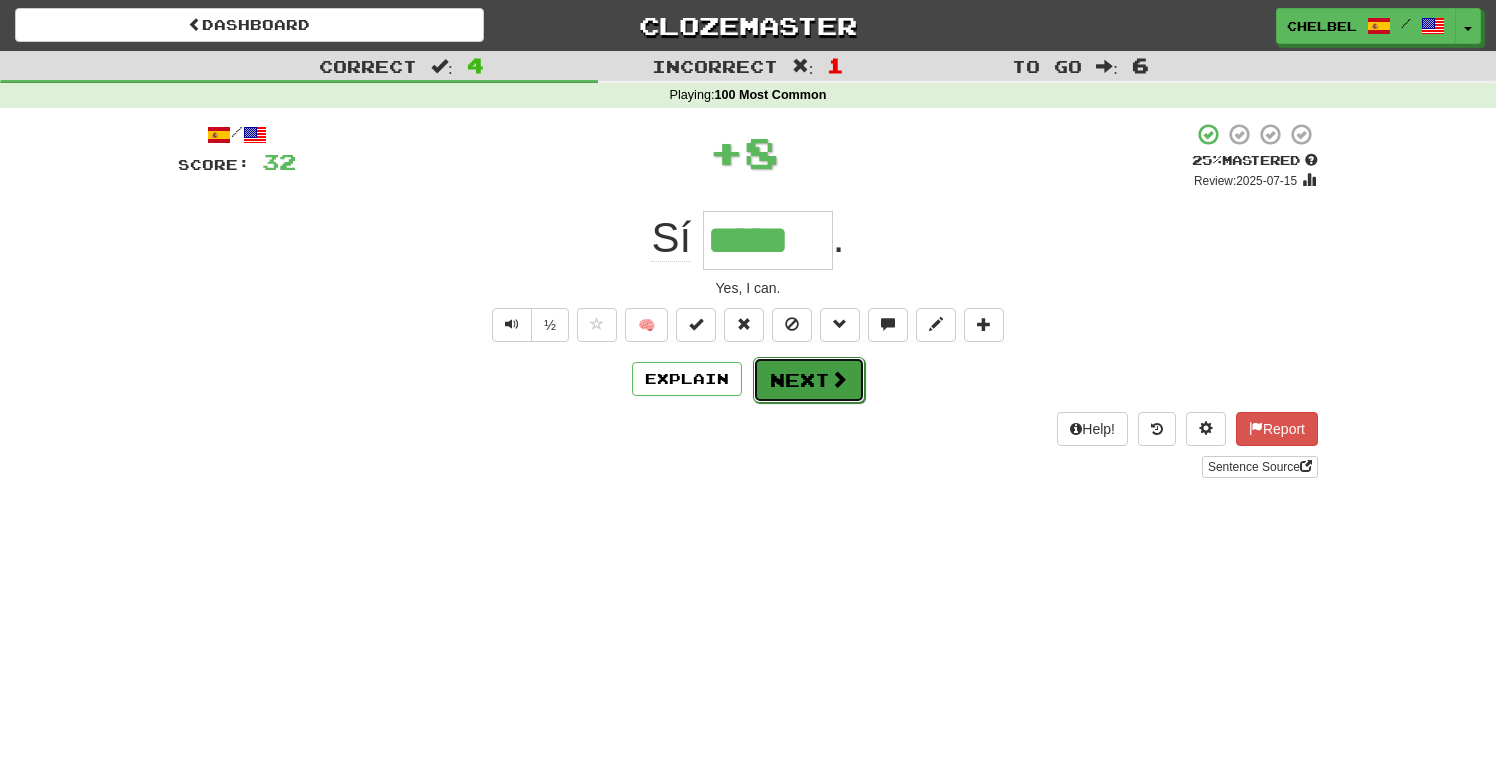 click on "Next" at bounding box center (809, 380) 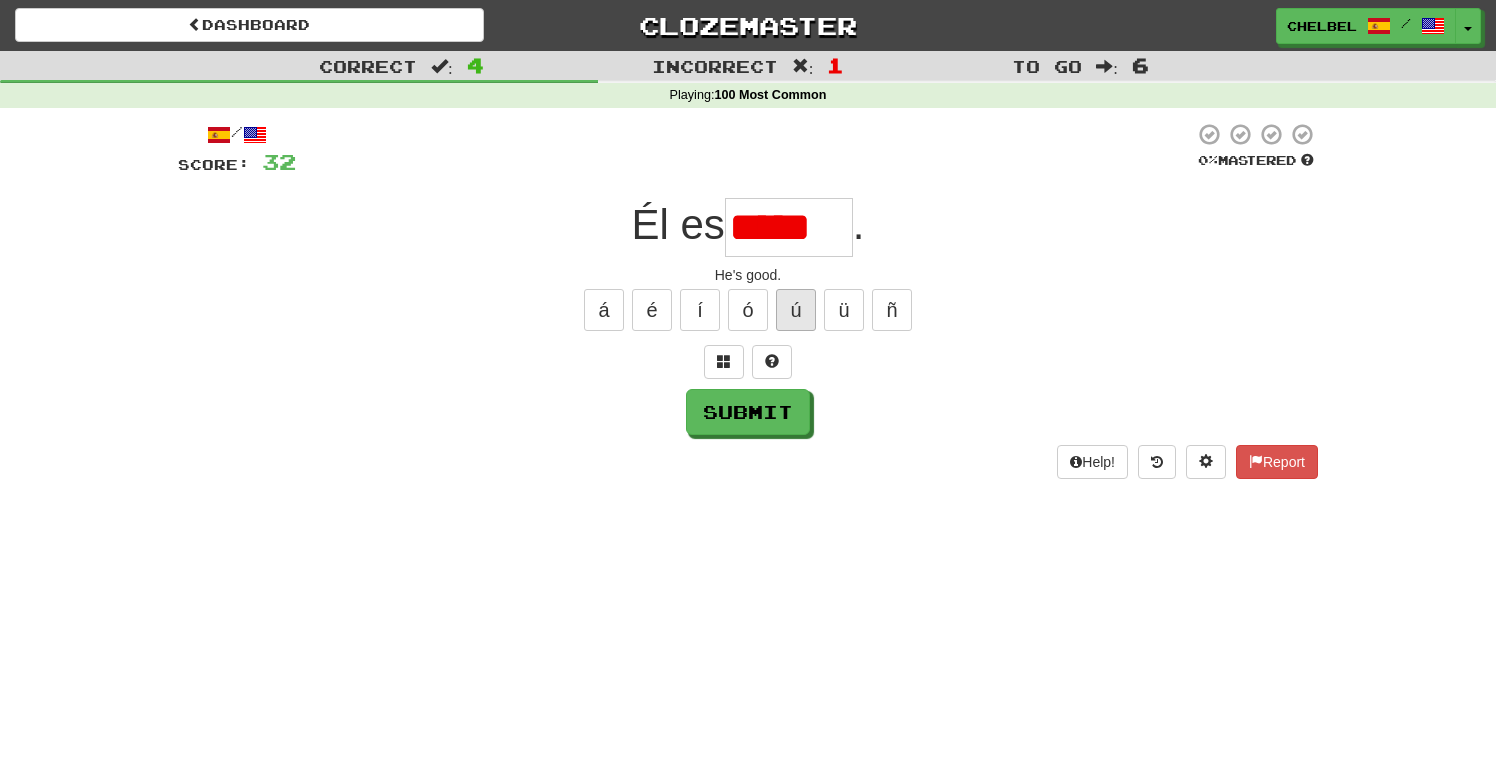 scroll, scrollTop: 0, scrollLeft: 0, axis: both 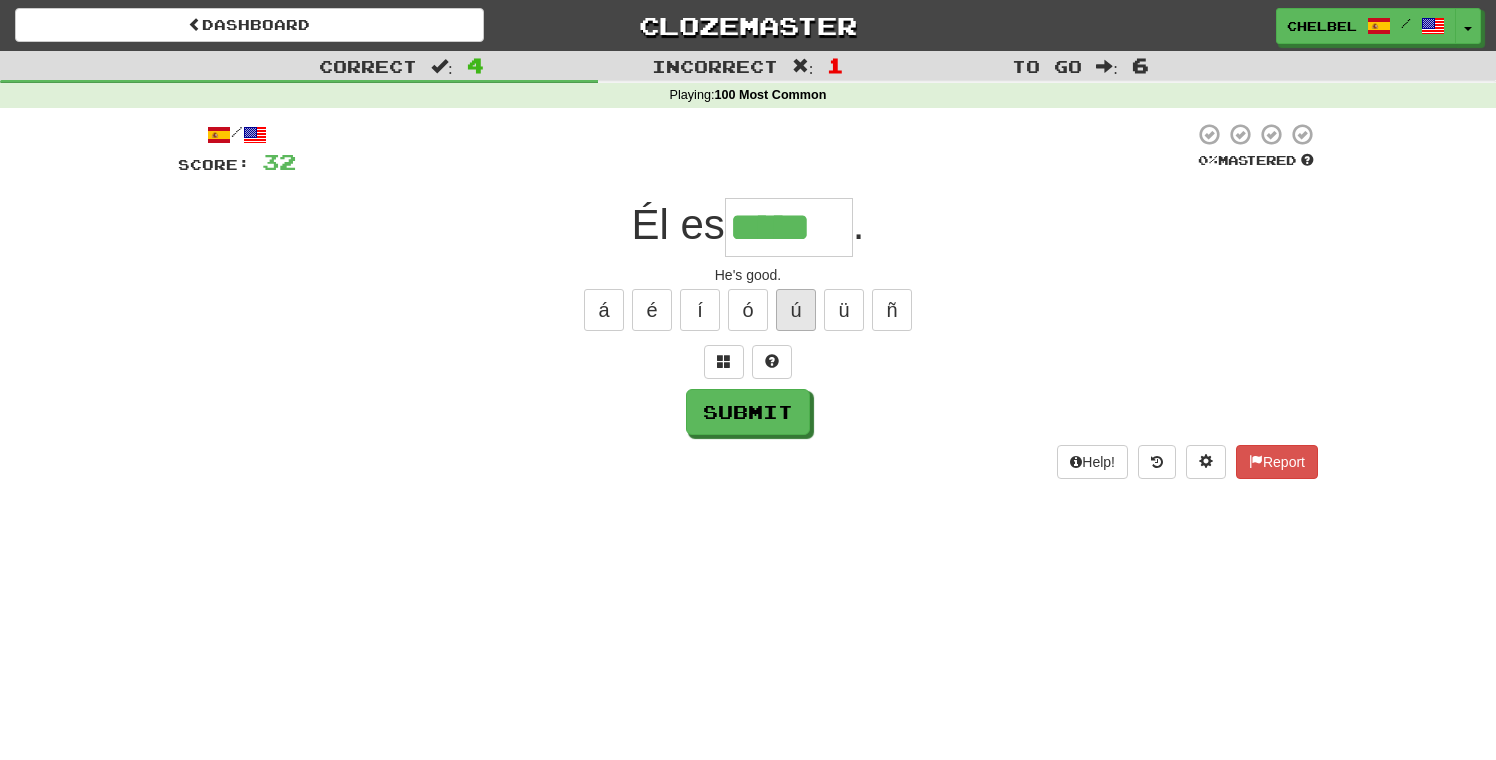 type on "*****" 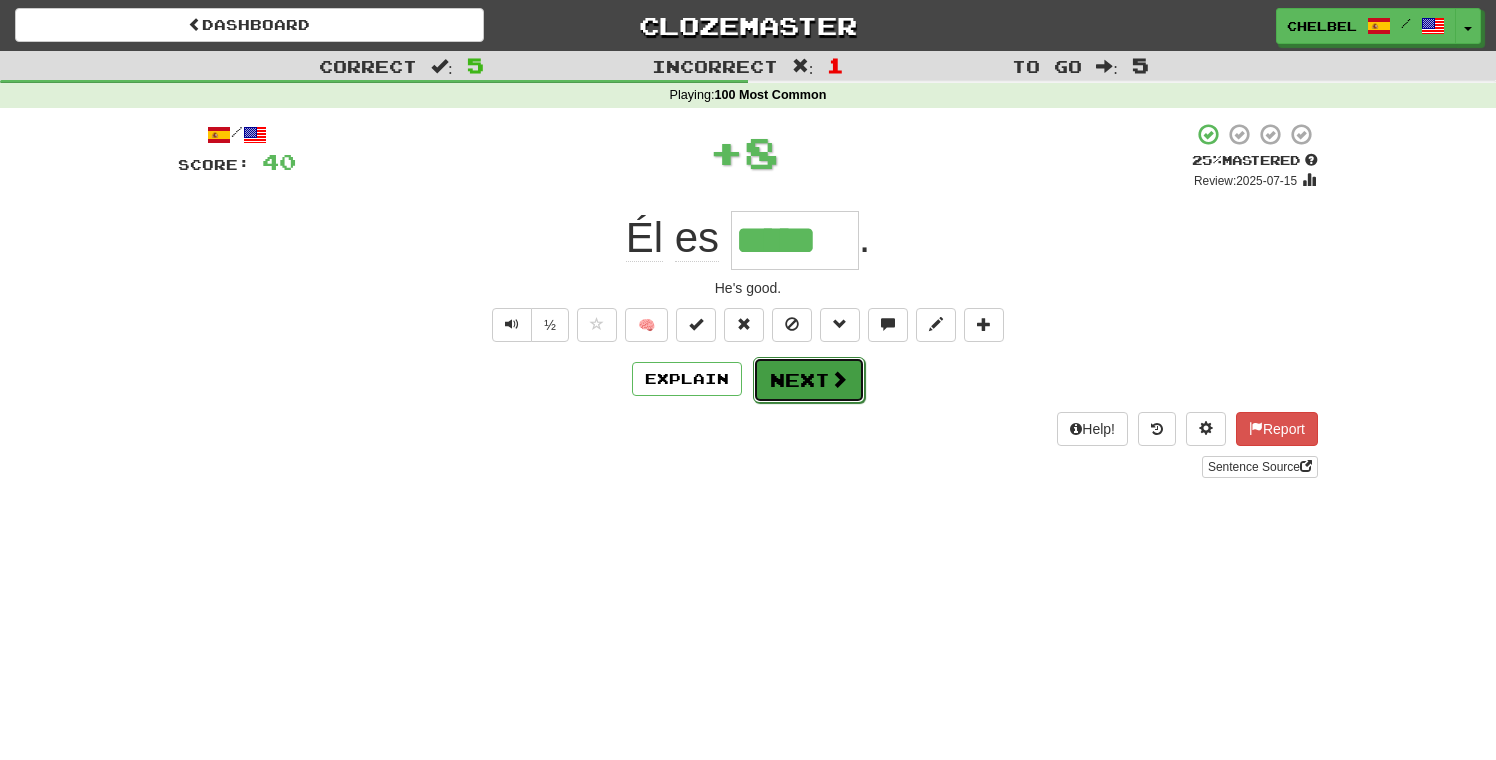 click on "Next" at bounding box center [809, 380] 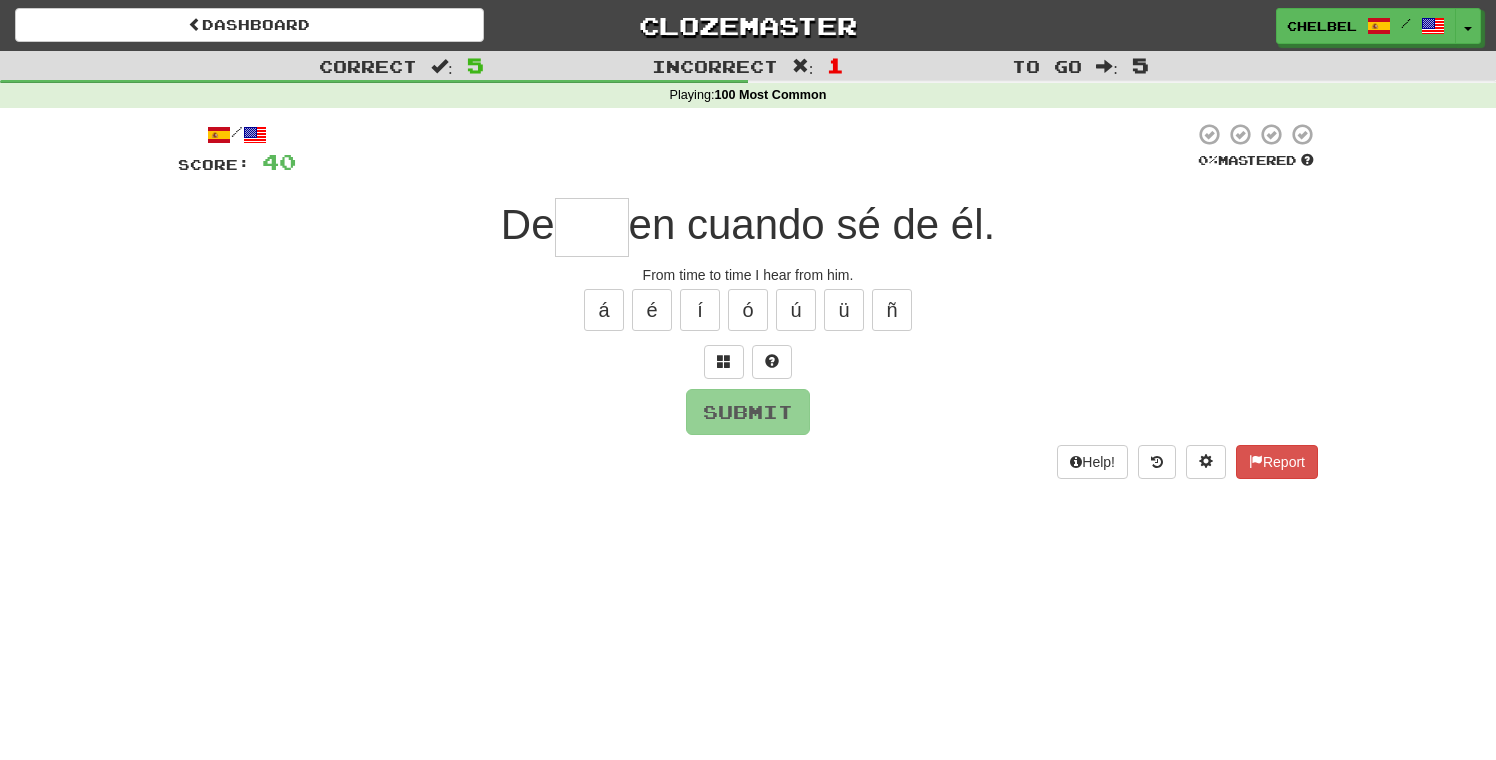 type on "*" 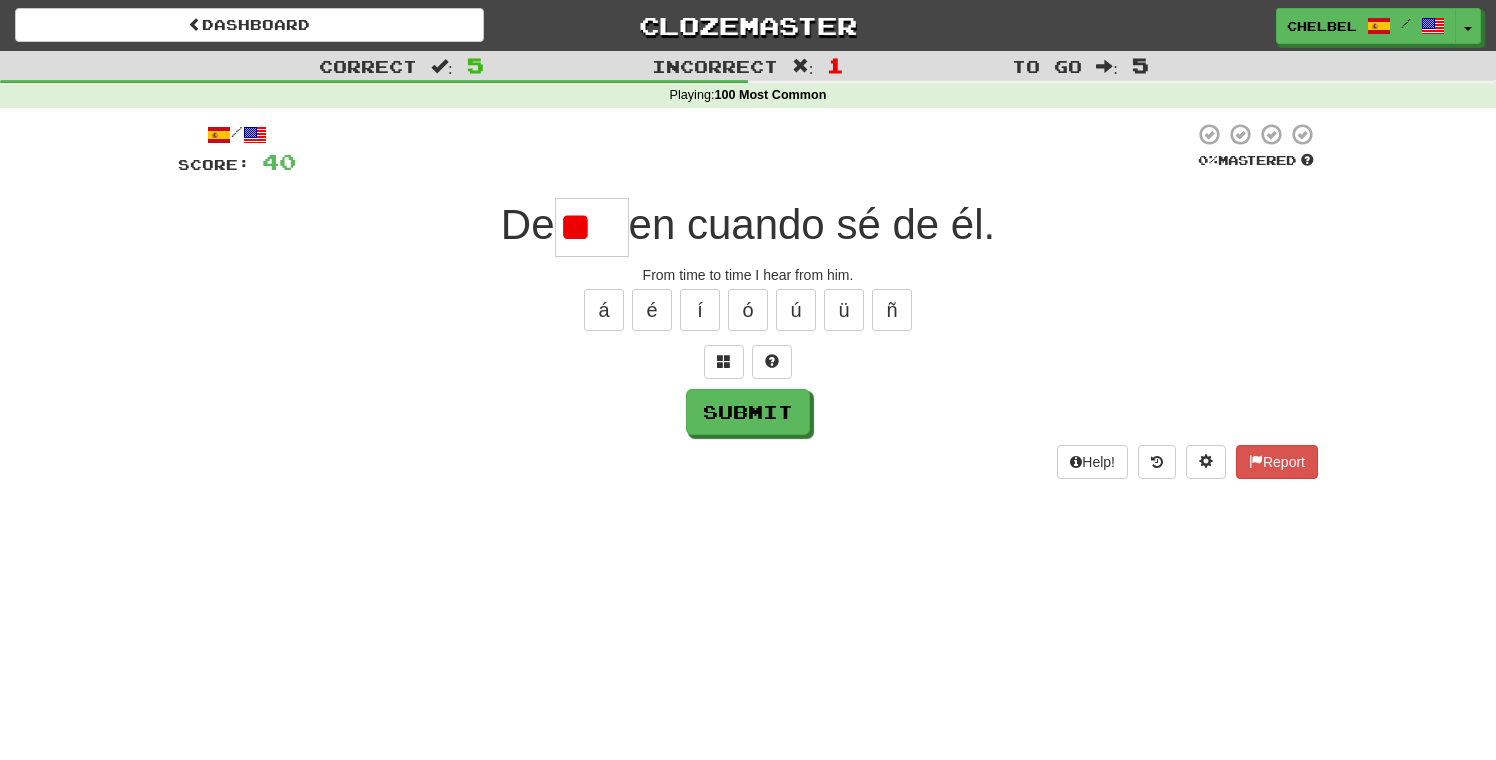 type on "*" 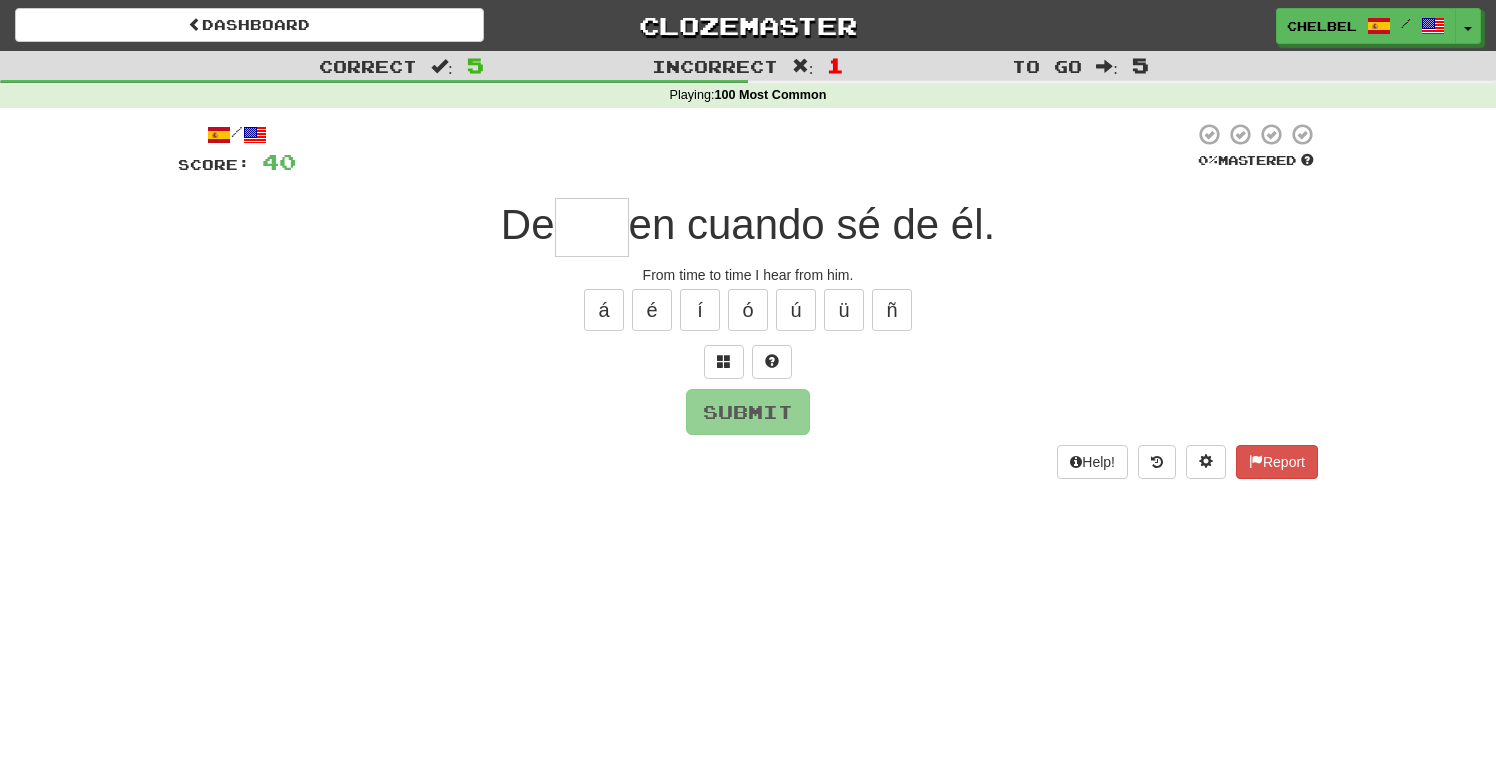 click on "/ Score: 40 0 % Mastered De en cuando sé de él. From time to time I hear from him. á é í ó ü ñ Submit Help! Report" at bounding box center [748, 300] 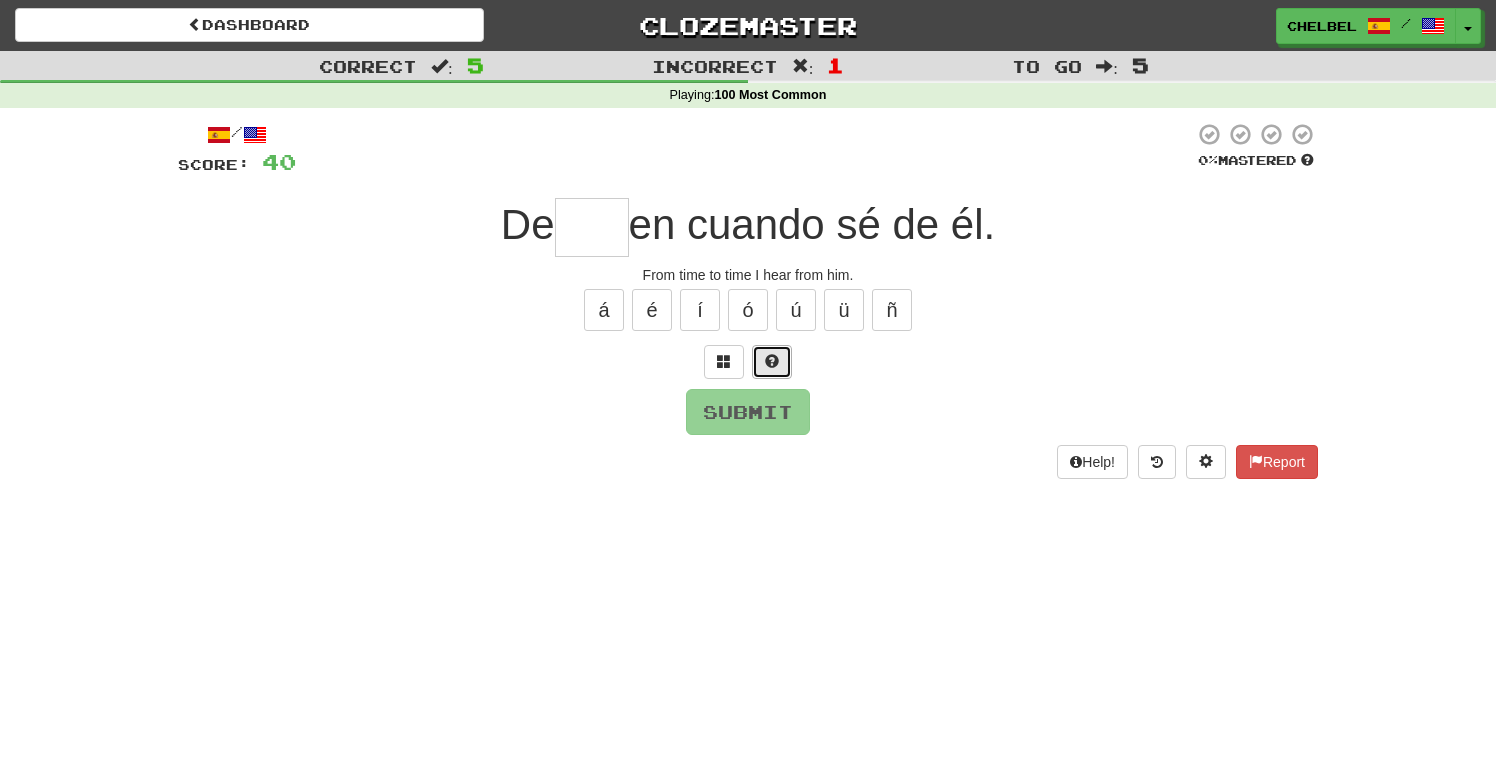 click at bounding box center (772, 362) 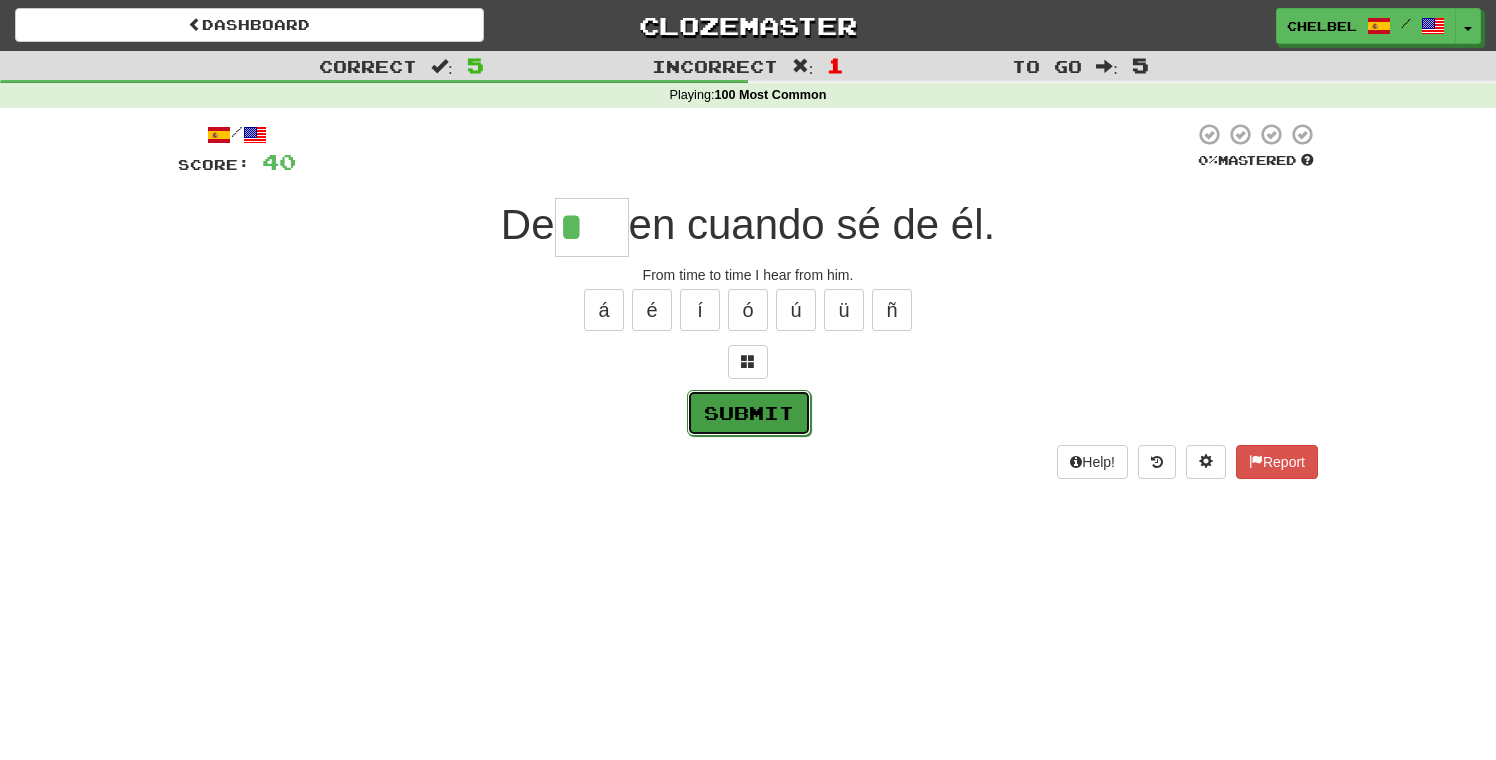 click on "Submit" at bounding box center (749, 413) 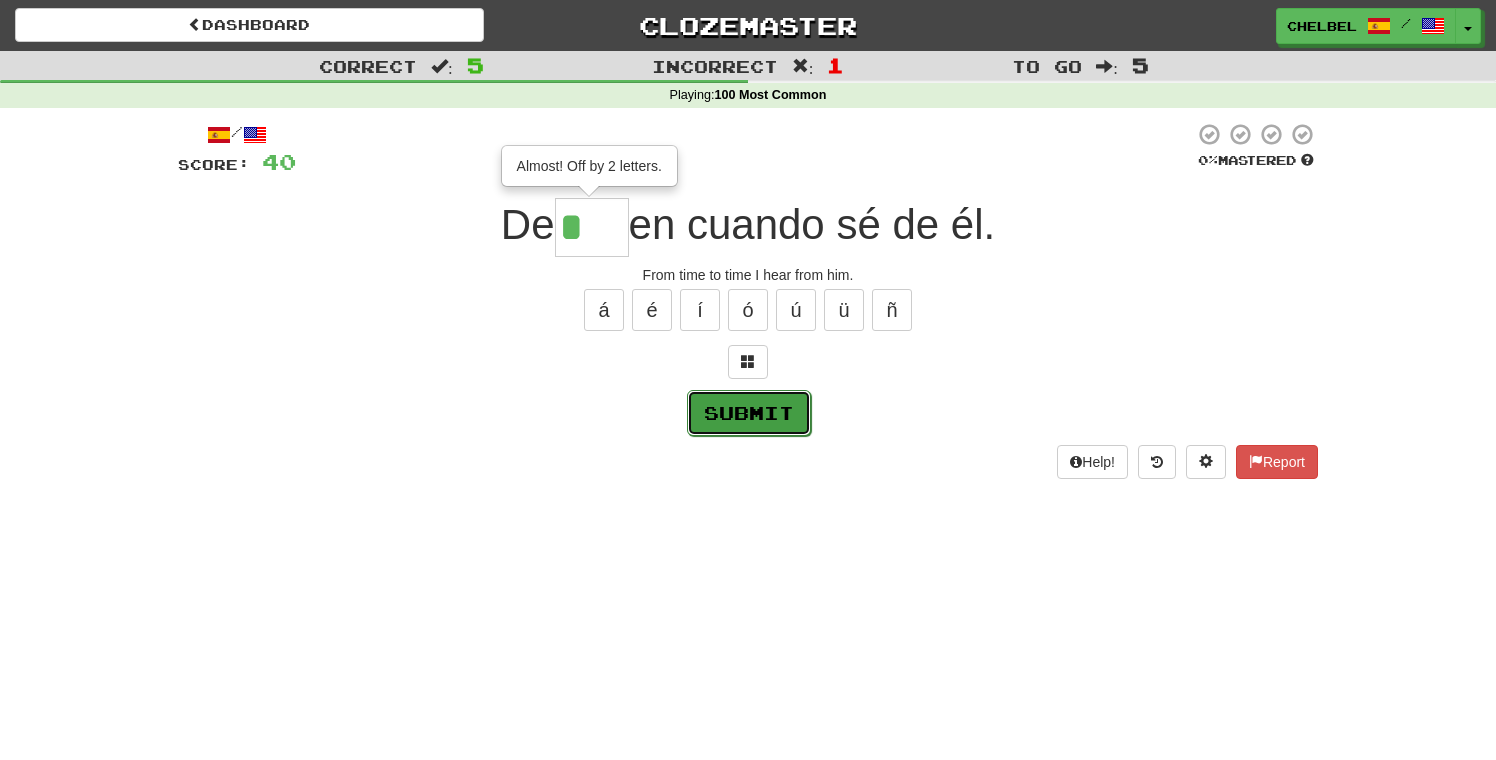 click on "Submit" at bounding box center [749, 413] 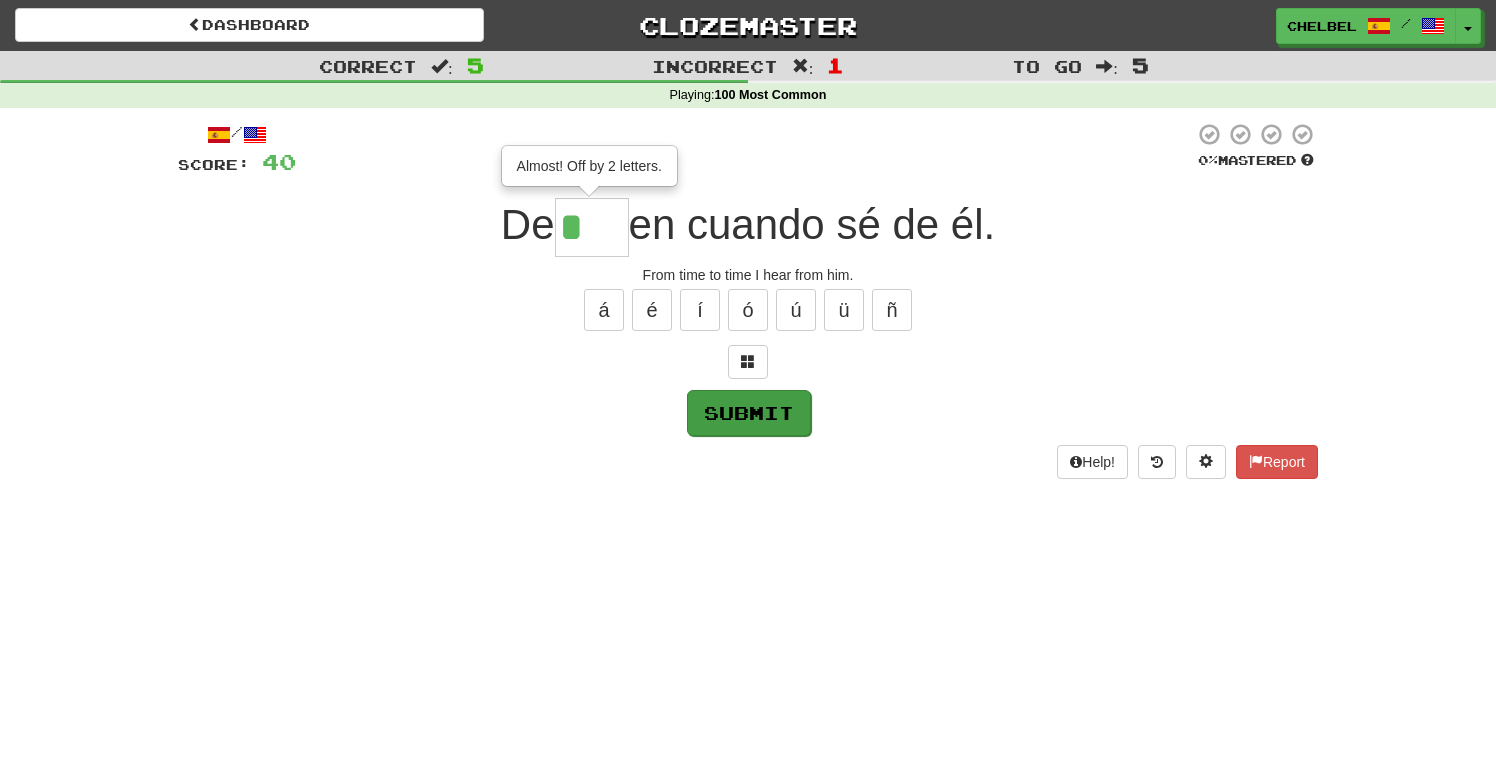 type on "***" 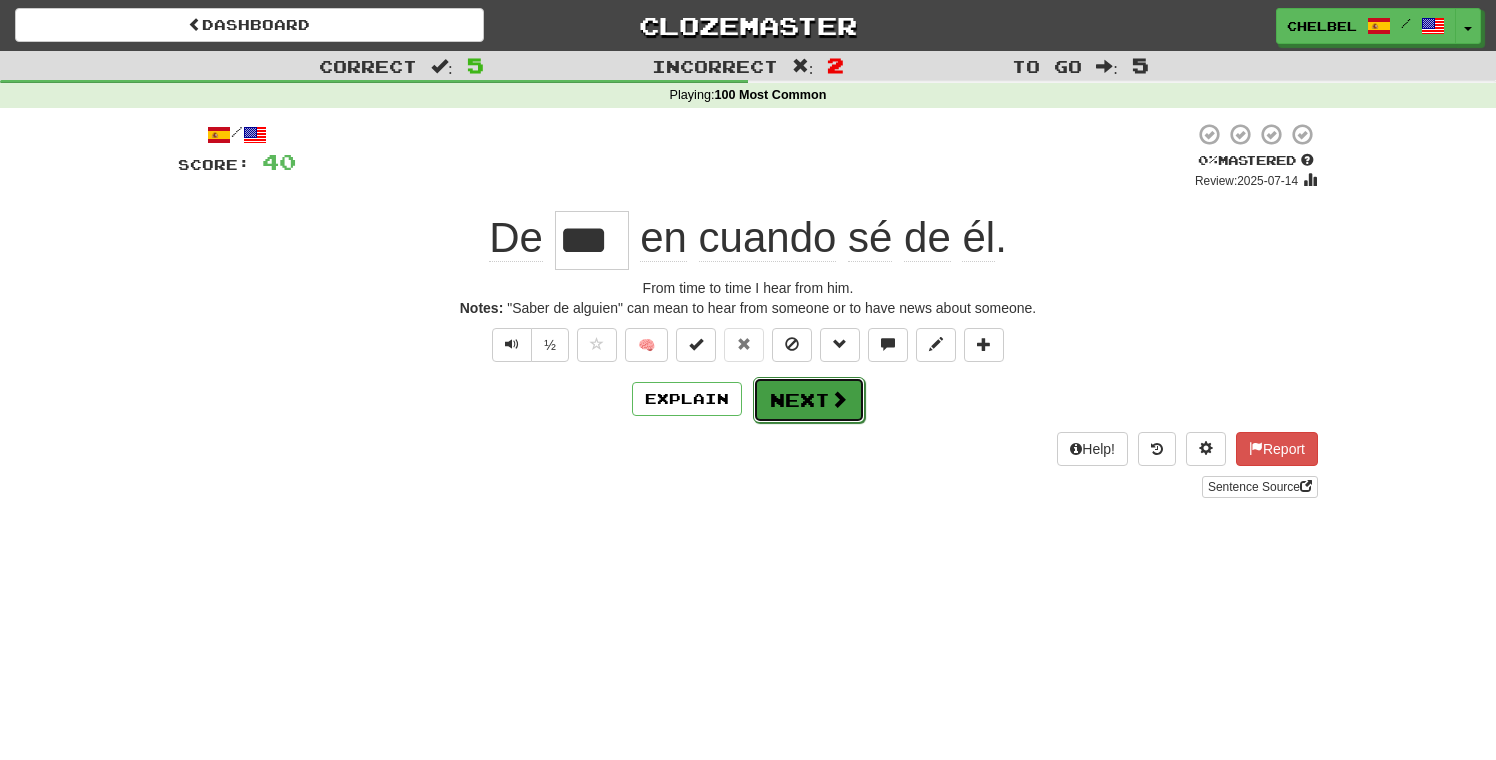 click on "Next" at bounding box center (809, 400) 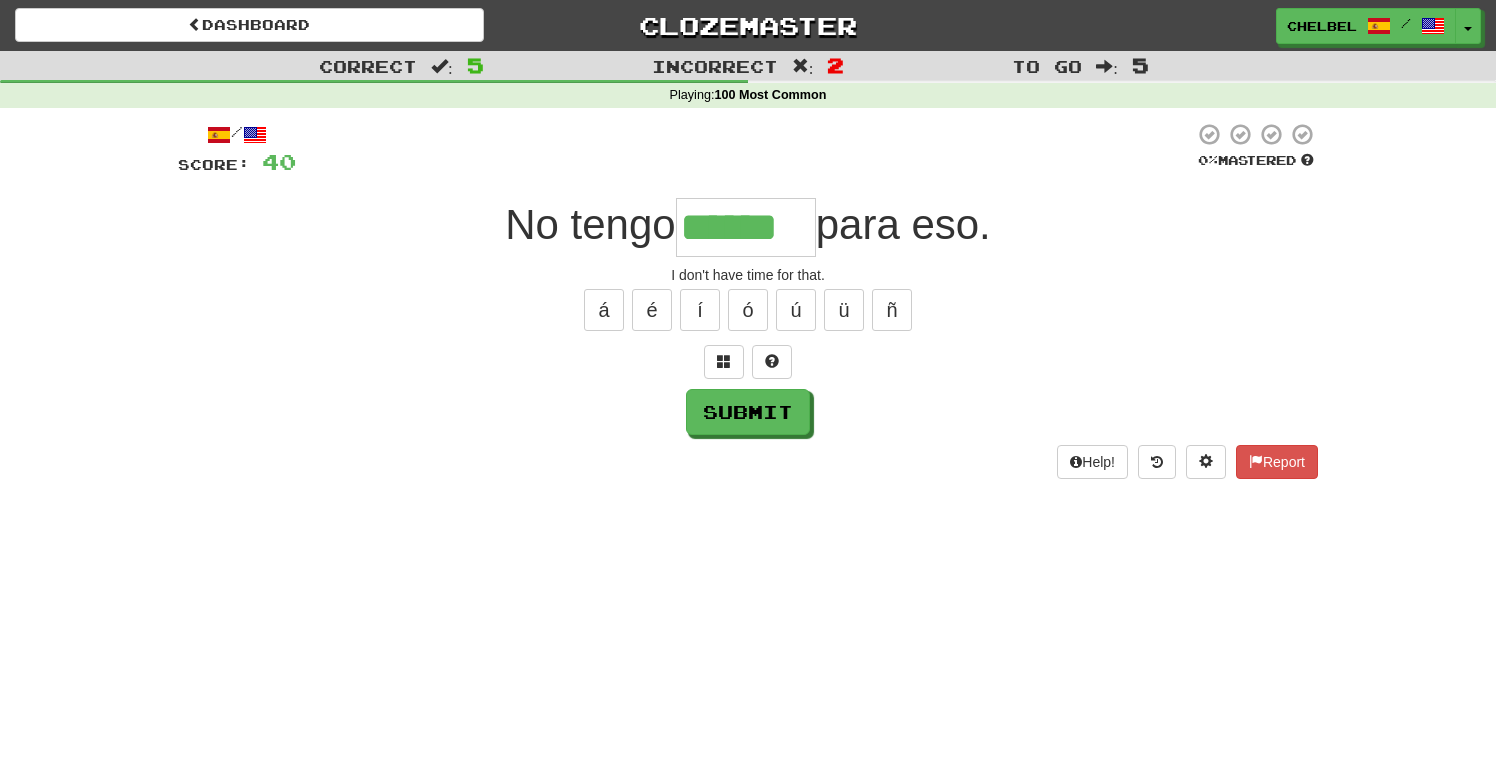 type on "******" 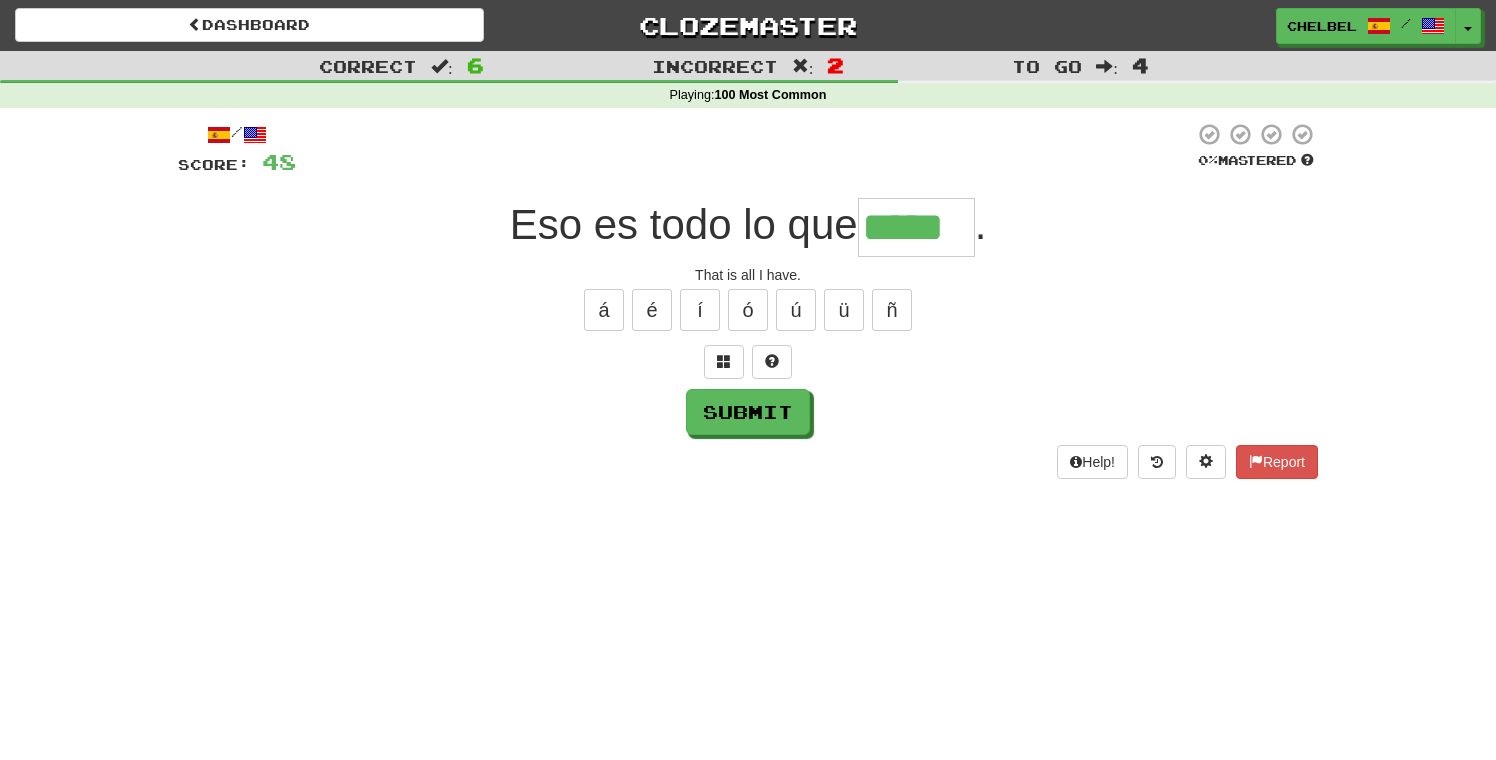type on "*****" 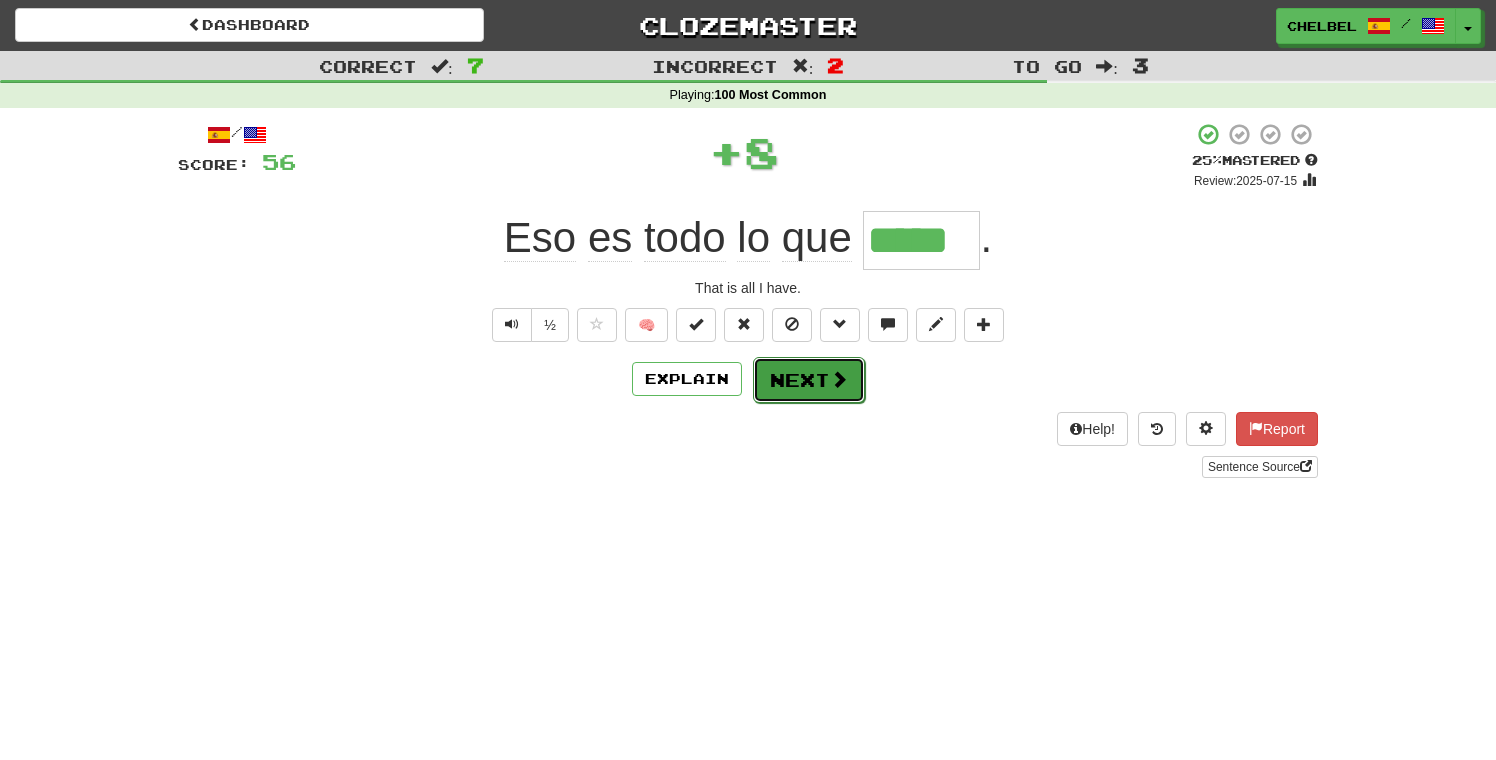 click on "Next" at bounding box center (809, 380) 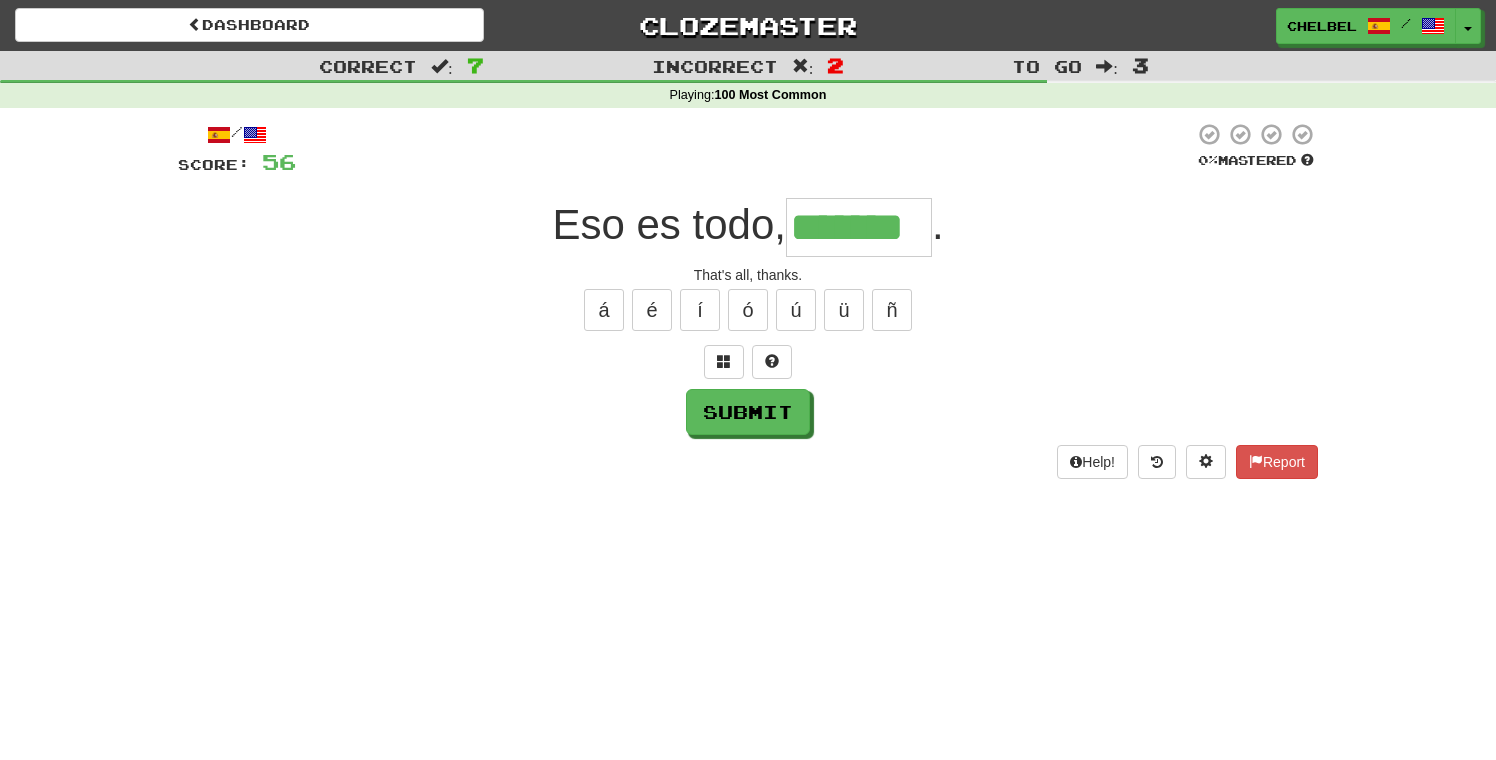 type on "*******" 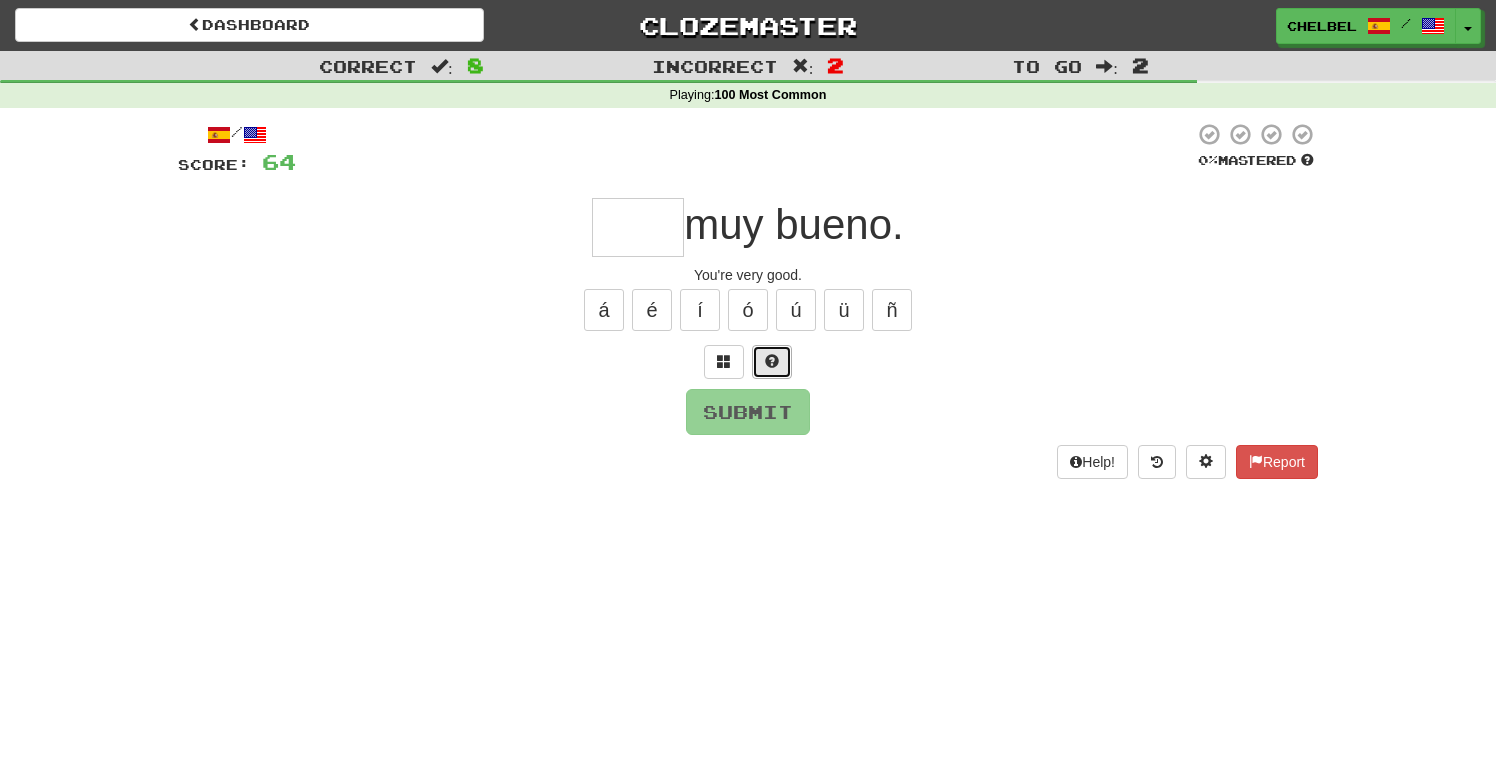click at bounding box center (772, 361) 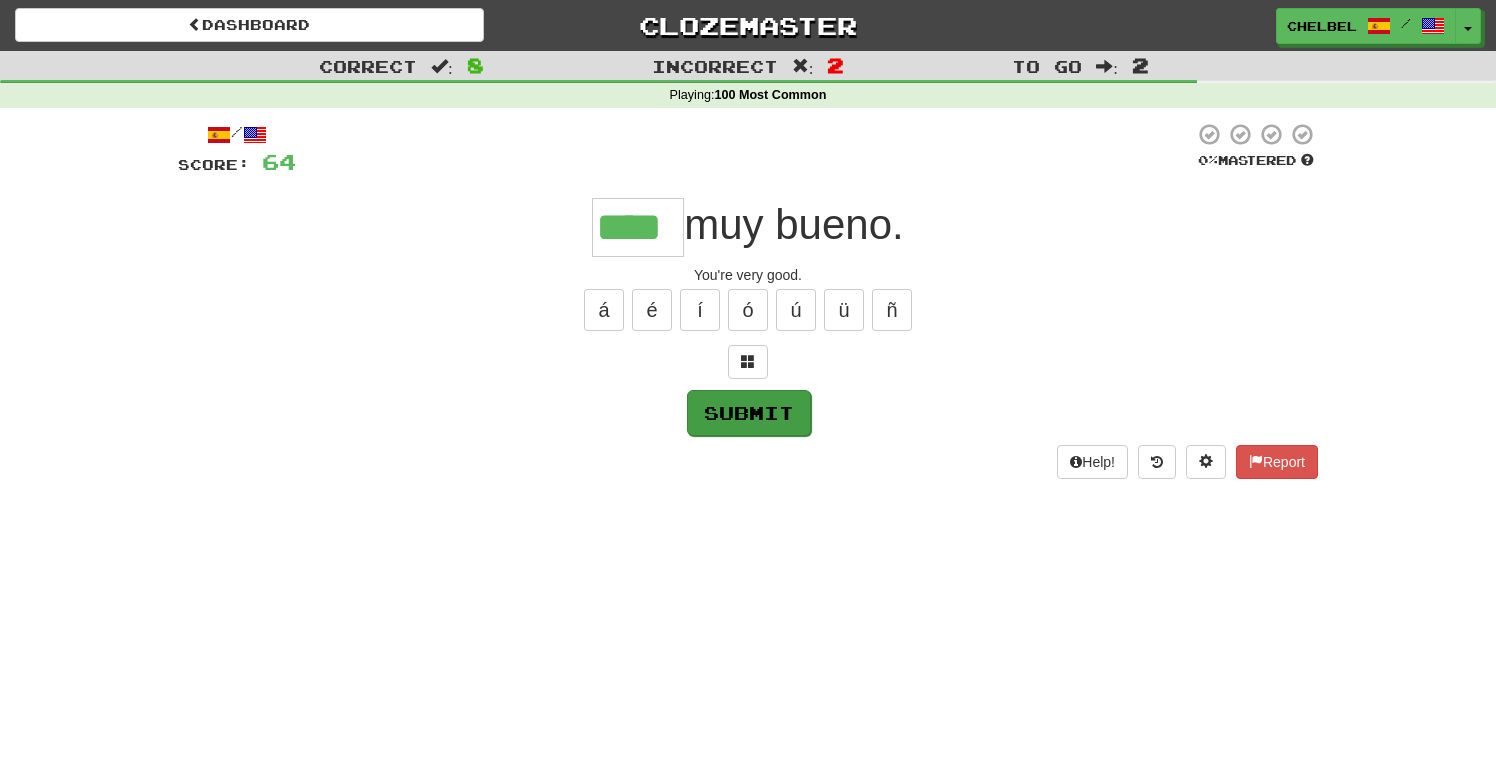 type on "****" 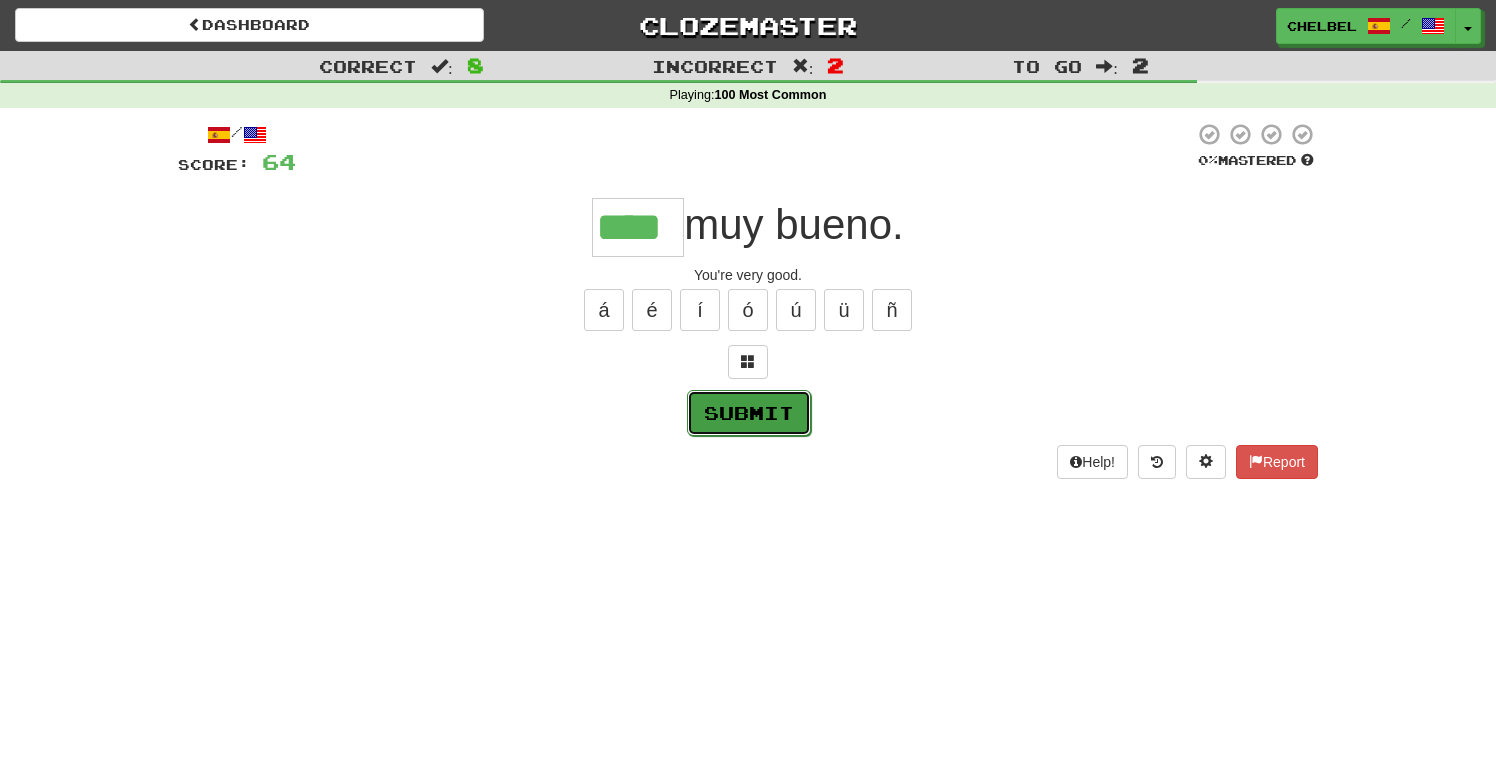 click on "Submit" at bounding box center [749, 413] 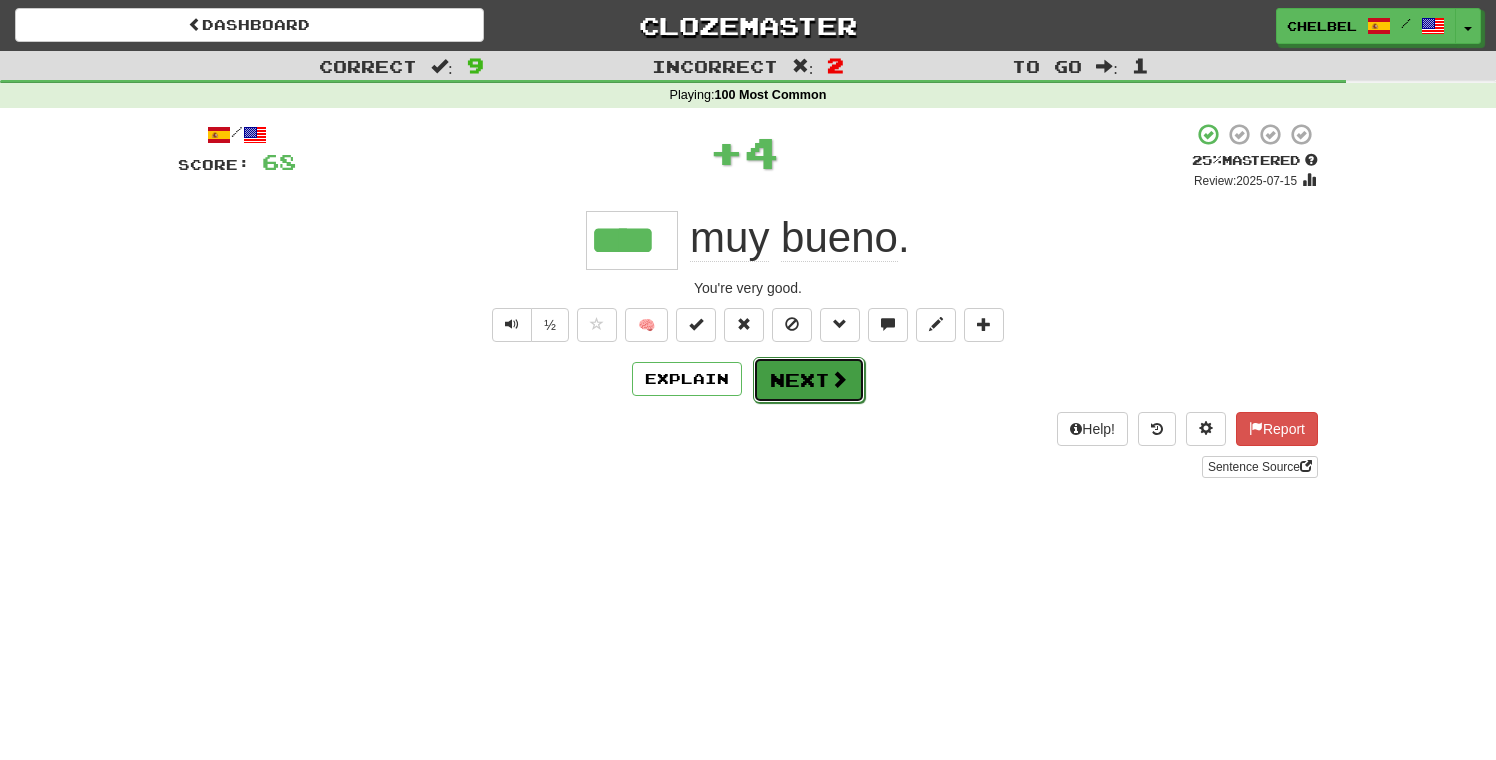 click on "Next" at bounding box center [809, 380] 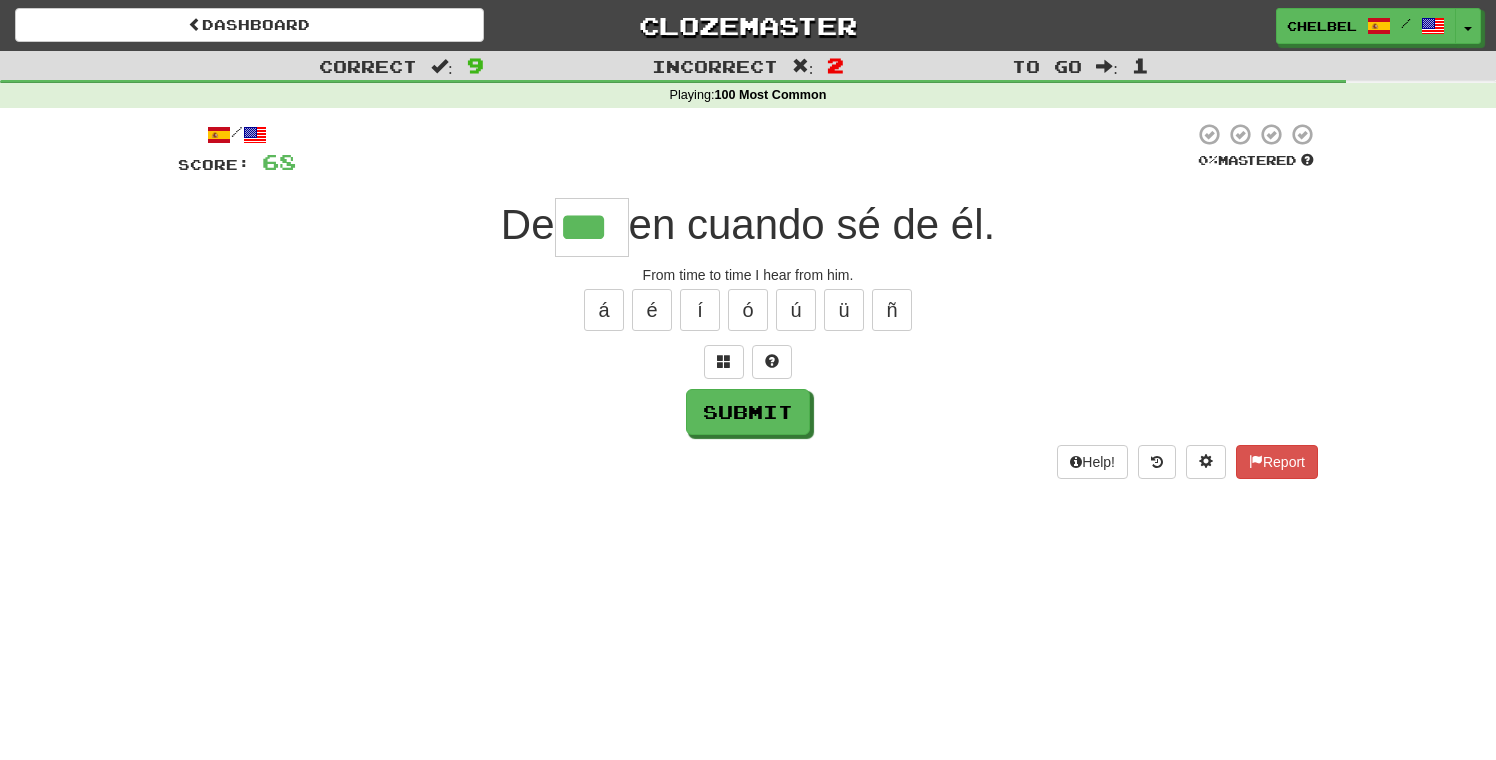 type on "***" 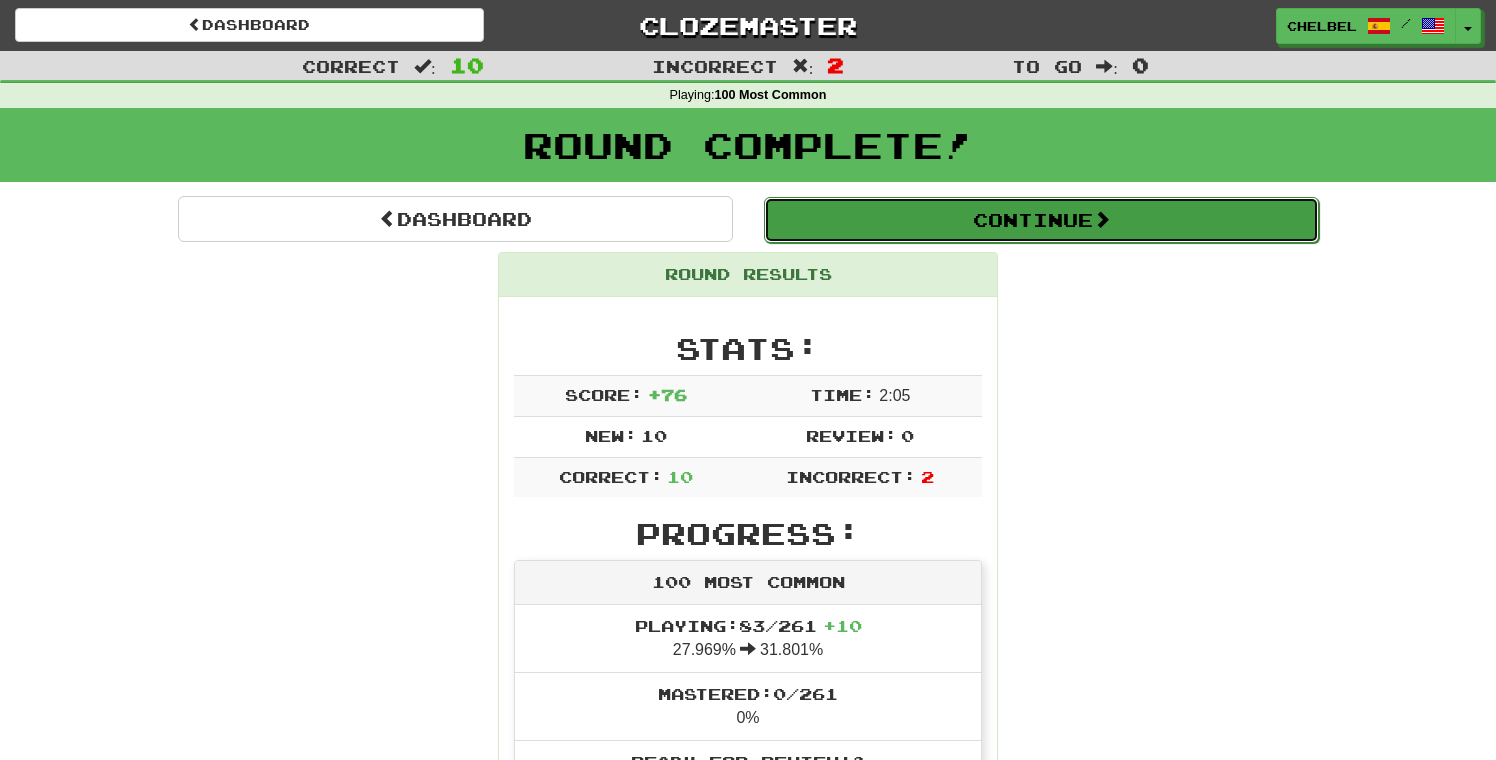 click on "Continue" at bounding box center [1041, 220] 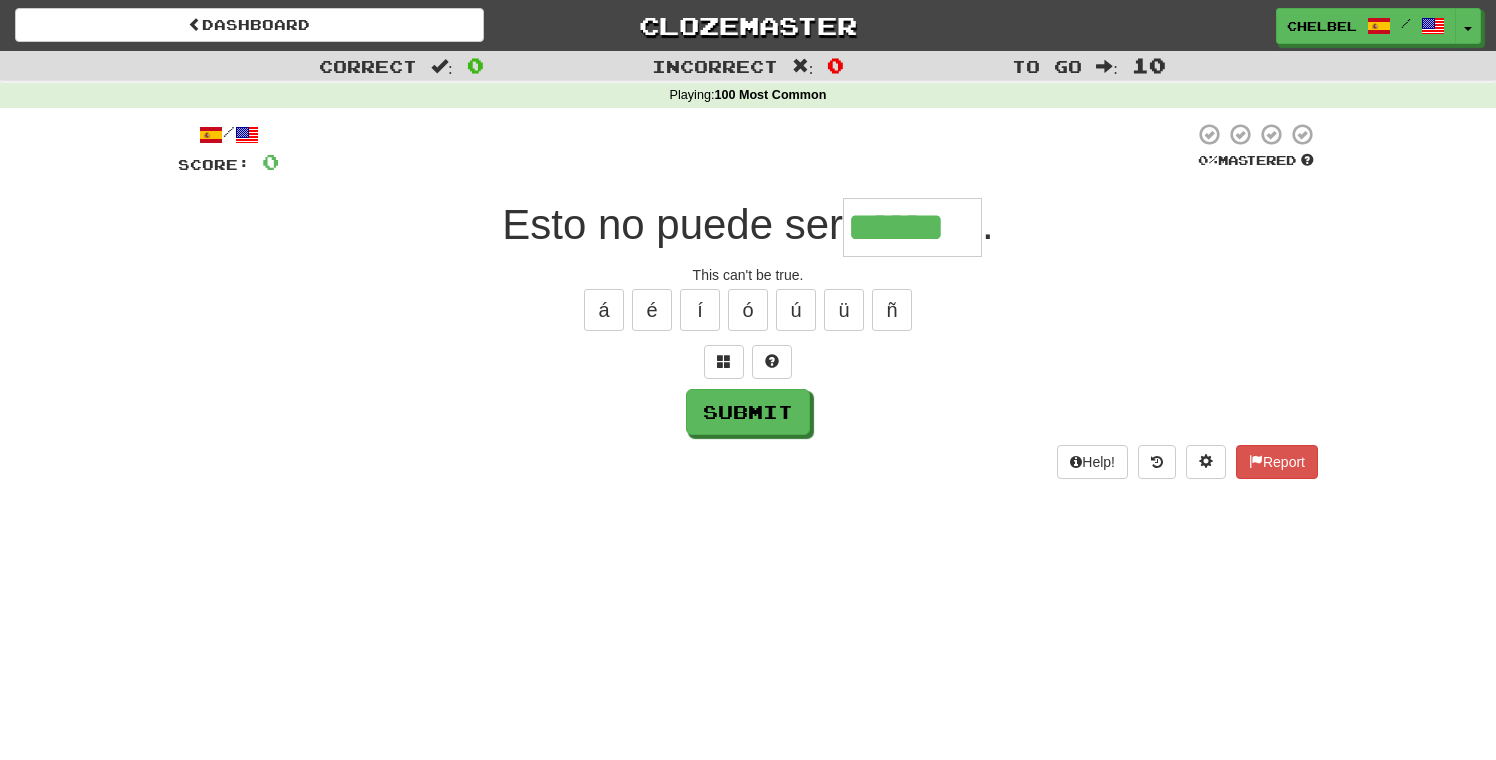 type on "******" 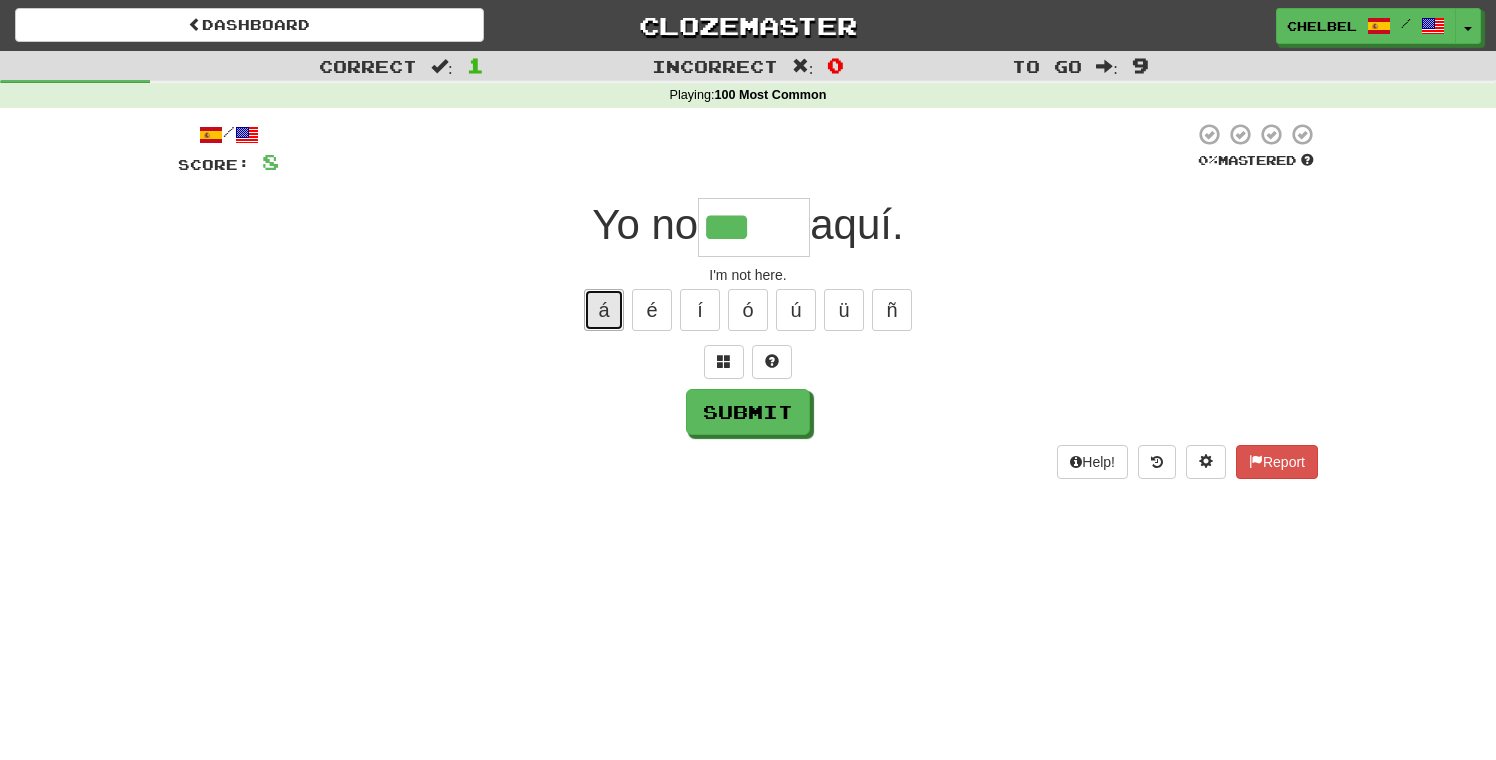 click on "á" at bounding box center [604, 310] 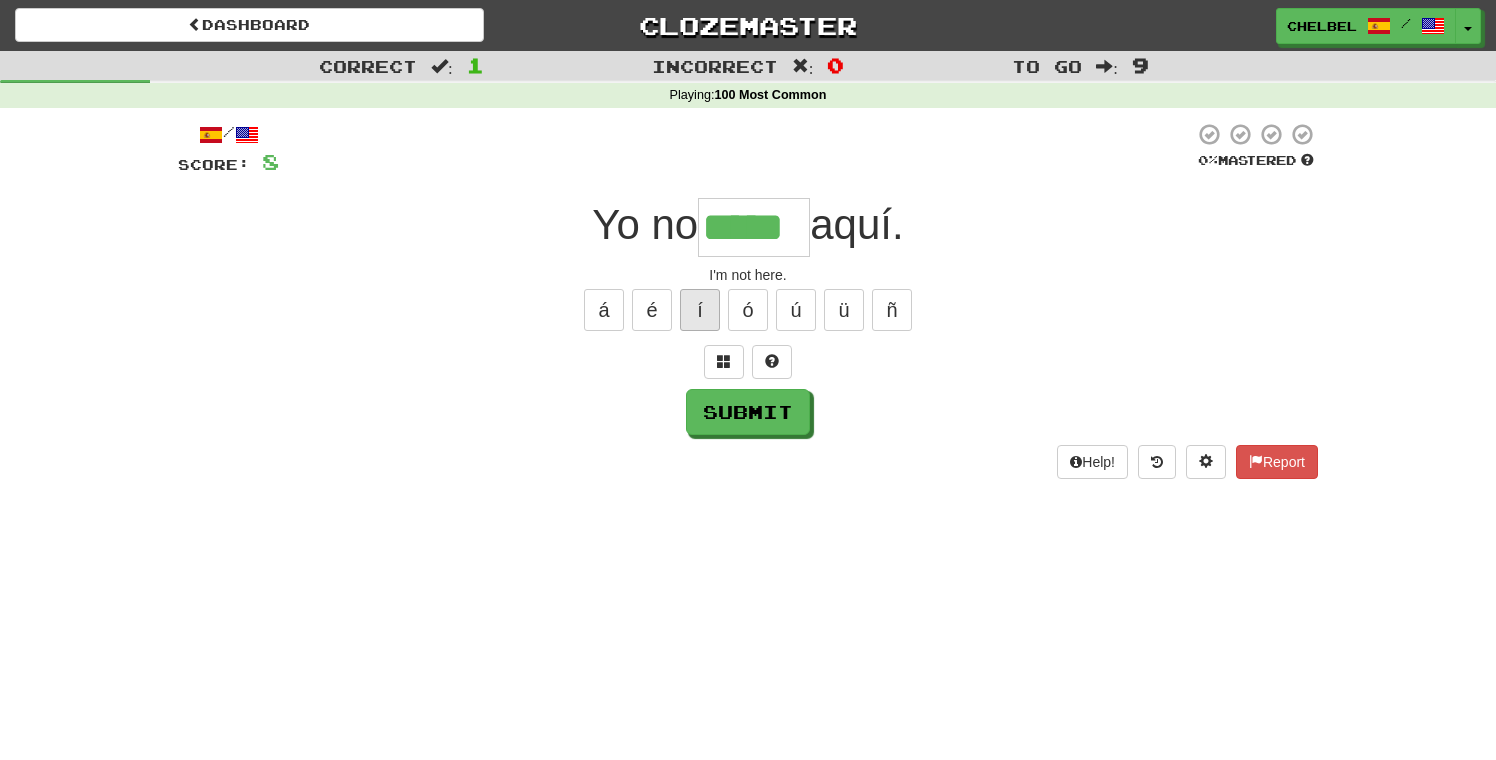 type on "*****" 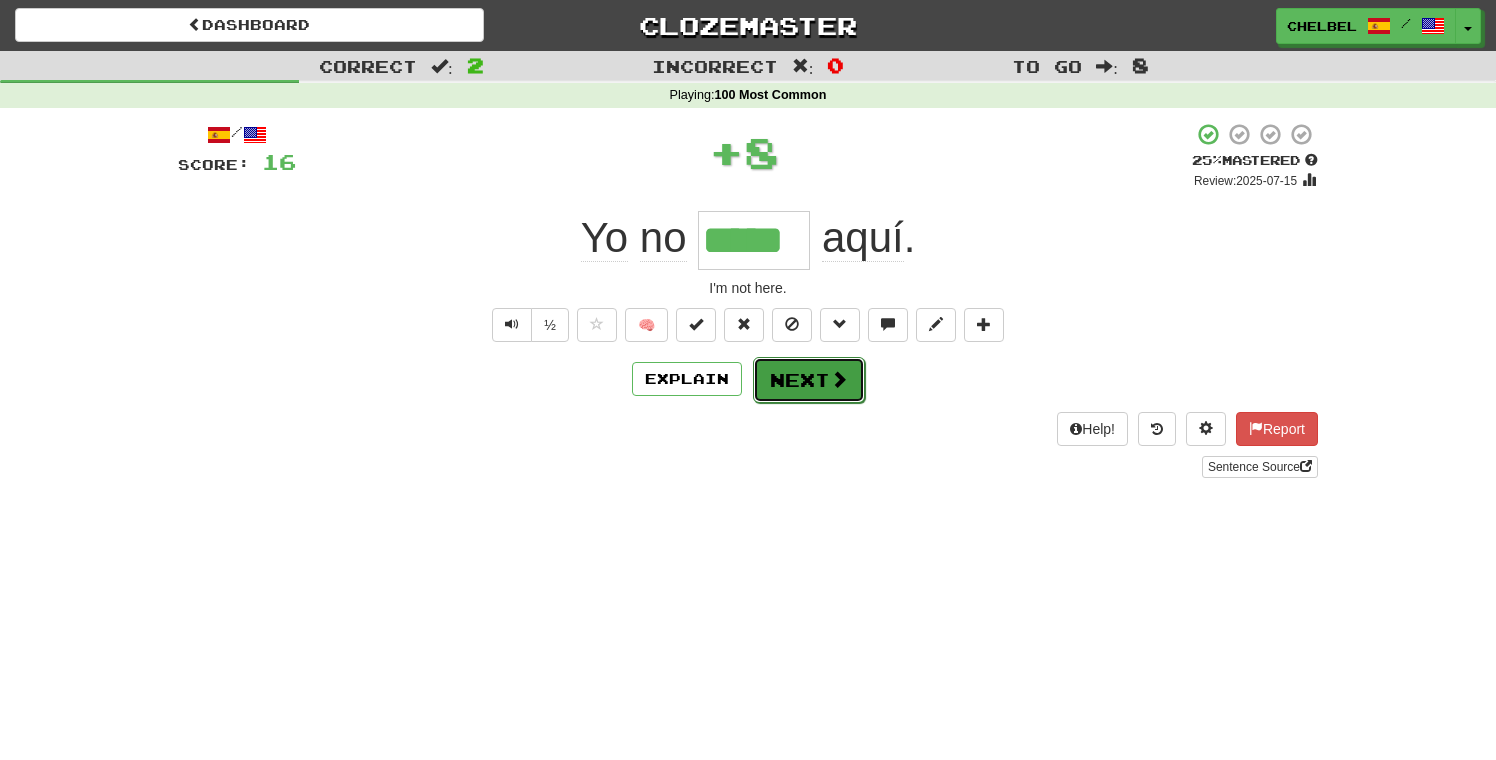 click on "Next" at bounding box center (809, 380) 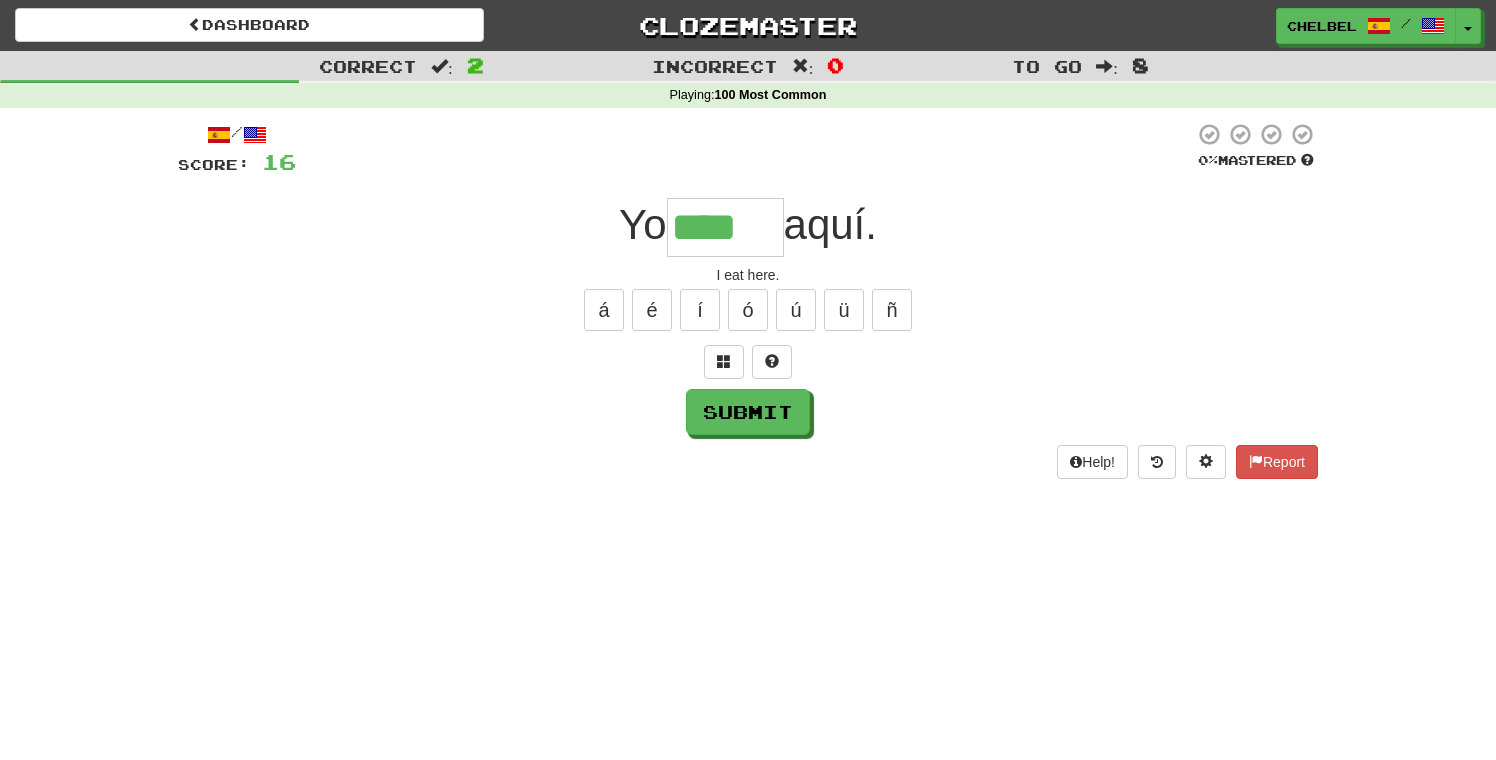 type on "****" 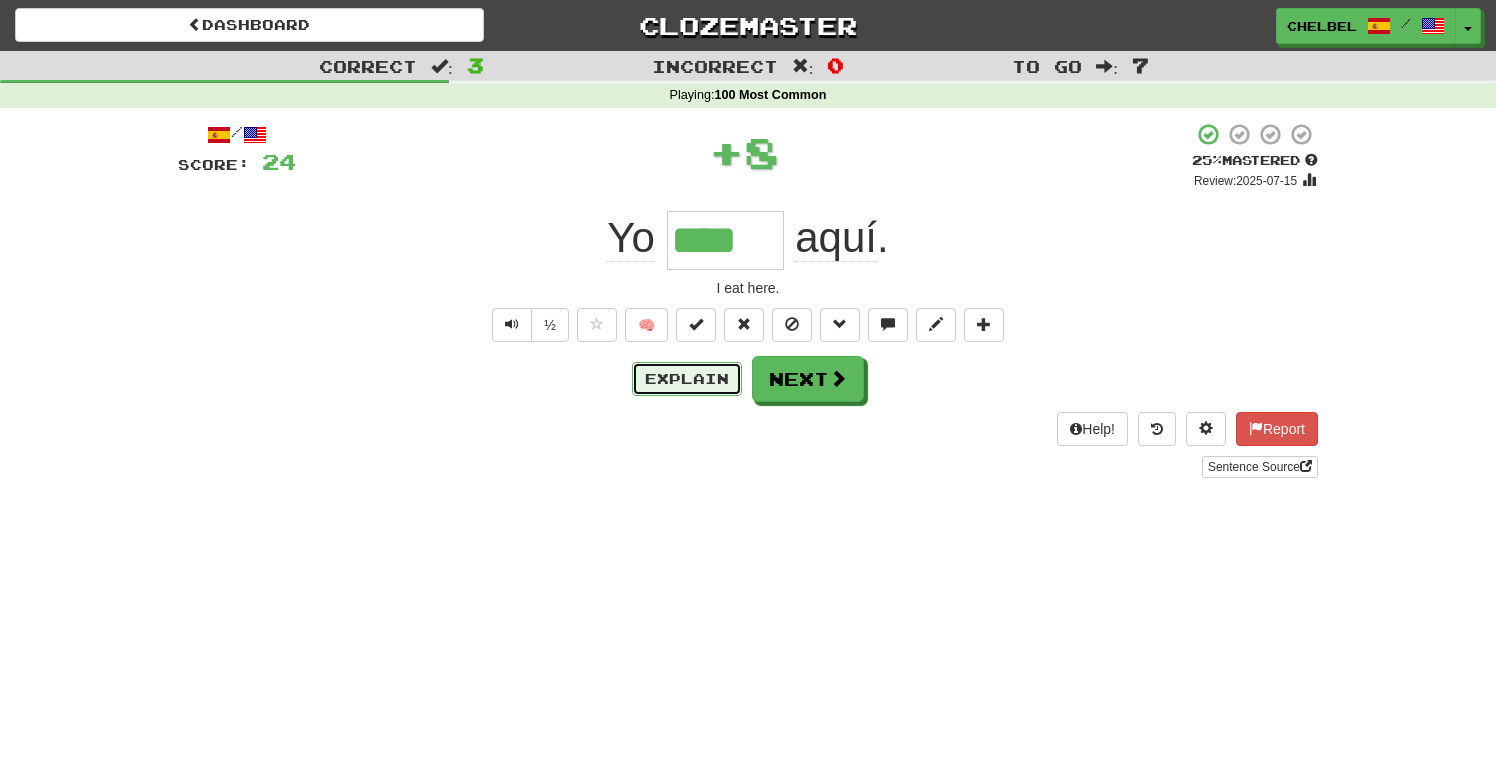 click on "Explain" at bounding box center [687, 379] 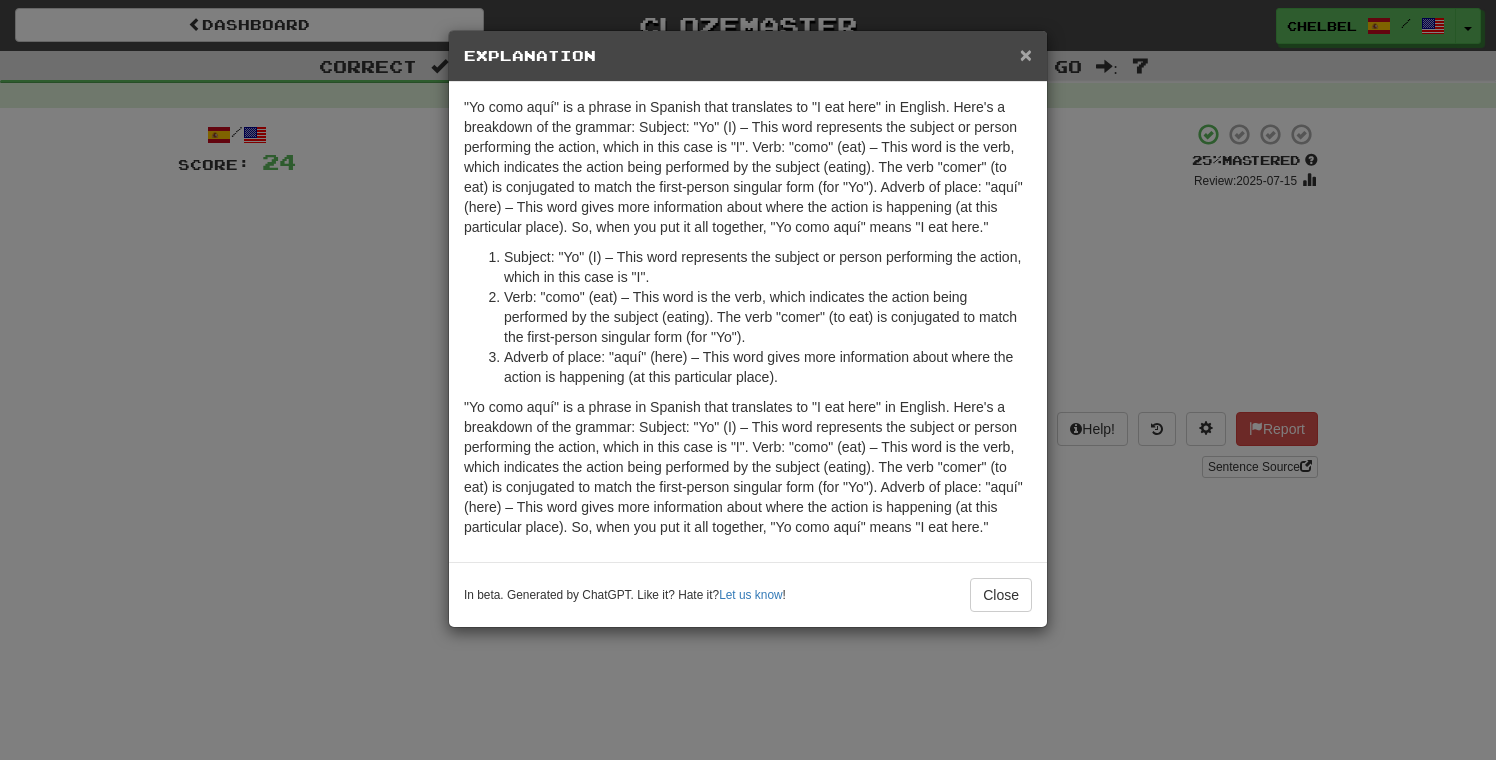 click on "×" at bounding box center [1026, 54] 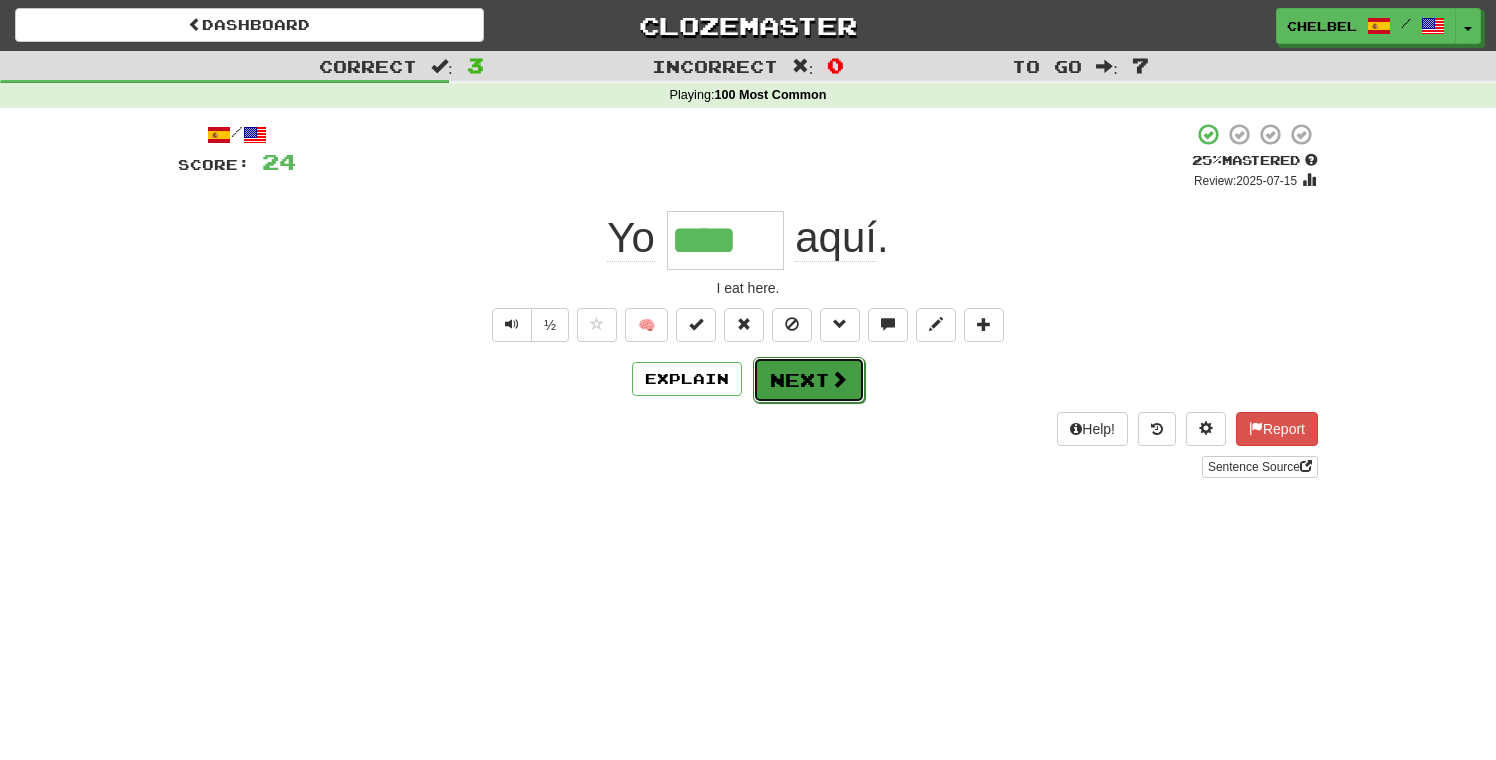 click on "Next" at bounding box center [809, 380] 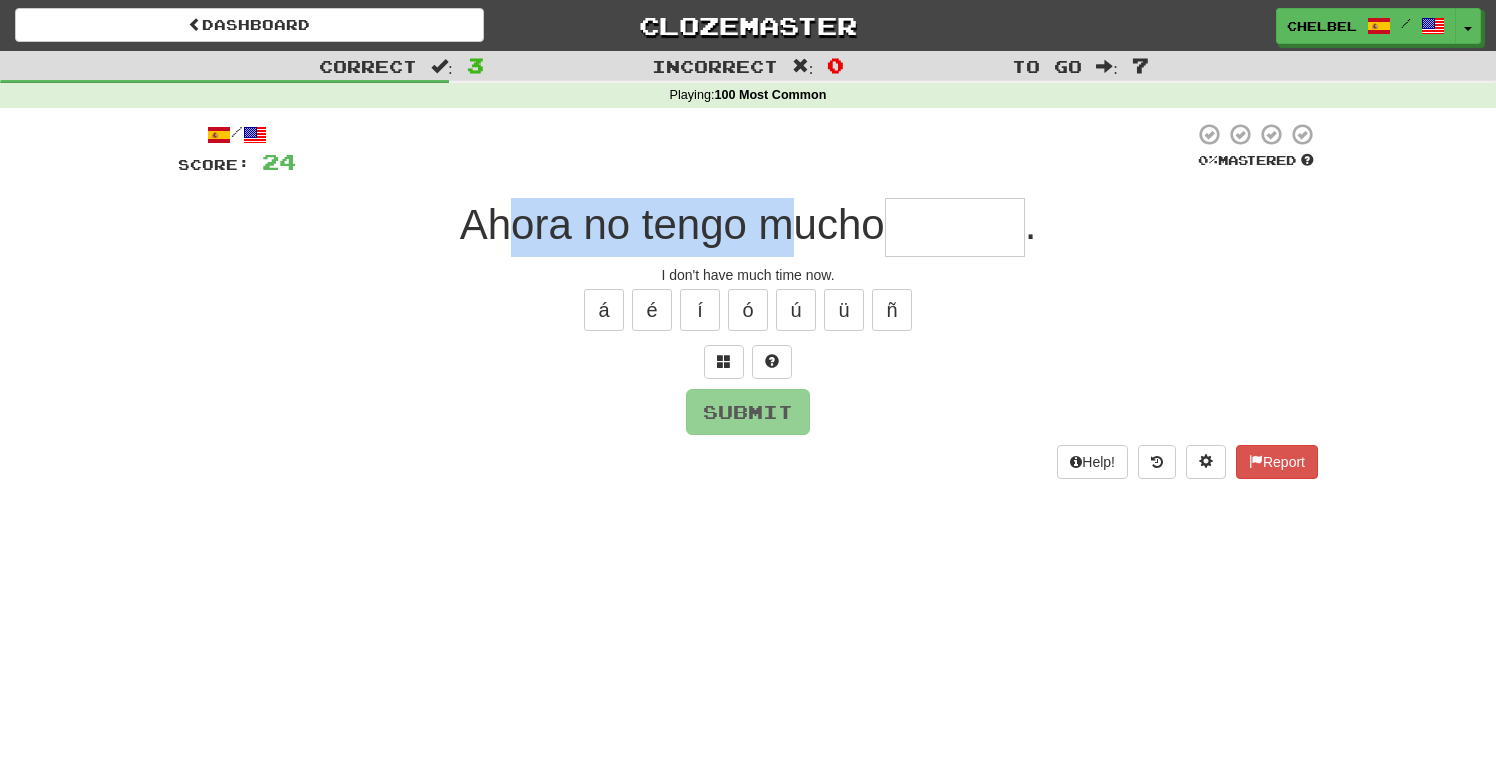 drag, startPoint x: 500, startPoint y: 230, endPoint x: 781, endPoint y: 220, distance: 281.1779 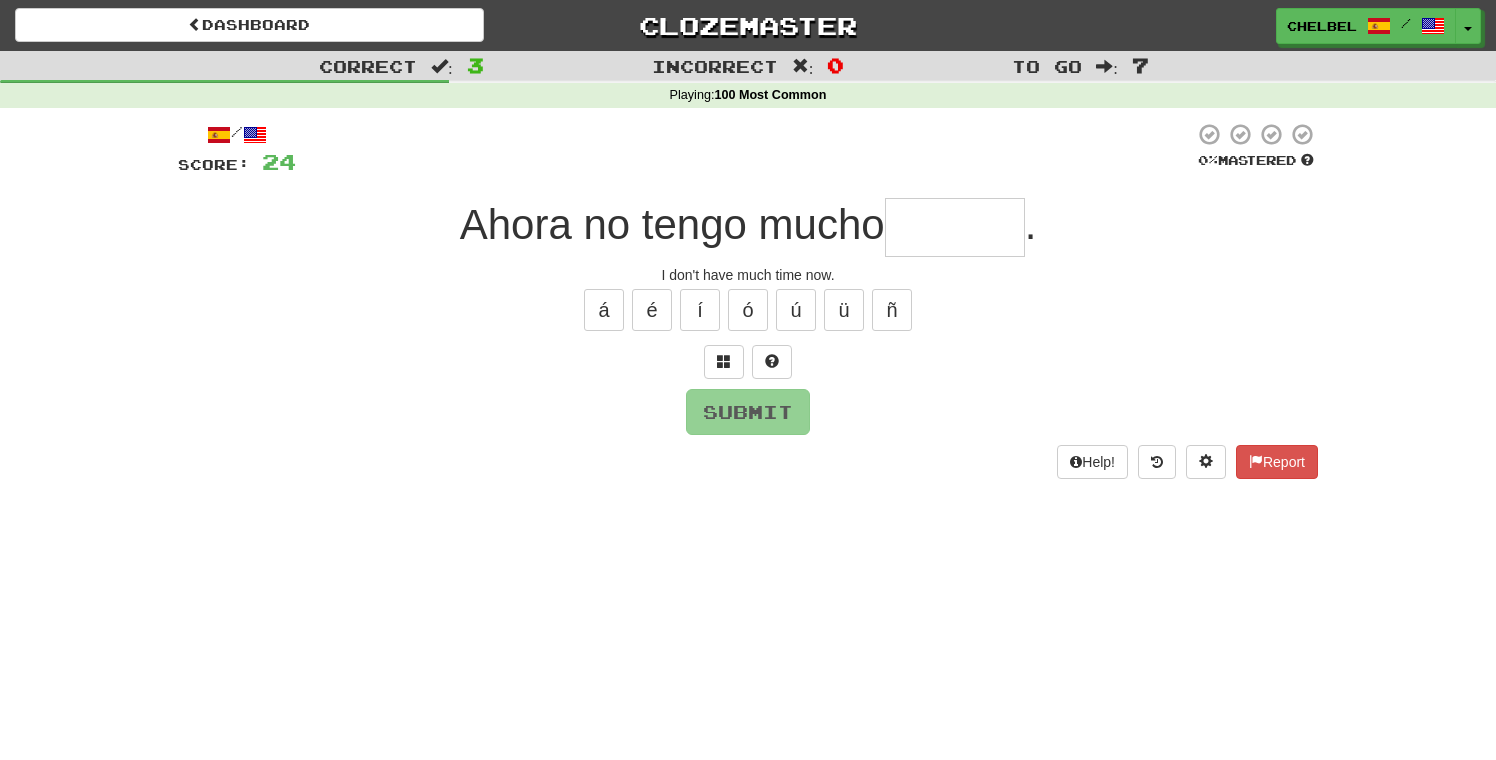 click on "Ahora no tengo mucho" at bounding box center [672, 224] 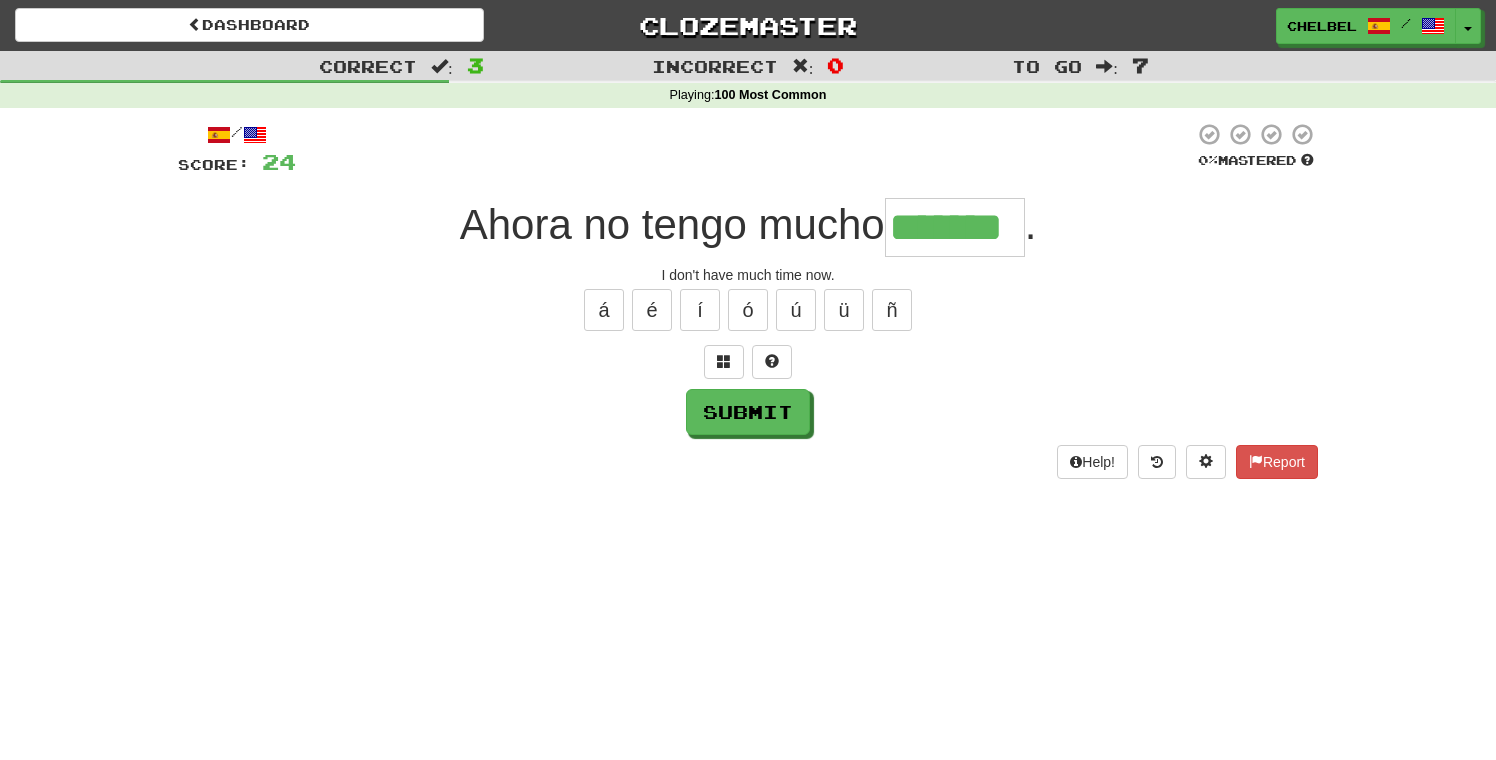 scroll, scrollTop: 0, scrollLeft: 9, axis: horizontal 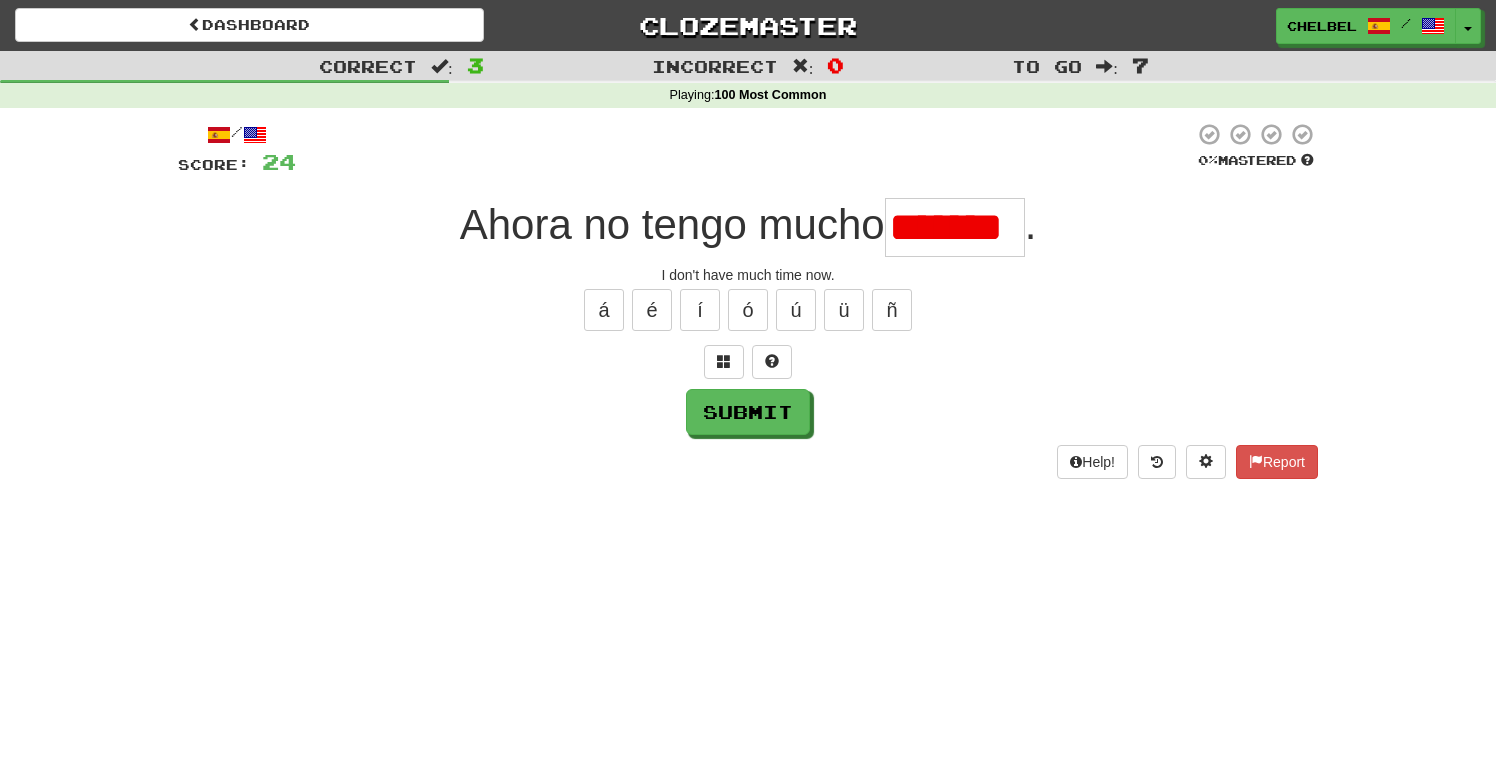 type on "******" 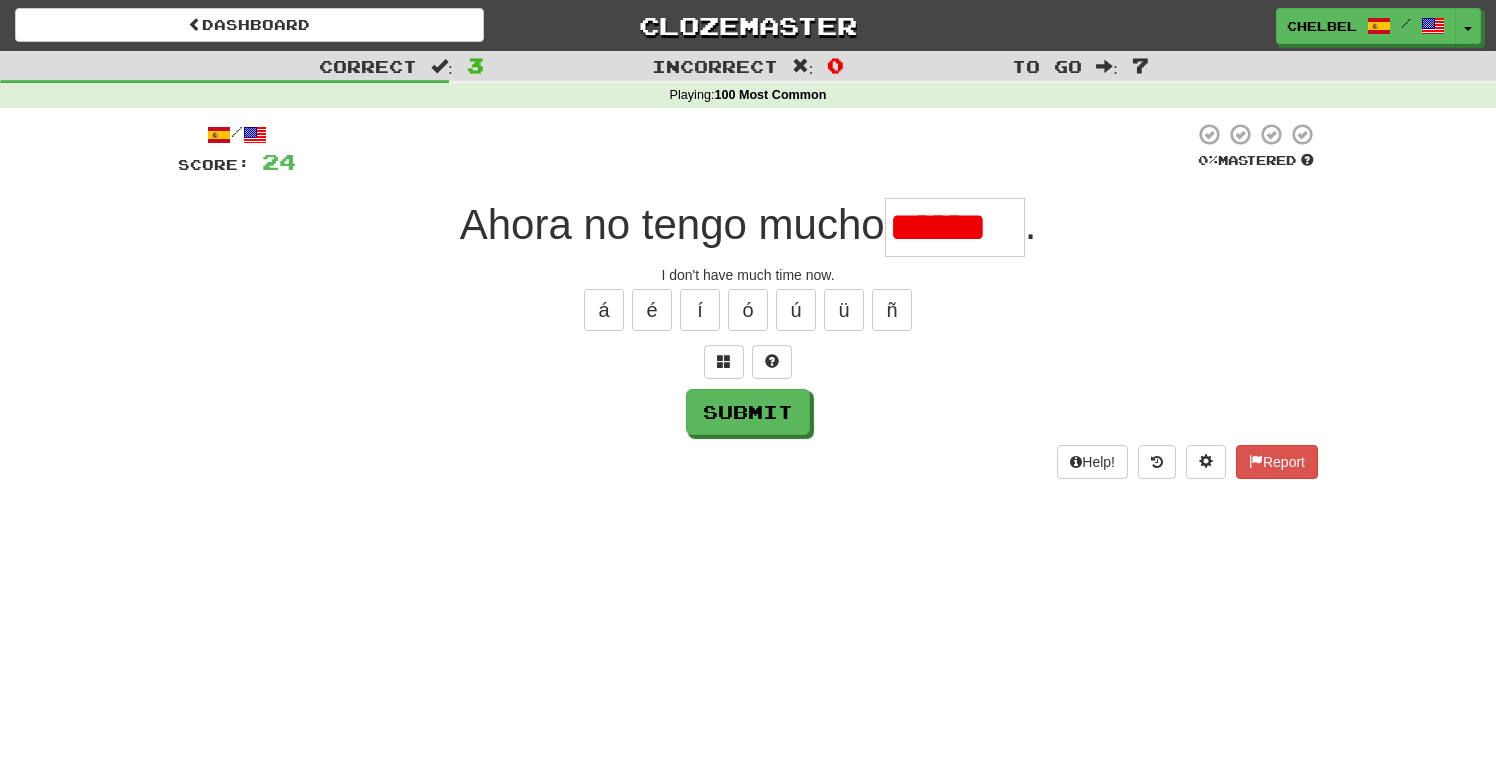 scroll, scrollTop: 0, scrollLeft: 0, axis: both 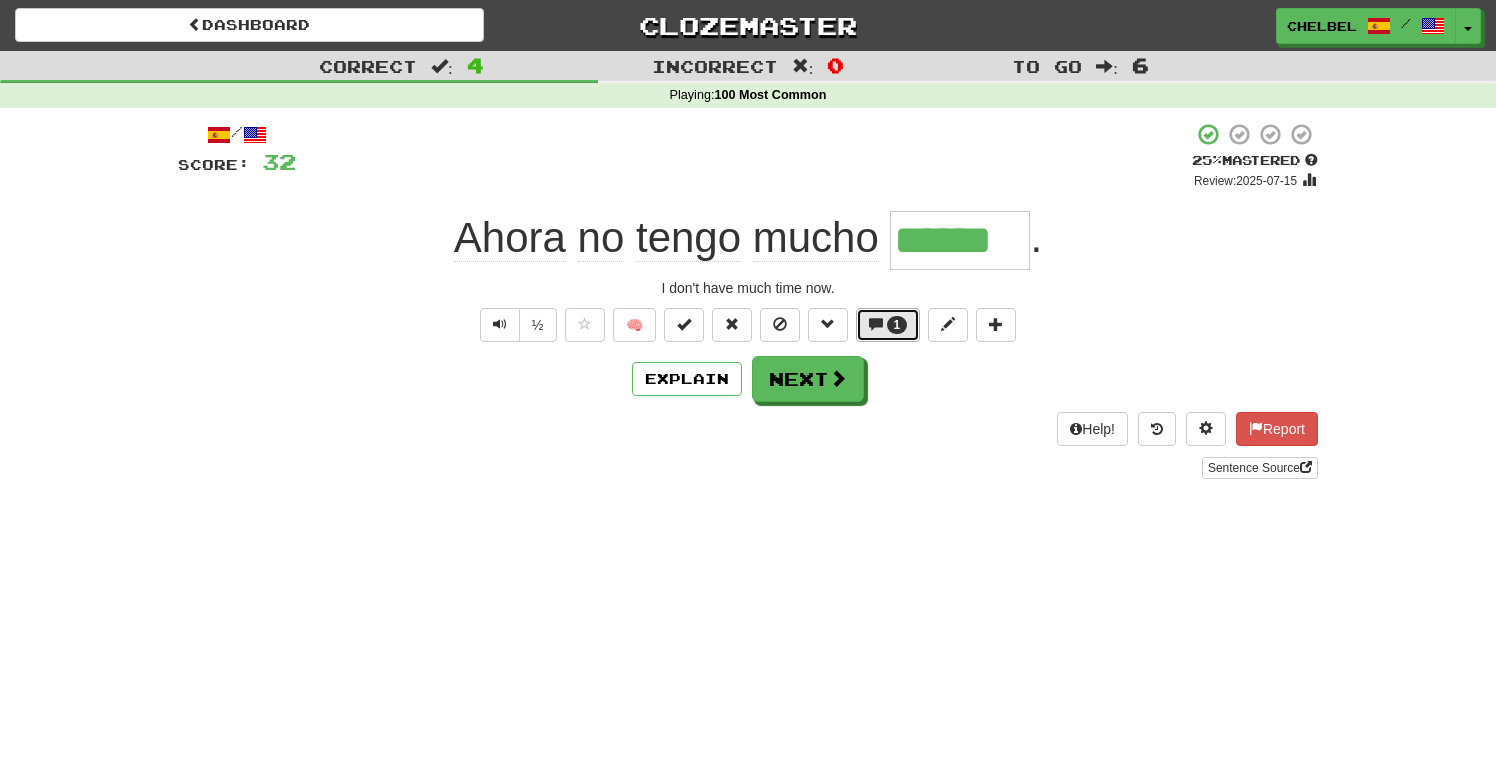 click on "1" at bounding box center (897, 325) 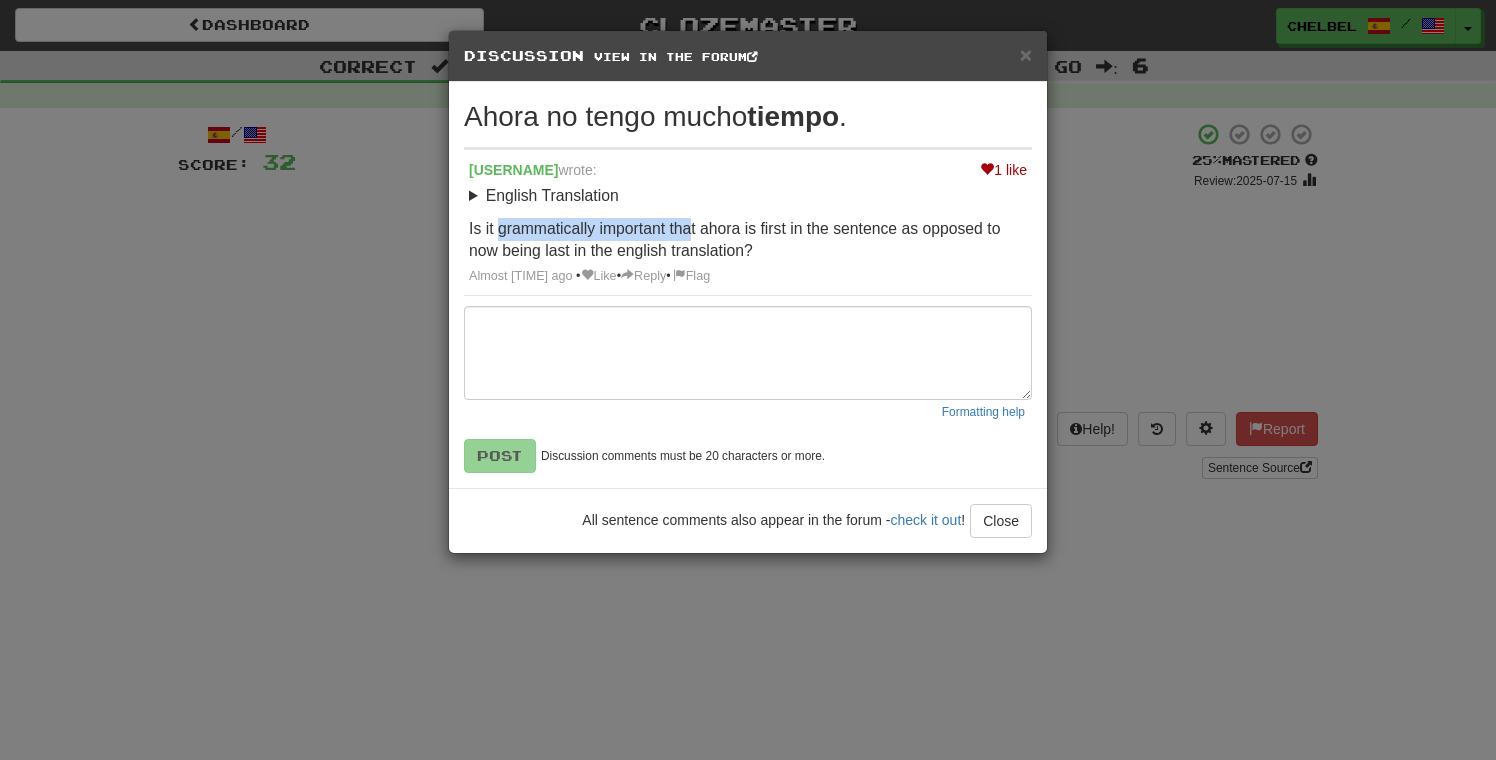 drag, startPoint x: 496, startPoint y: 227, endPoint x: 695, endPoint y: 222, distance: 199.0628 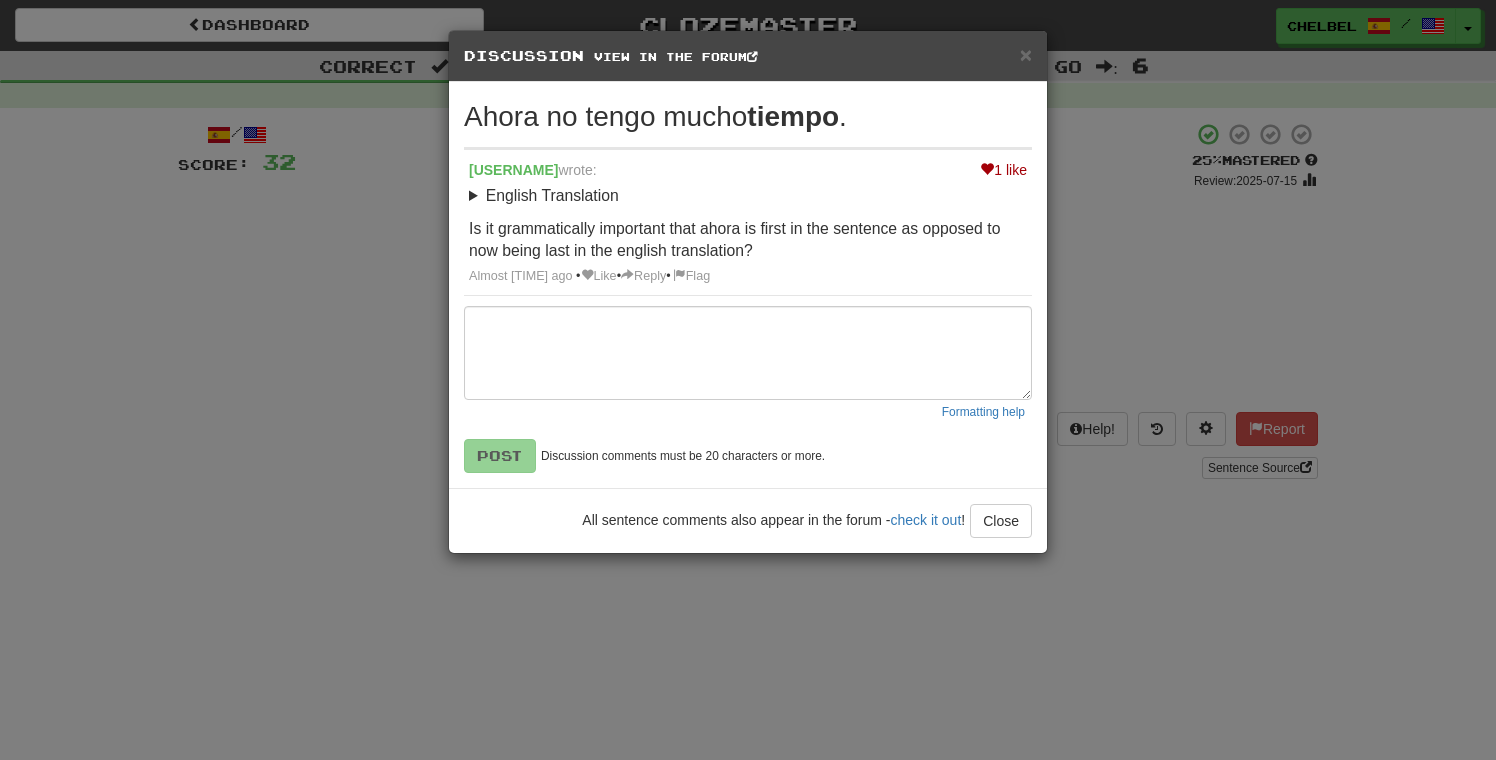 click on "Is it grammatically important that ahora is first in the sentence as opposed to now being last in the english translation?" at bounding box center [748, 240] 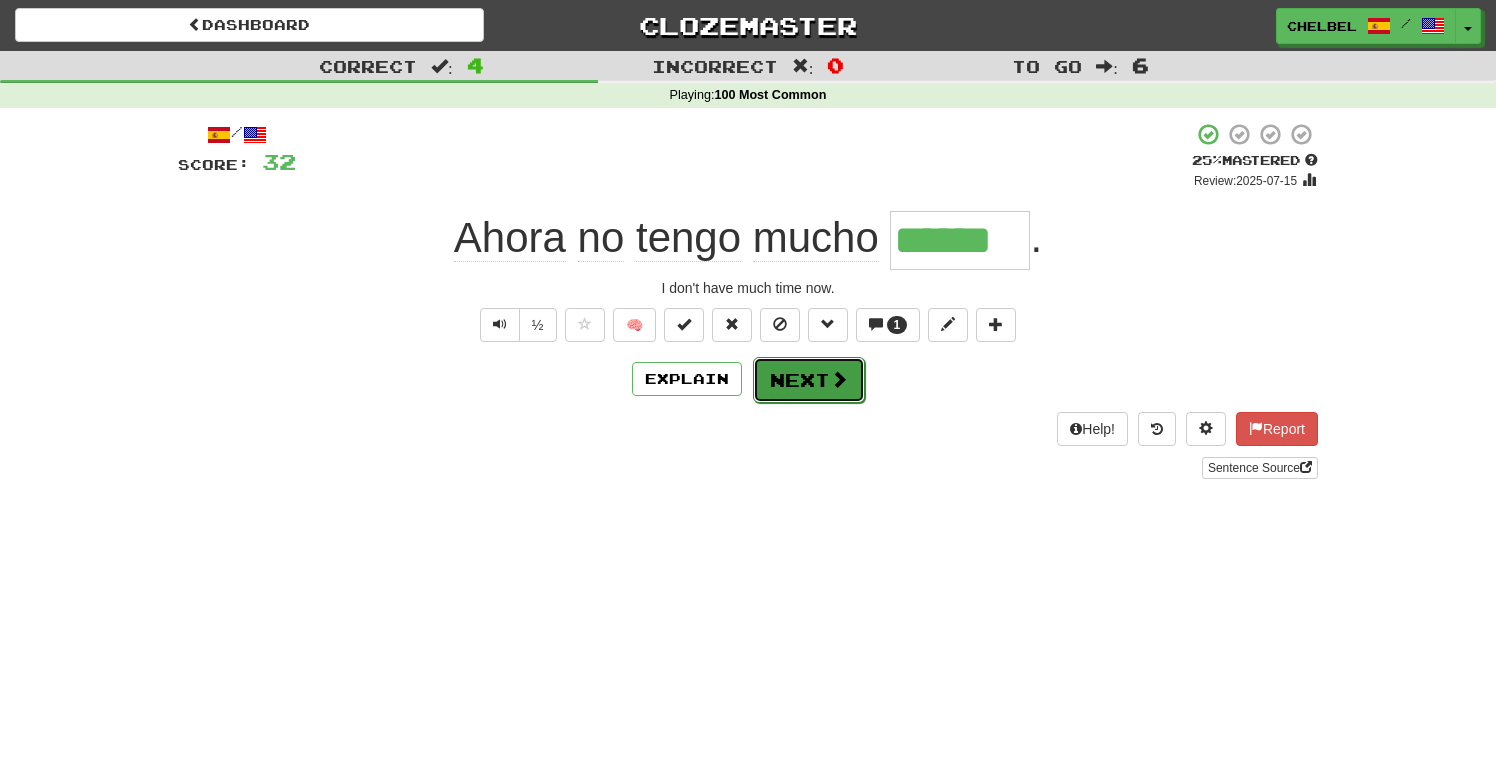 click on "Next" at bounding box center [809, 380] 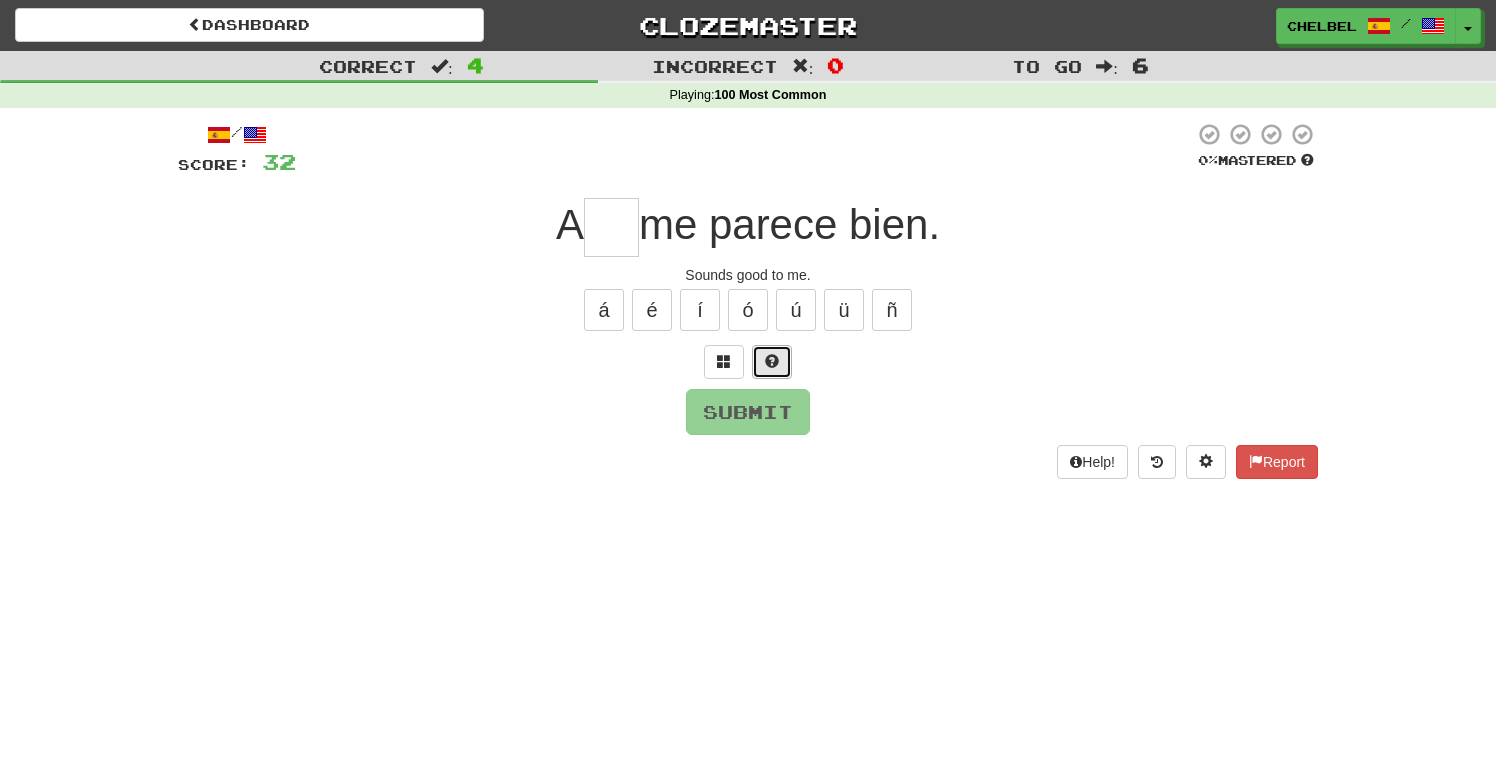 click at bounding box center [772, 361] 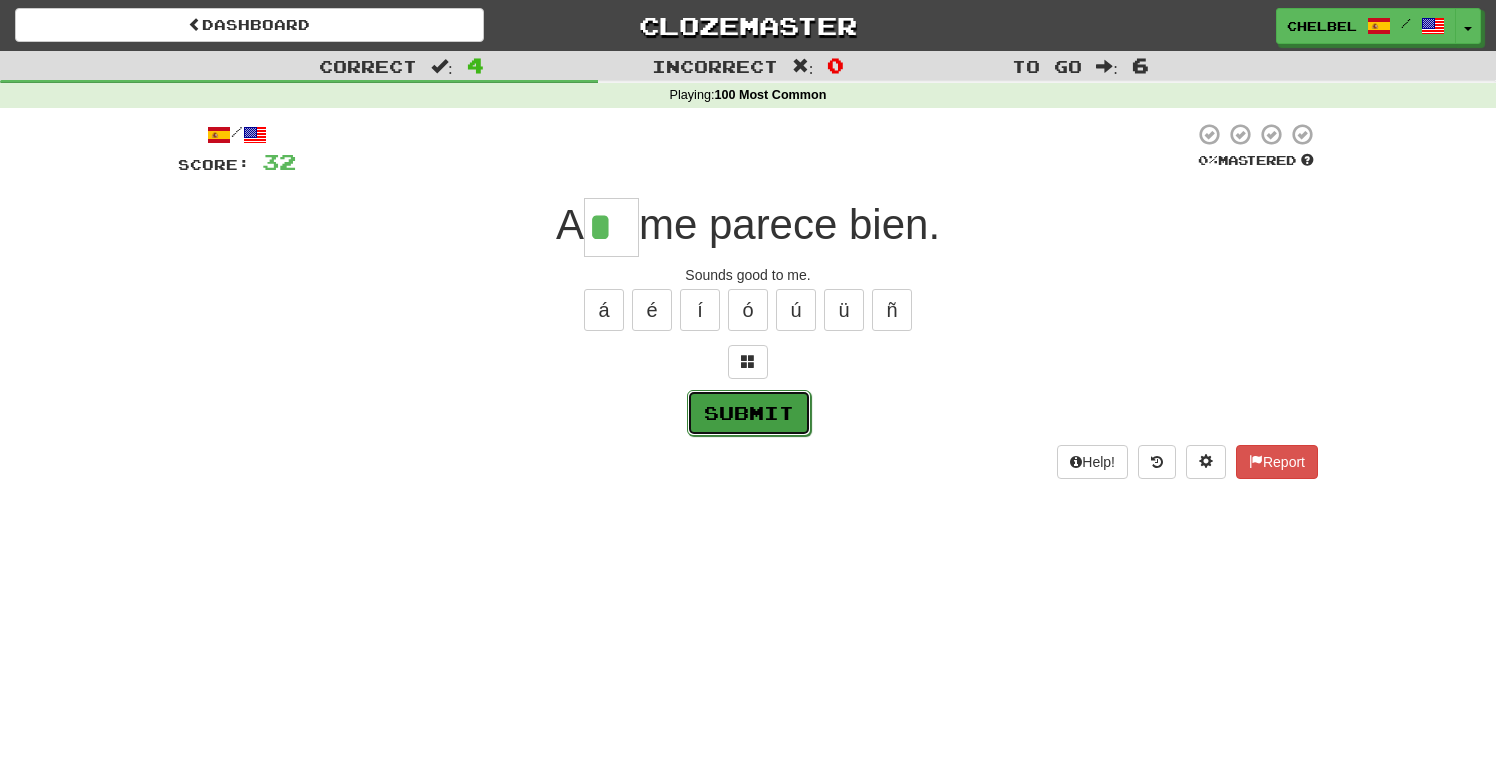 click on "Submit" at bounding box center [749, 413] 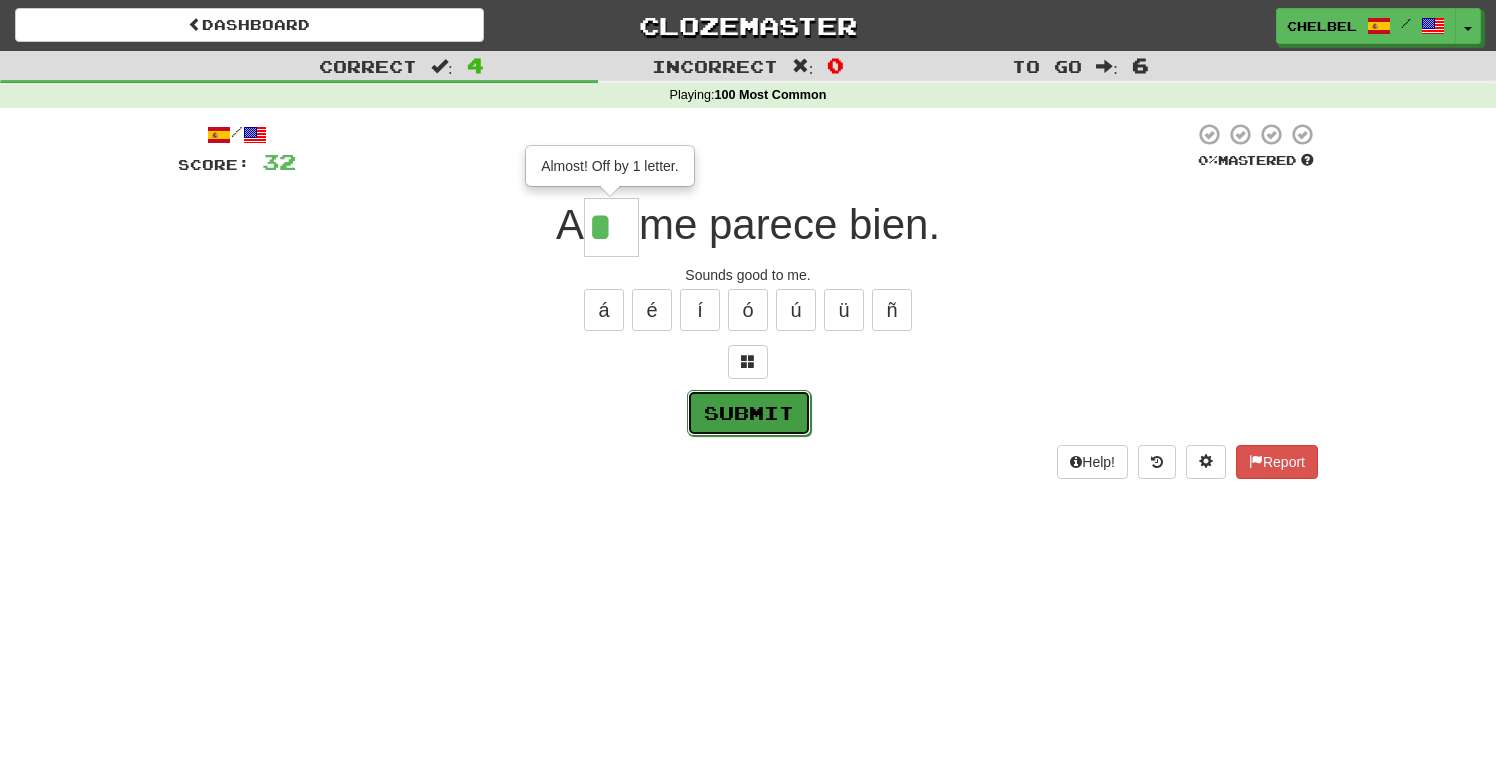 click on "Submit" at bounding box center (749, 413) 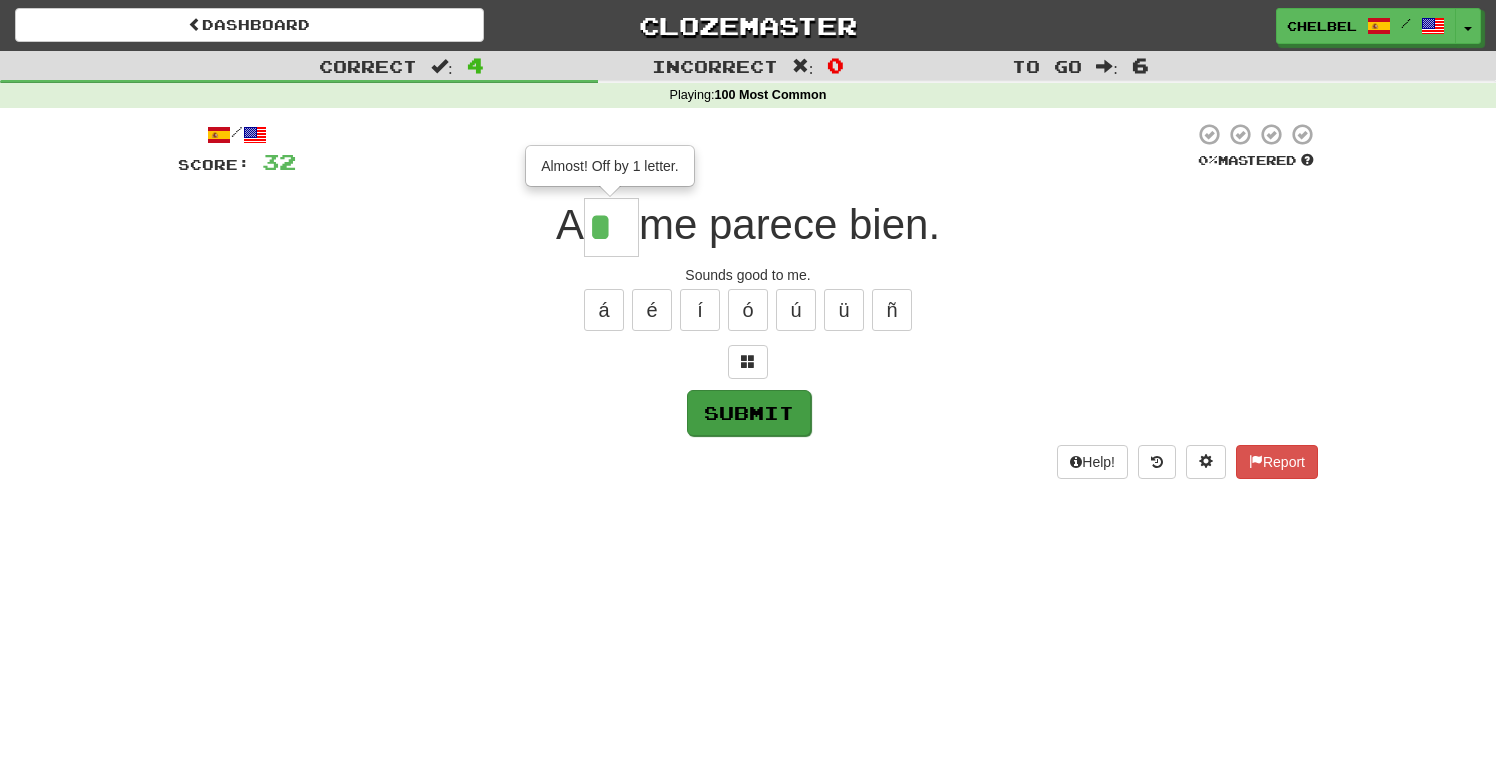 type on "**" 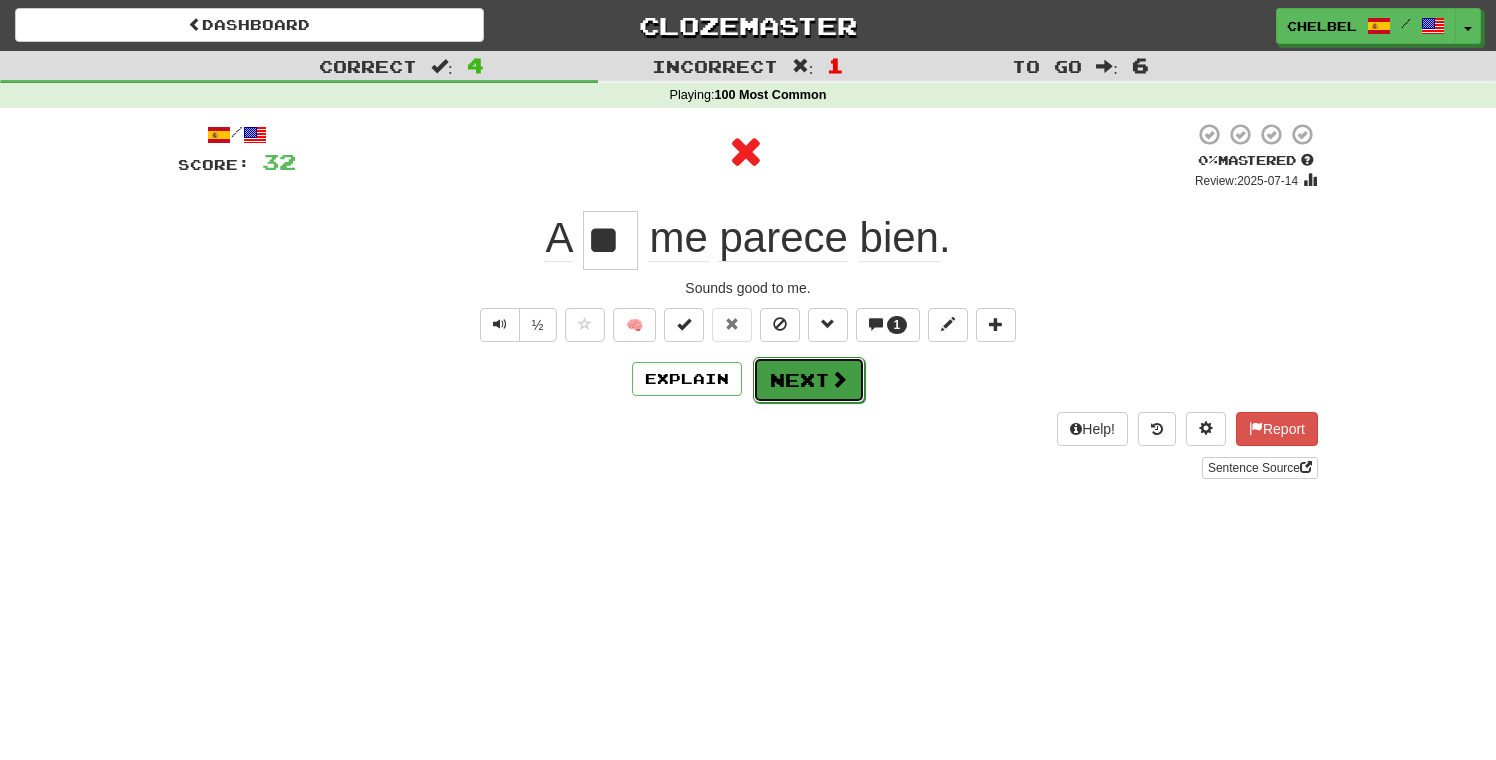 click on "Next" at bounding box center [809, 380] 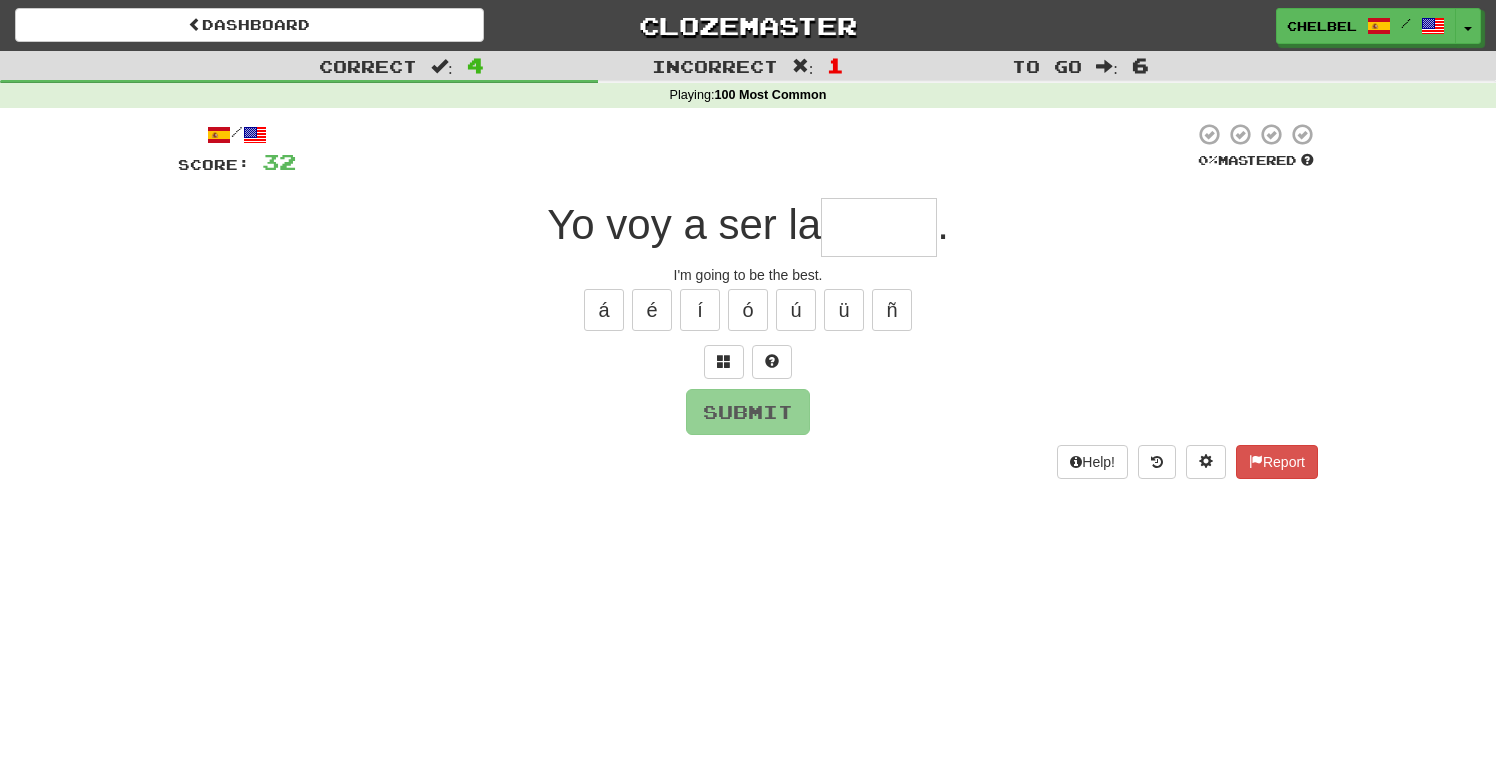 click on "á é í ó ú ü ñ" at bounding box center [748, 310] 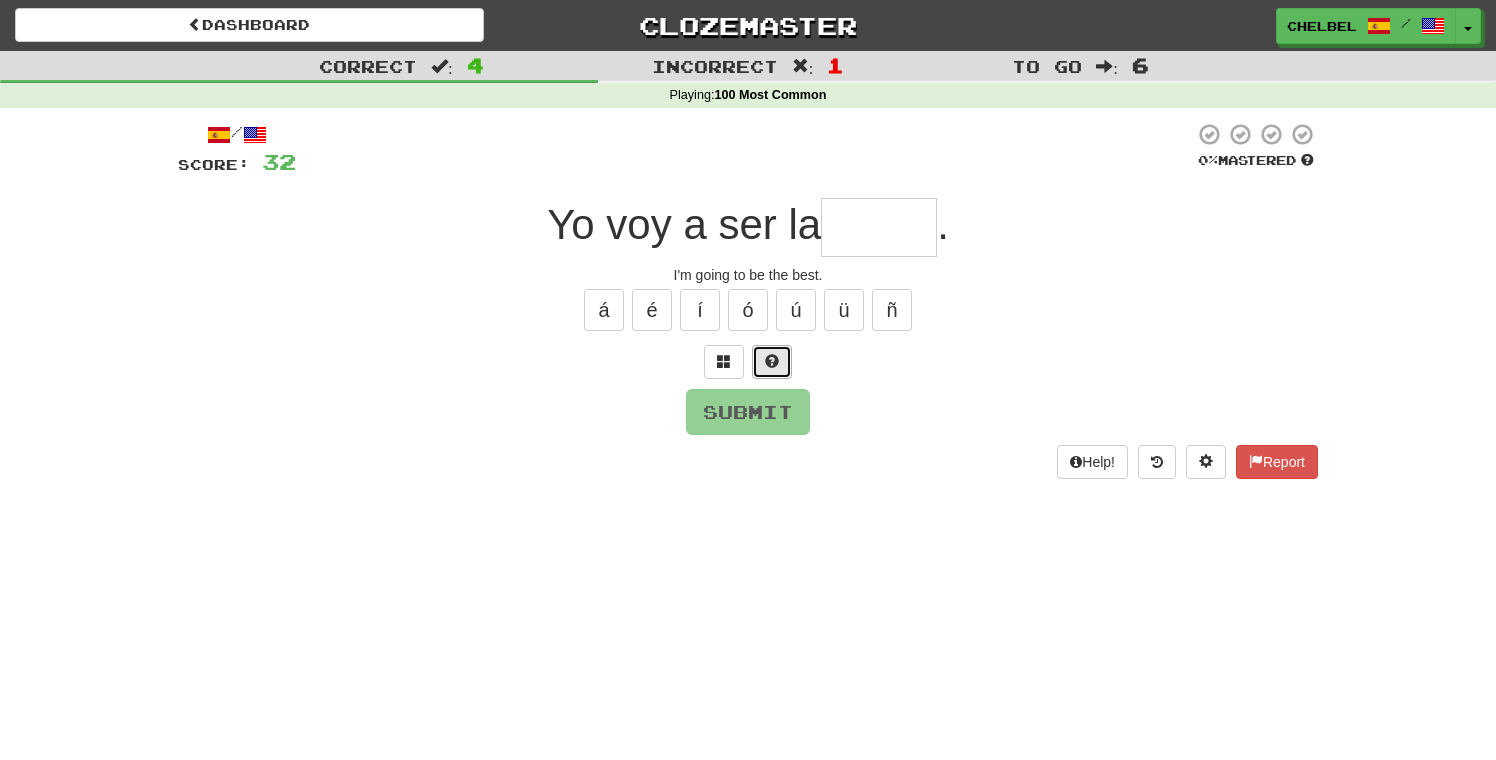 click at bounding box center (772, 361) 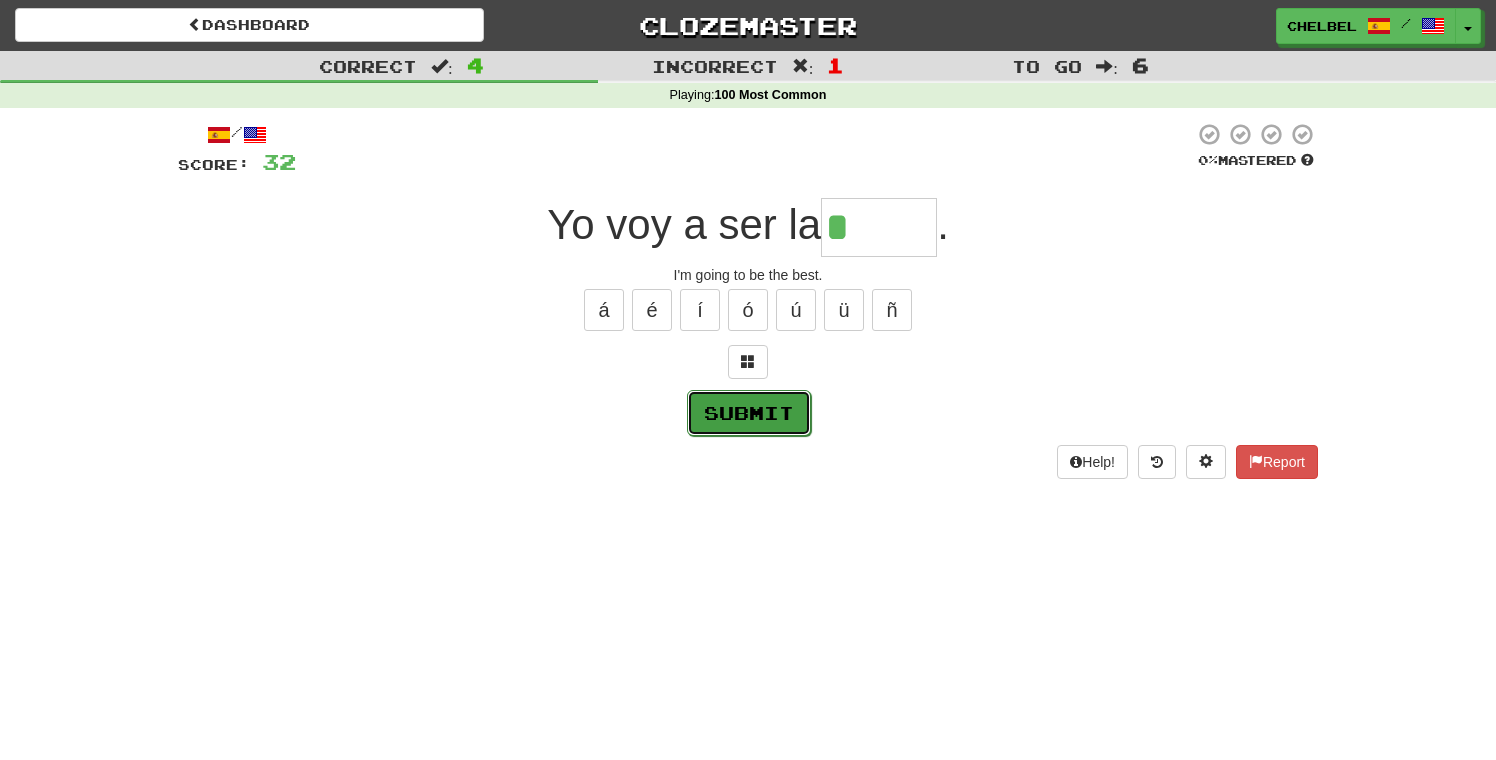 click on "Submit" at bounding box center [749, 413] 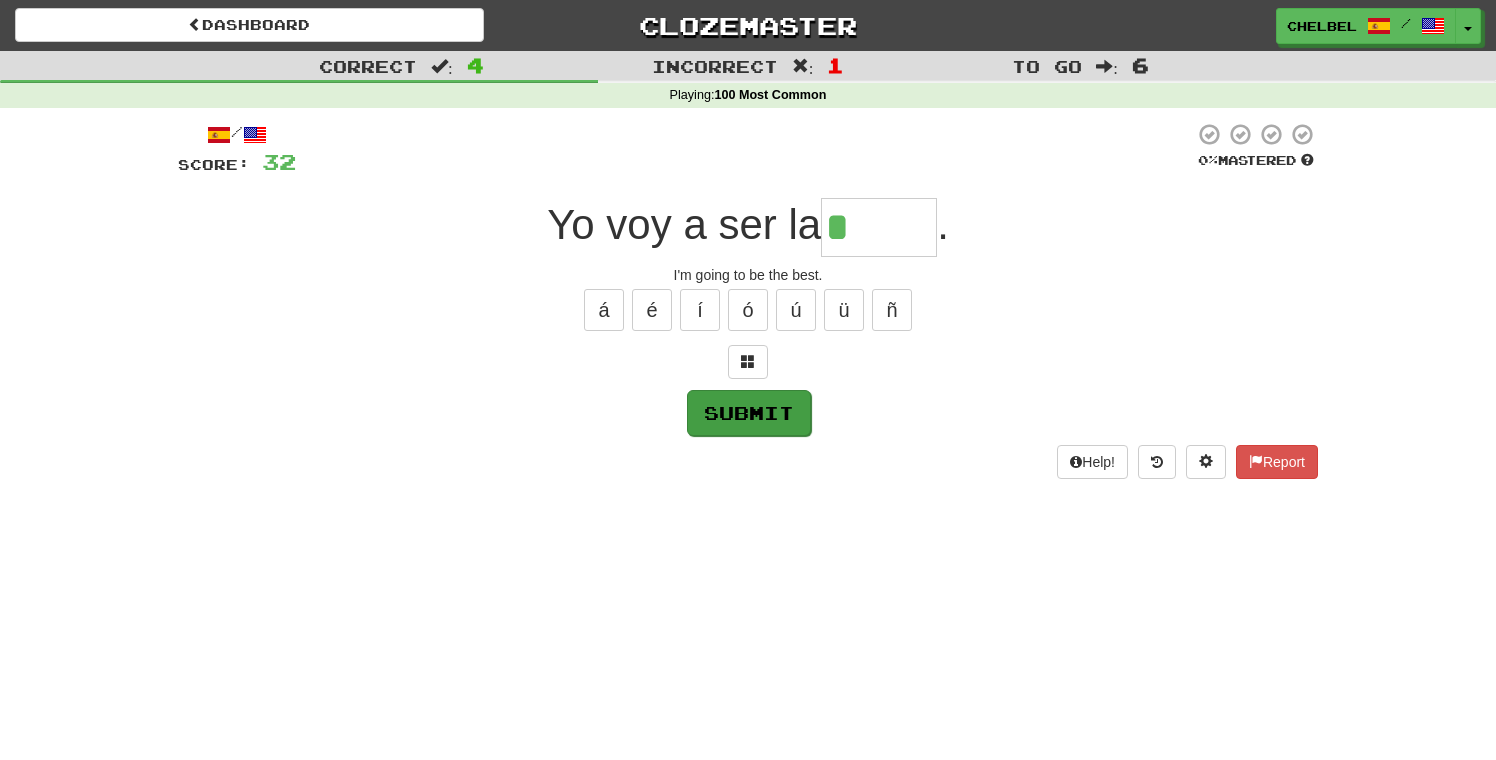 type on "*****" 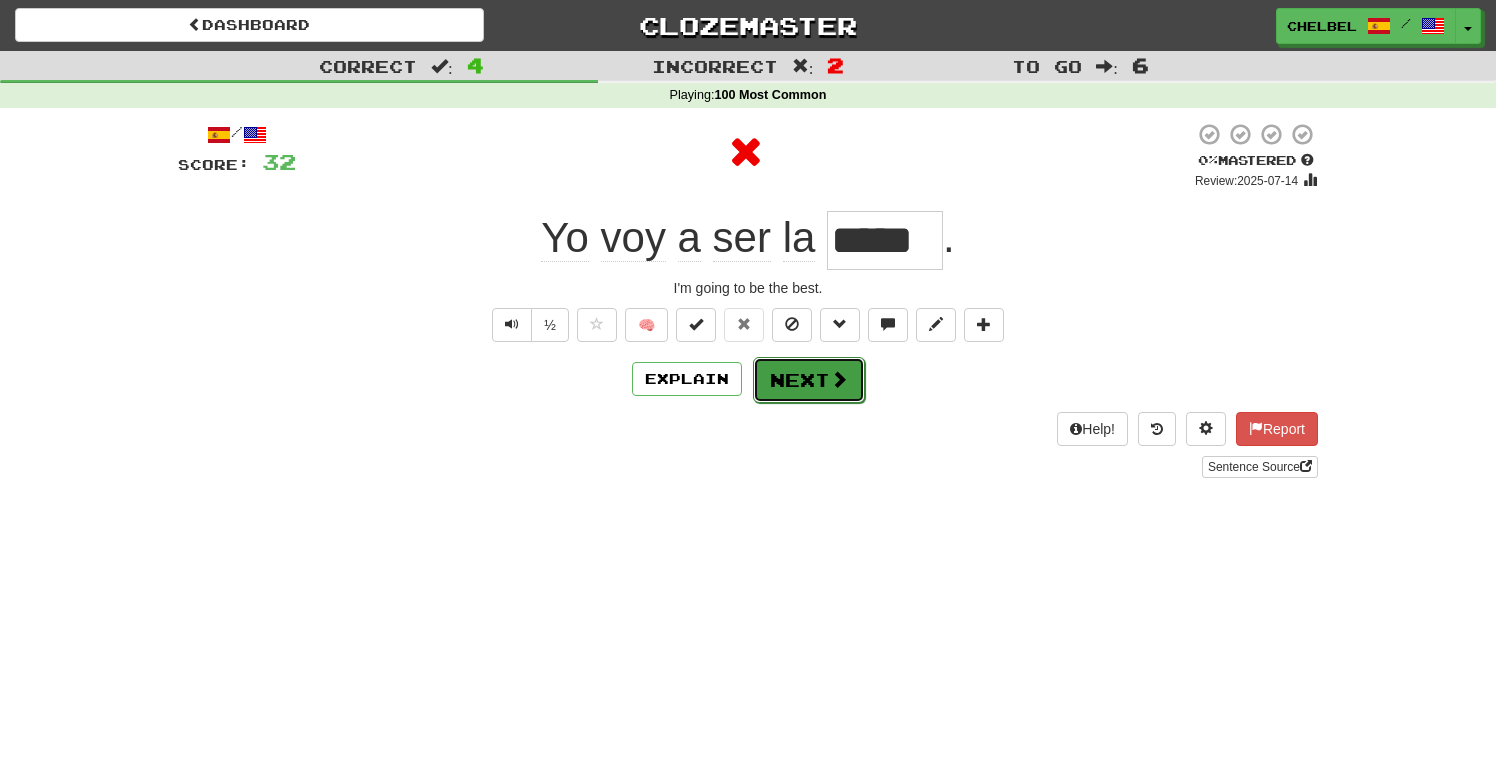 click on "Next" at bounding box center [809, 380] 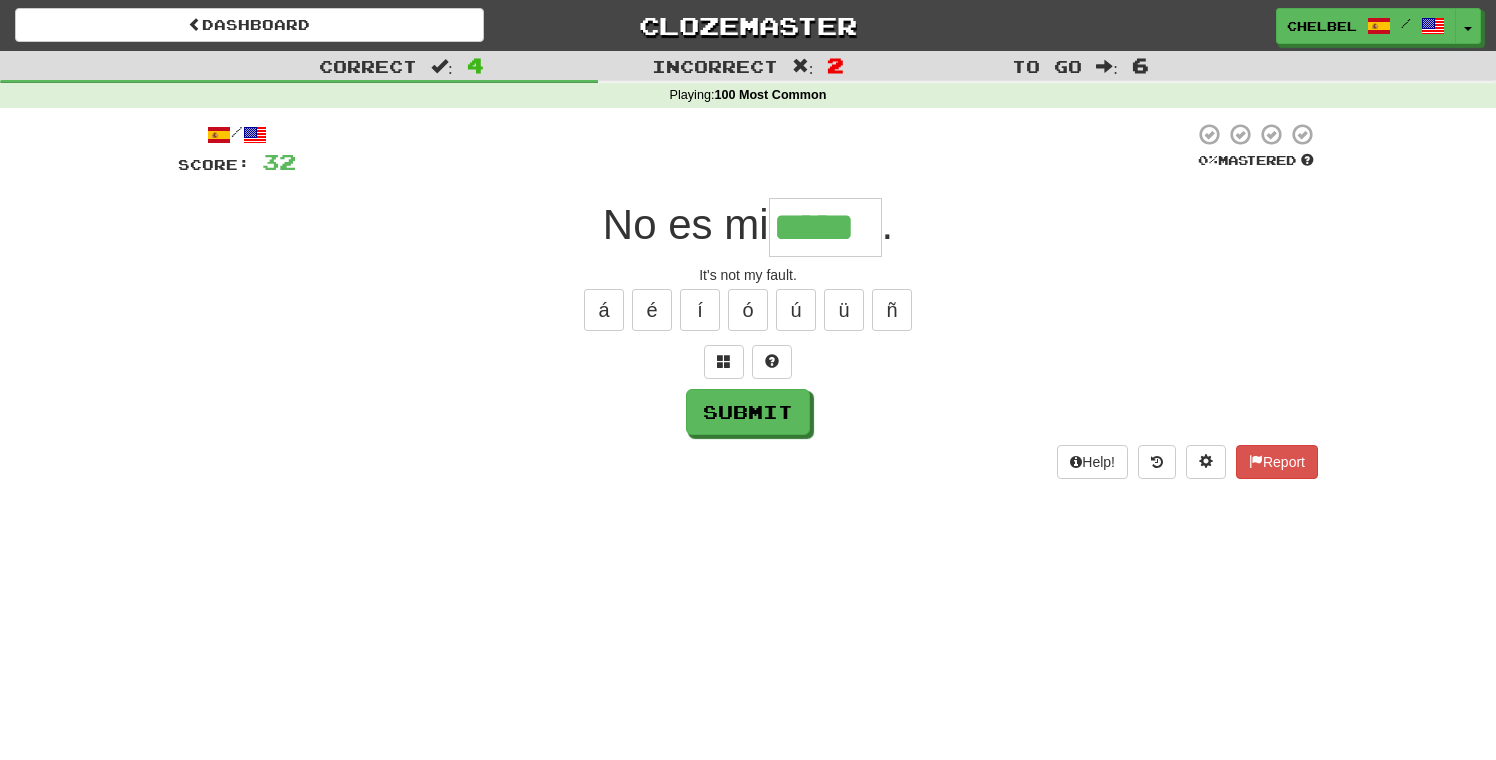 type on "*****" 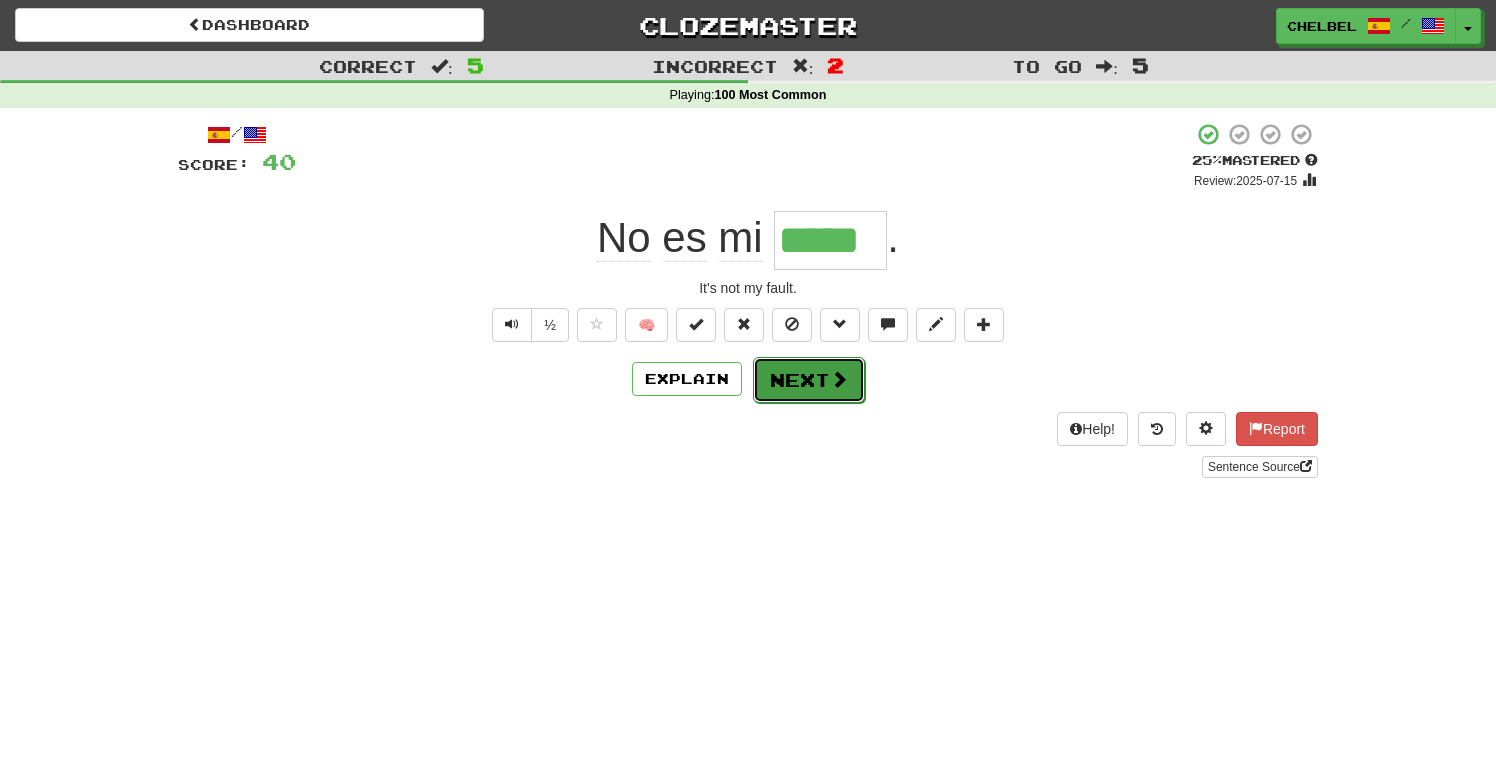 click on "Next" at bounding box center (809, 380) 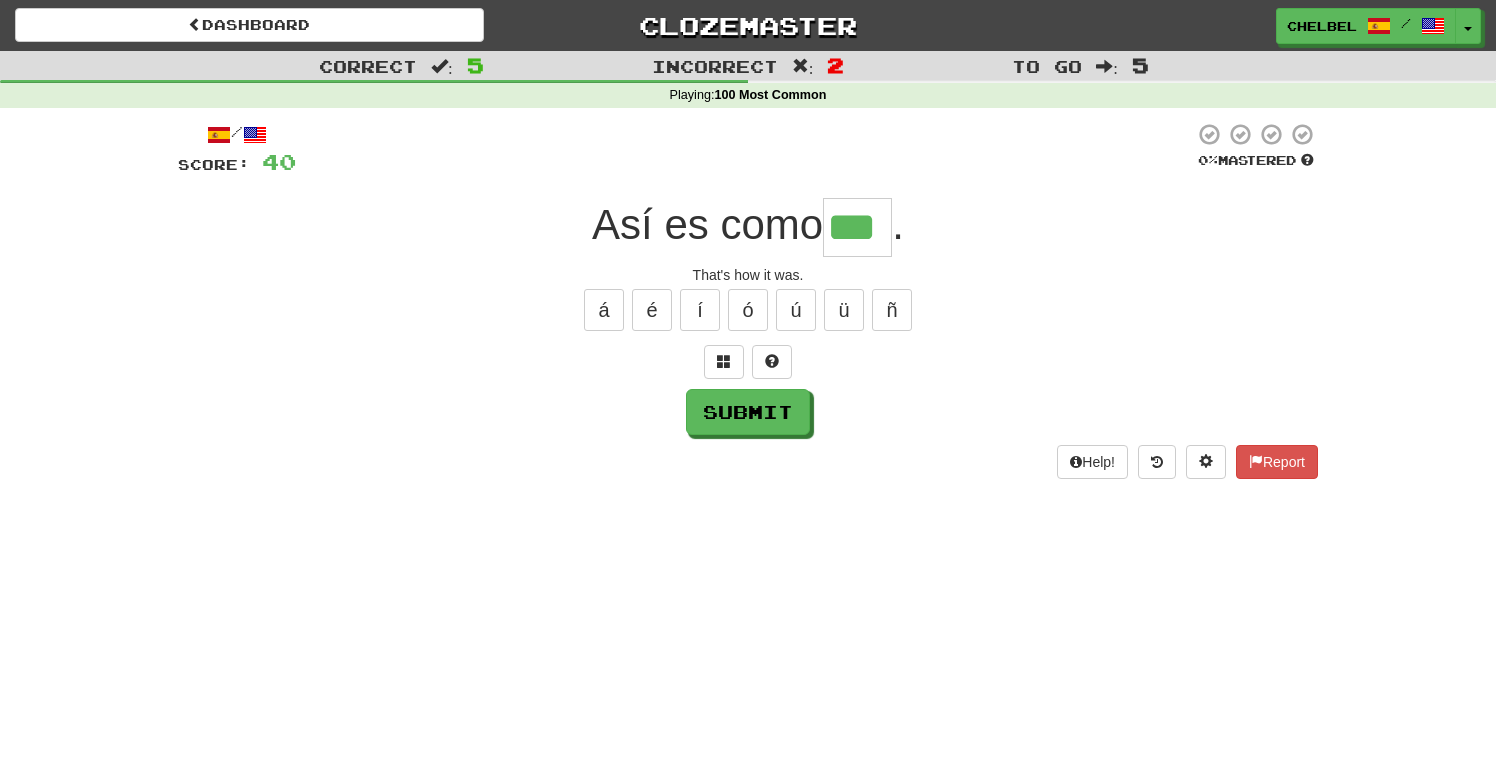 type on "***" 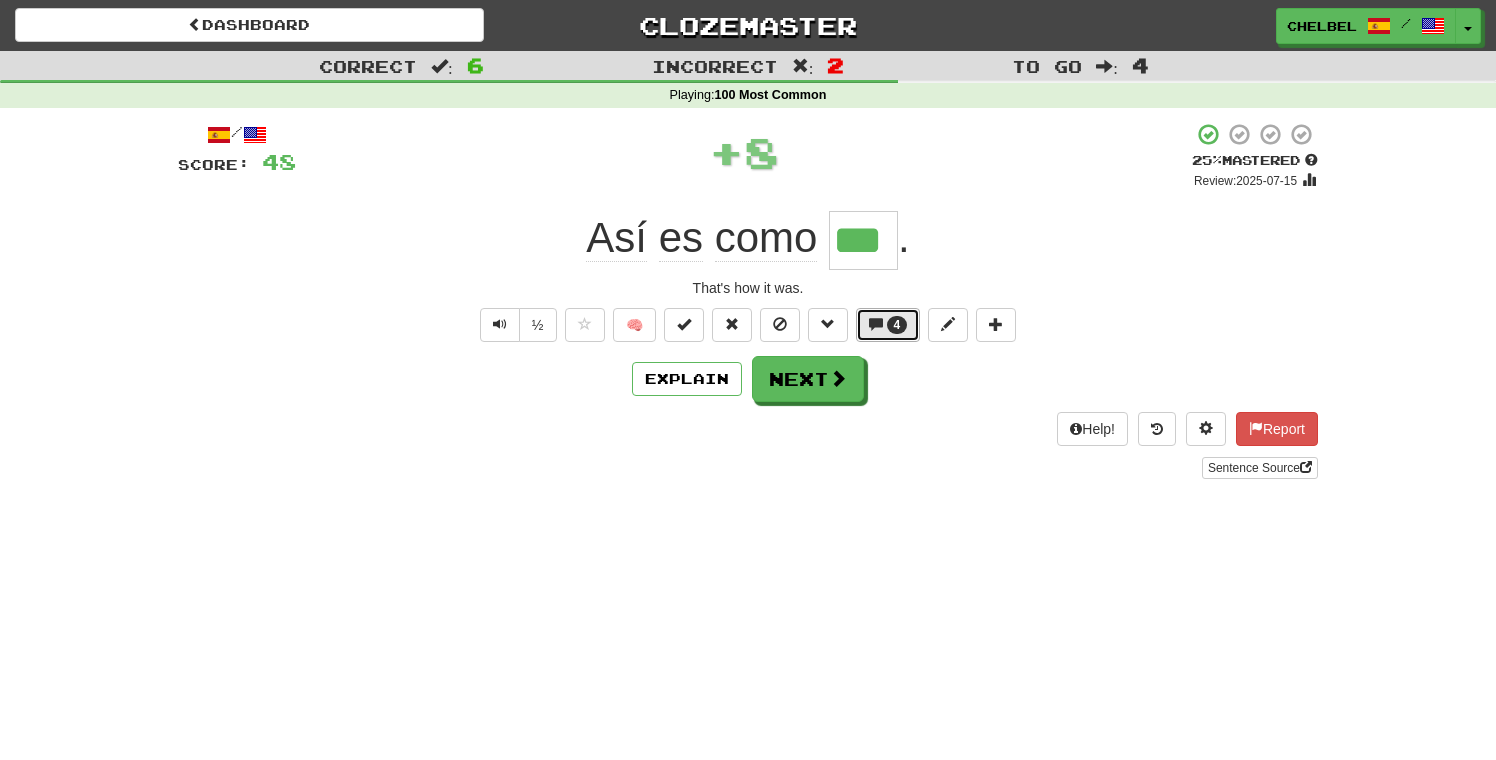 click on "4" at bounding box center (888, 325) 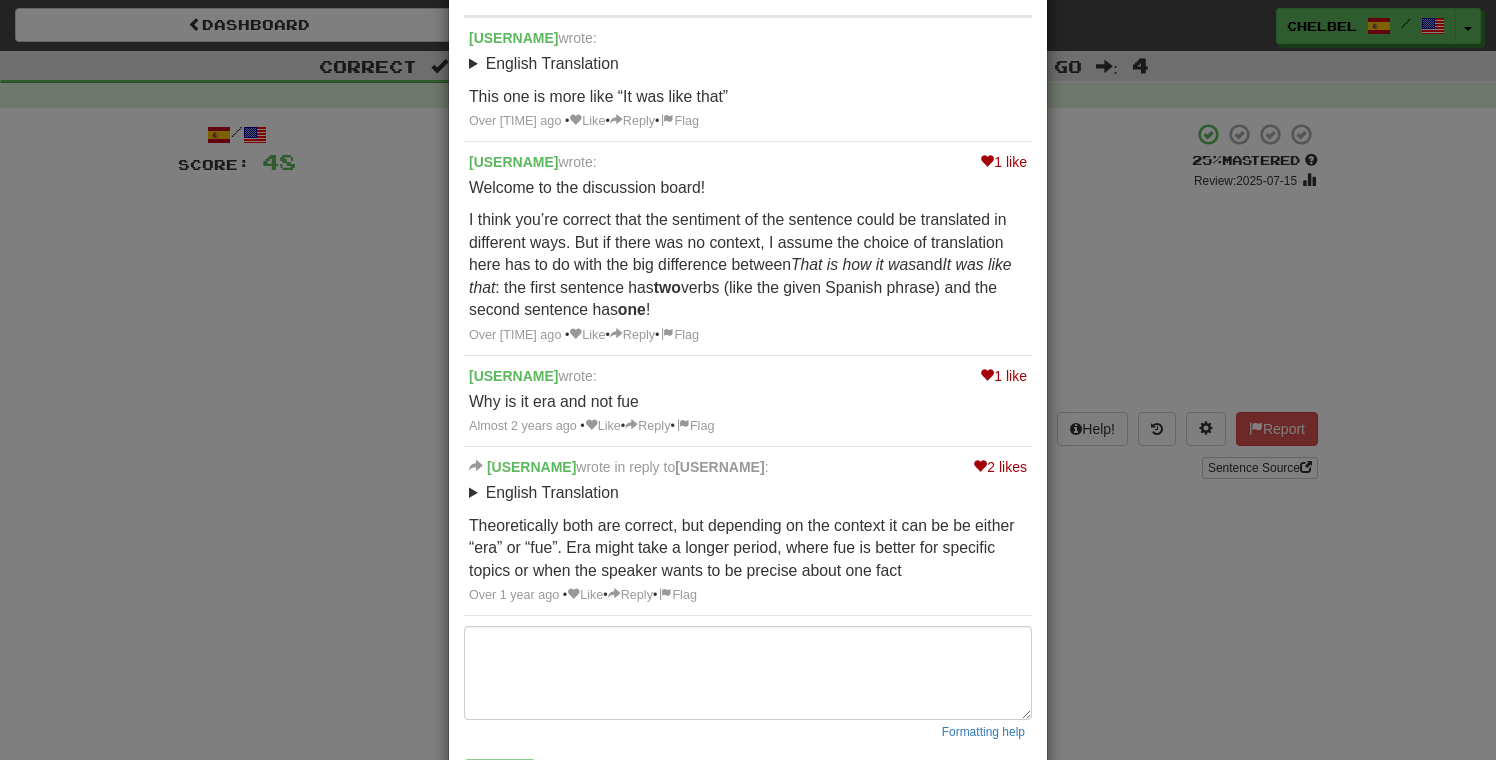 scroll, scrollTop: 153, scrollLeft: 0, axis: vertical 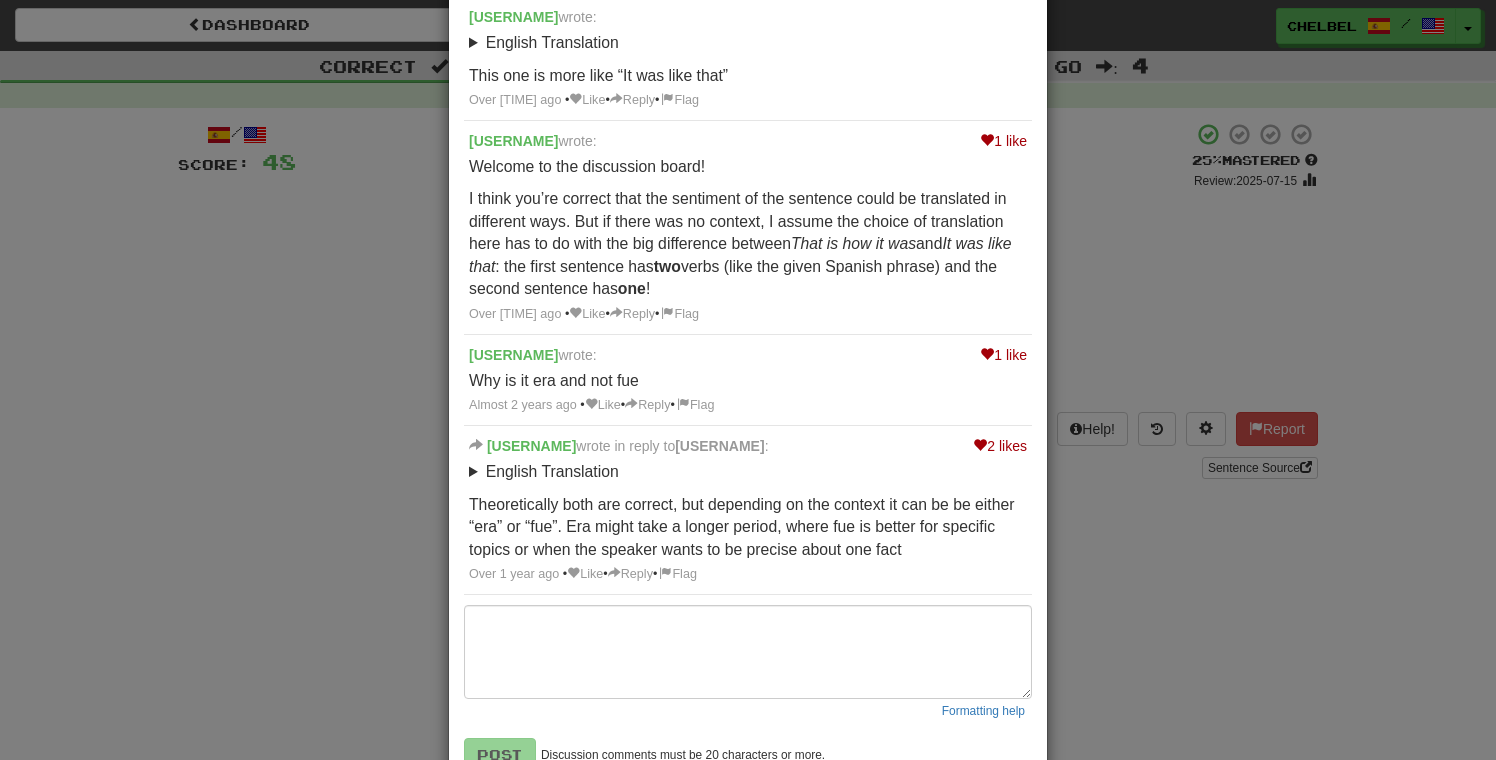 click on "× Discussion View in the forum Así es como era . [USERNAME] wrote: English Translation That’s how it was. This one is more like “It was like that” Over [TIME] ago • Like • Reply • Flag 1 like [USERNAME] wrote: Welcome to the discussion board! I think you’re correct that the sentiment of the sentence could be translated in different ways. But if there was no context, I assume the choice of translation here has to do with the big difference between That is how it was and It was like that : the first sentence has two verbs (like the given Spanish phrase) and the second sentence has one ! Over [TIME] ago • Like • Reply • Flag 1 like [USERNAME] wrote: Why is it era and not fue Almost [TIME] ago • Like • Reply • Flag 2 likes [USERNAME] wrote in reply to [USERNAME] : English Translation That’s how it was." at bounding box center [748, 380] 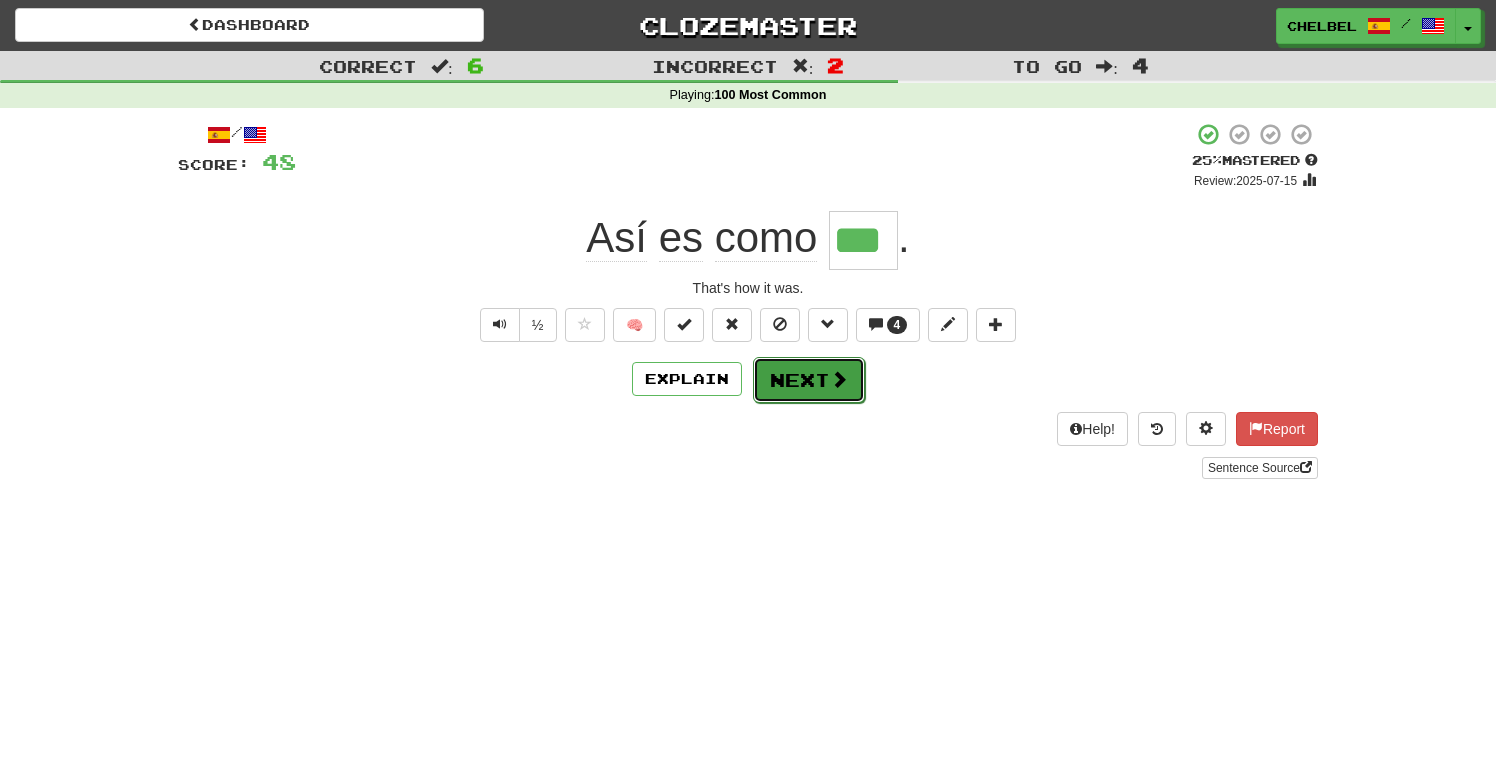 click on "Next" at bounding box center [809, 380] 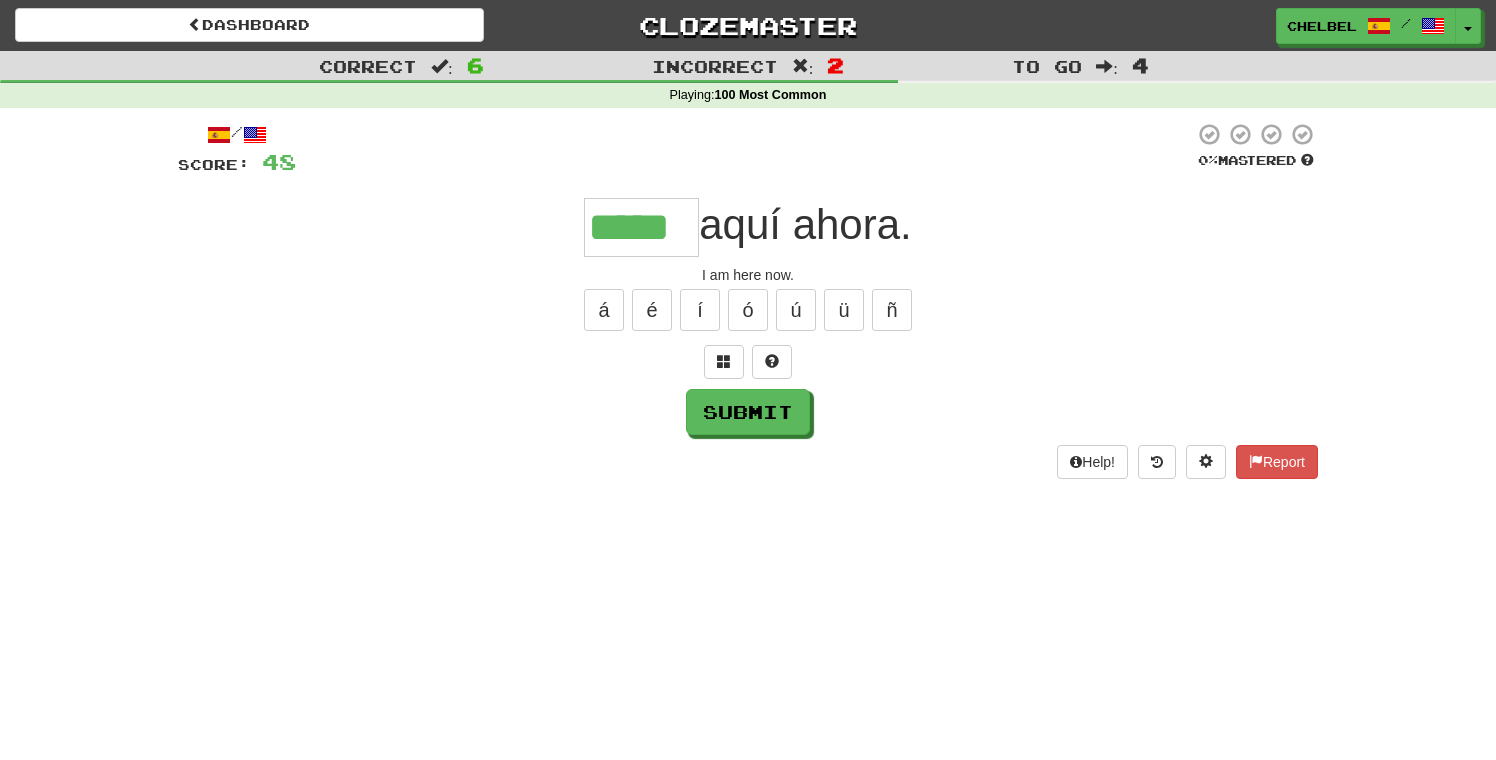 type on "*****" 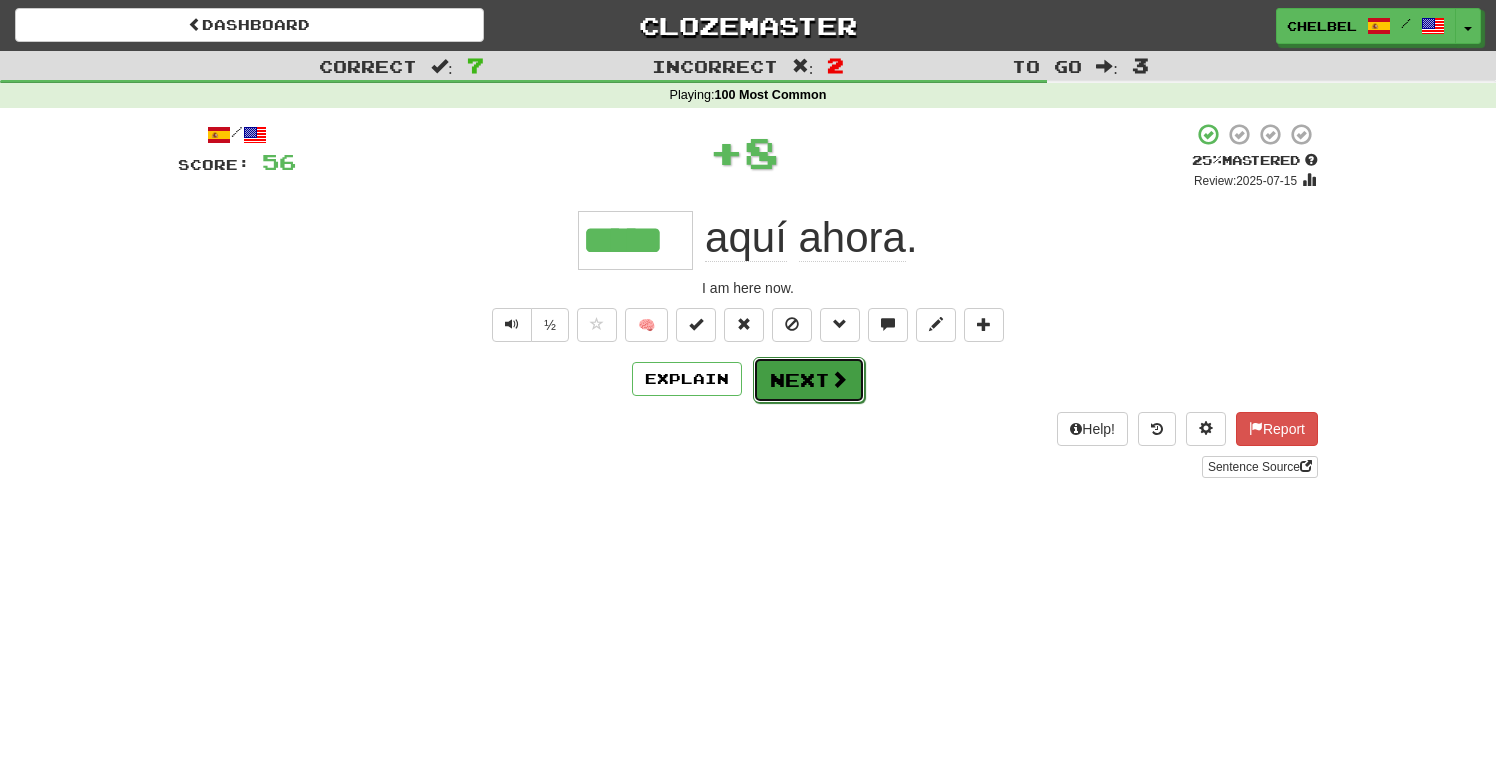 click at bounding box center [839, 379] 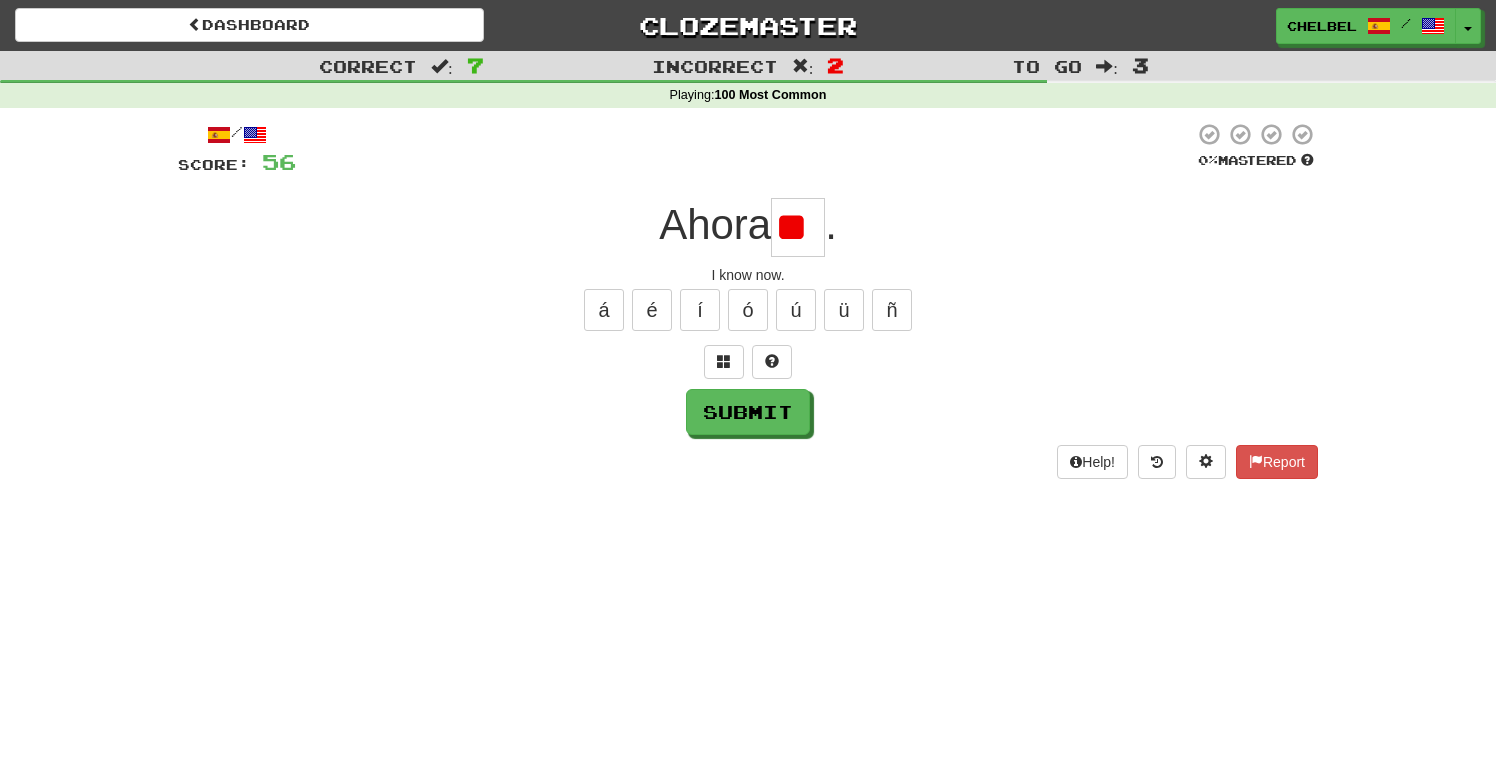 scroll, scrollTop: 0, scrollLeft: 2, axis: horizontal 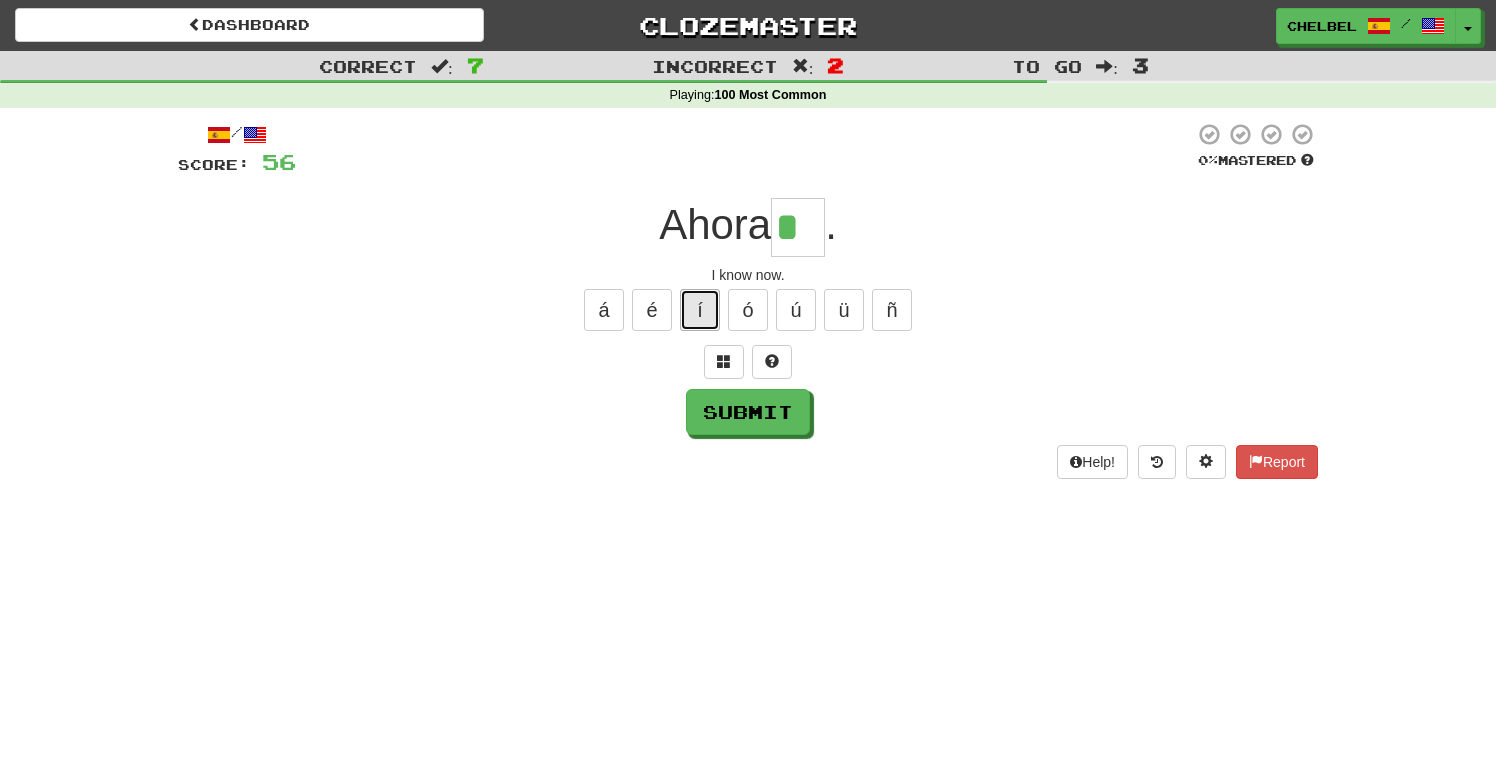 click on "í" at bounding box center (700, 310) 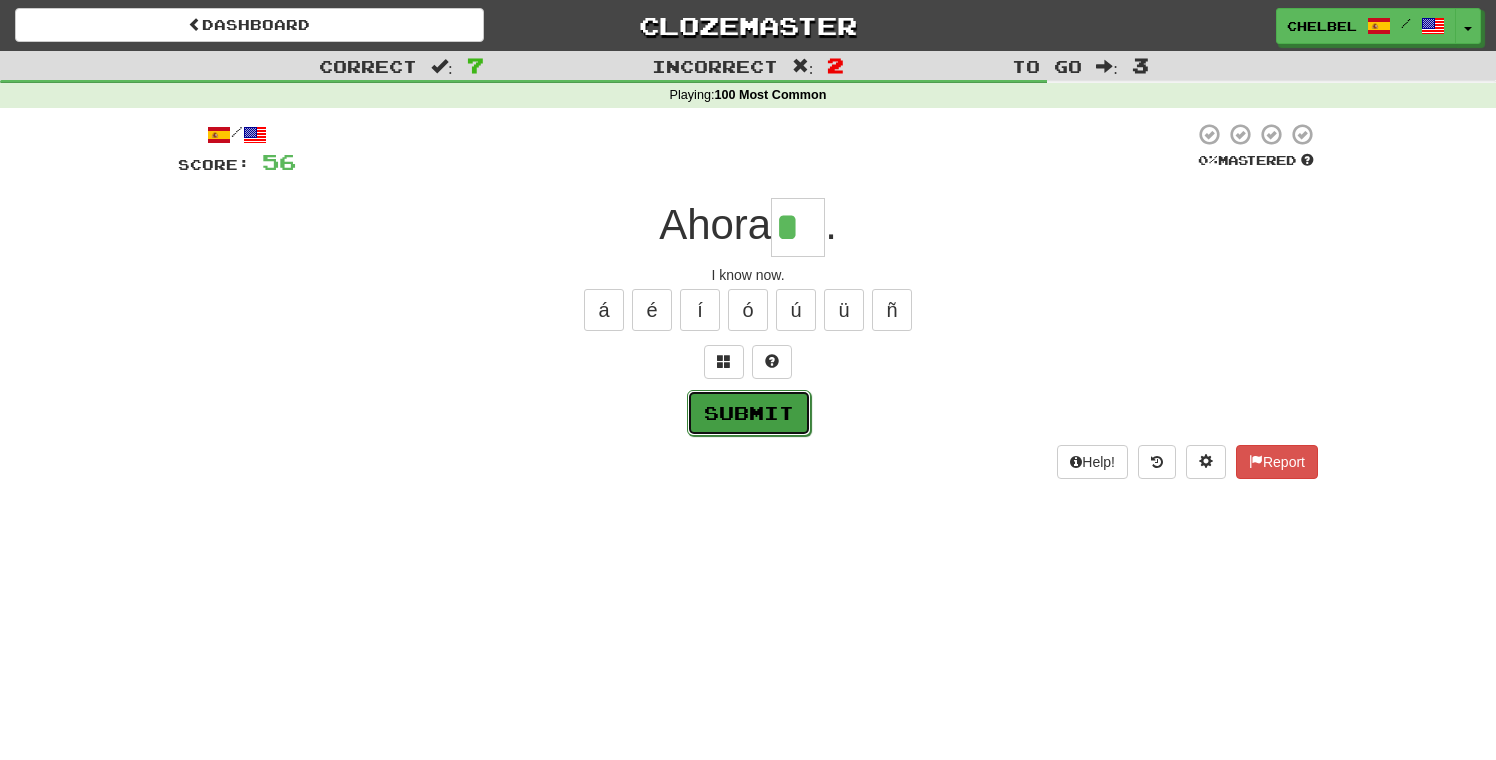 click on "Submit" at bounding box center [749, 413] 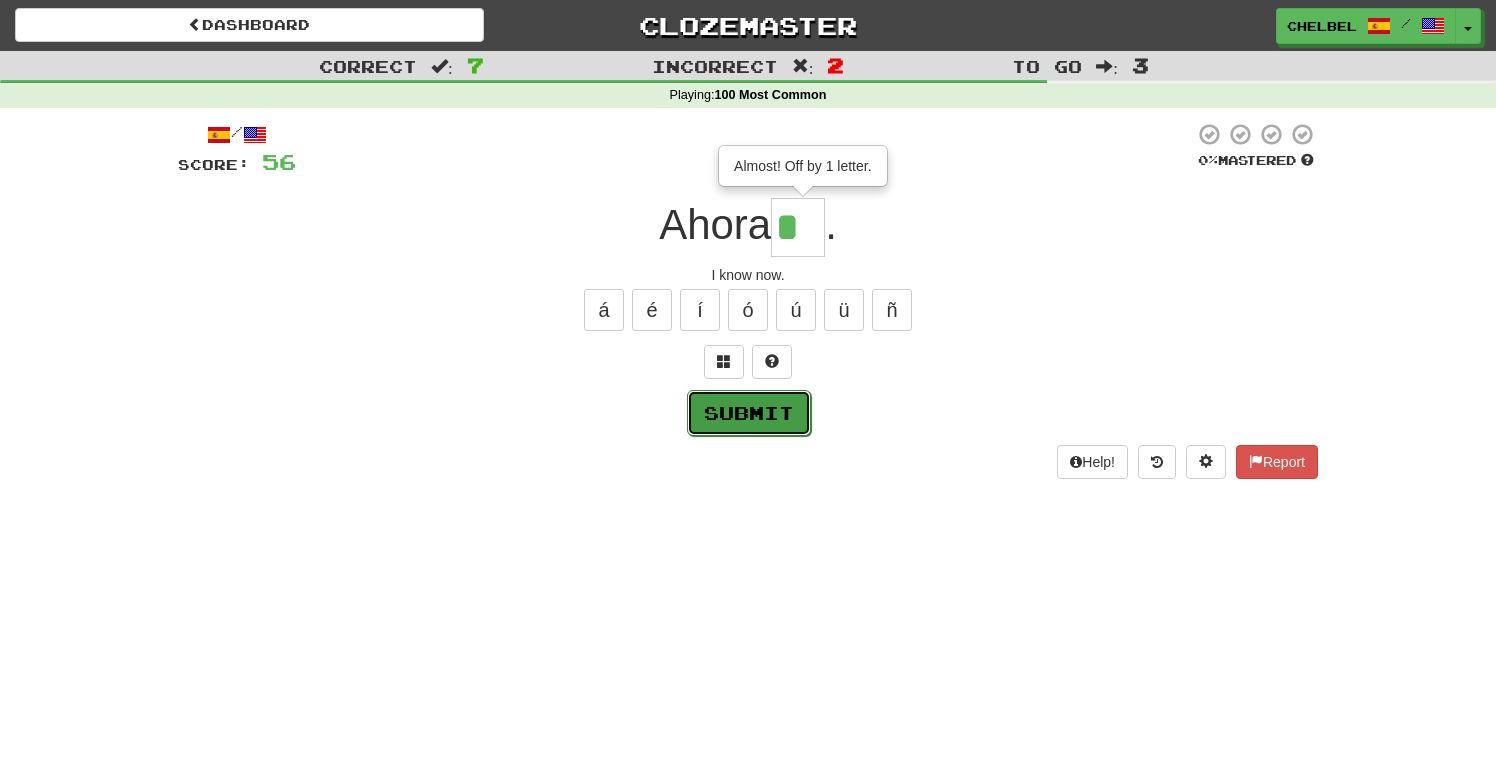 click on "Submit" at bounding box center (749, 413) 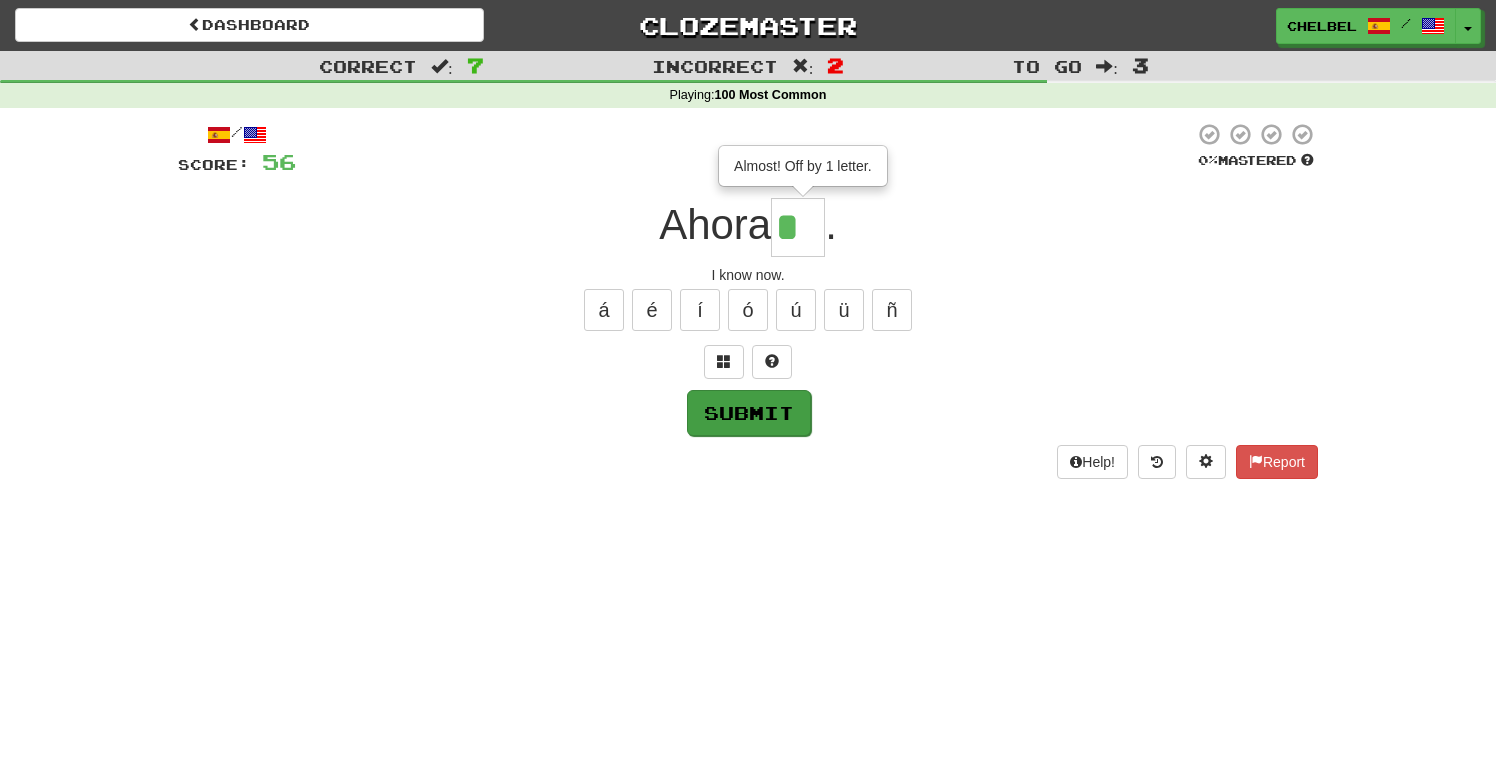 type on "**" 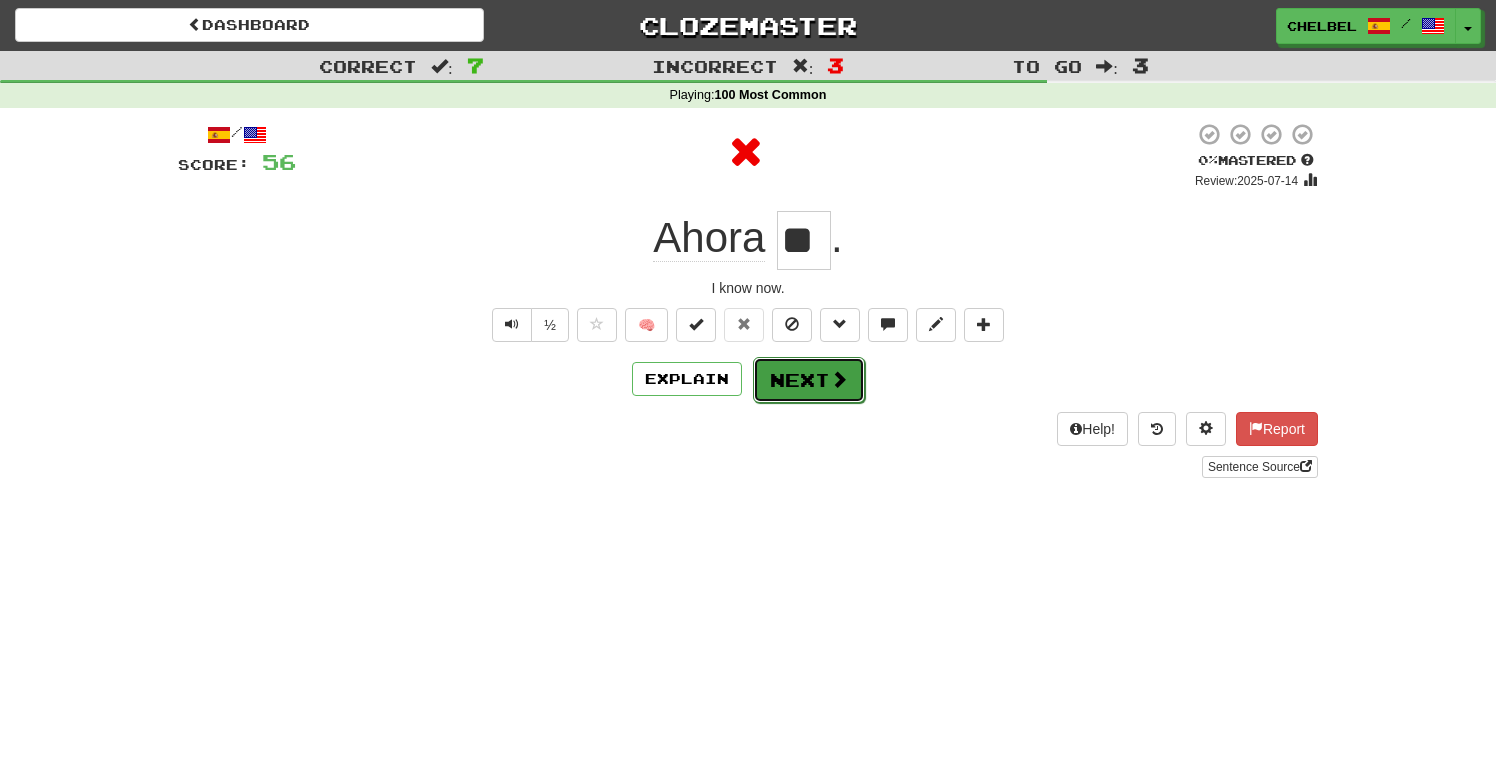 click on "Next" at bounding box center (809, 380) 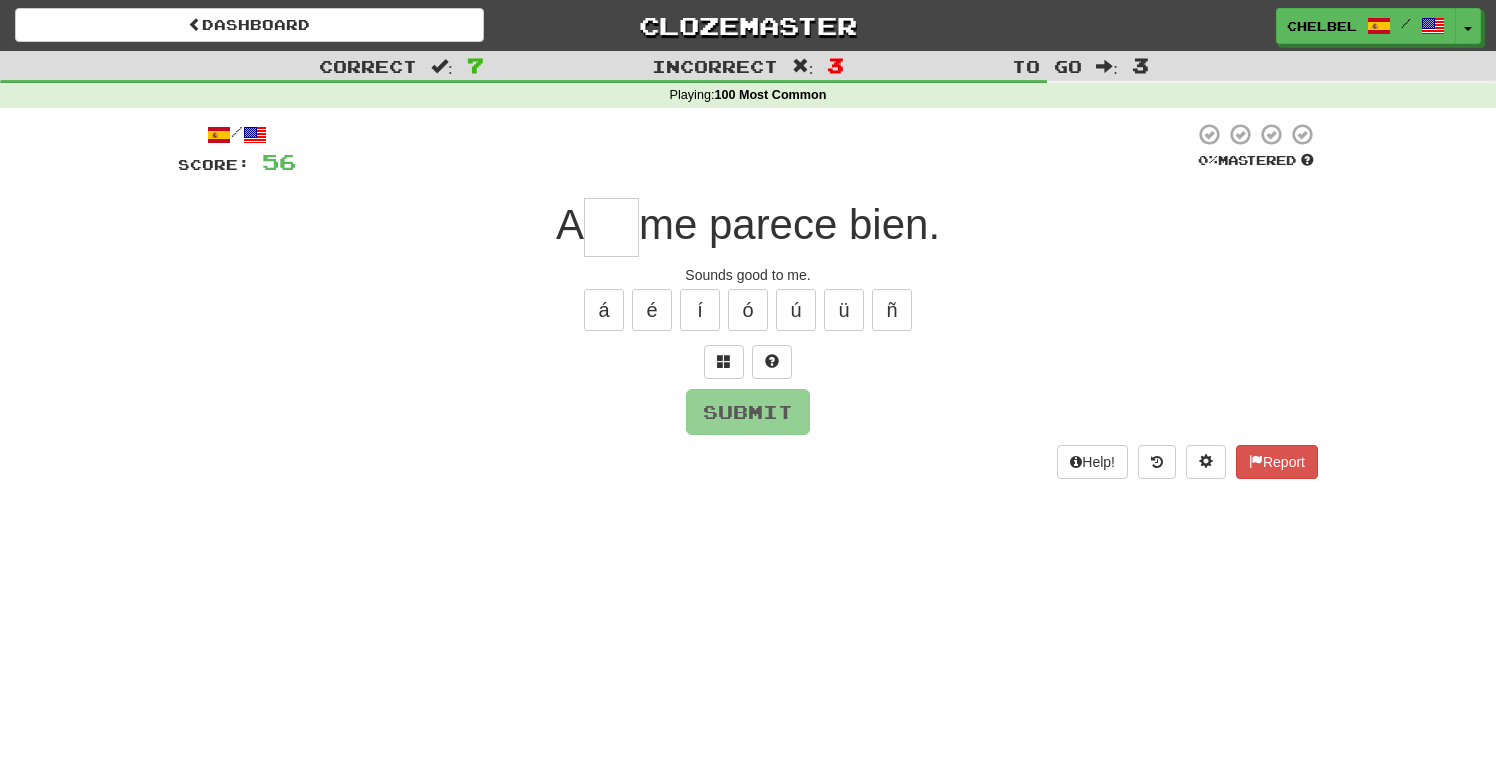 type on "*" 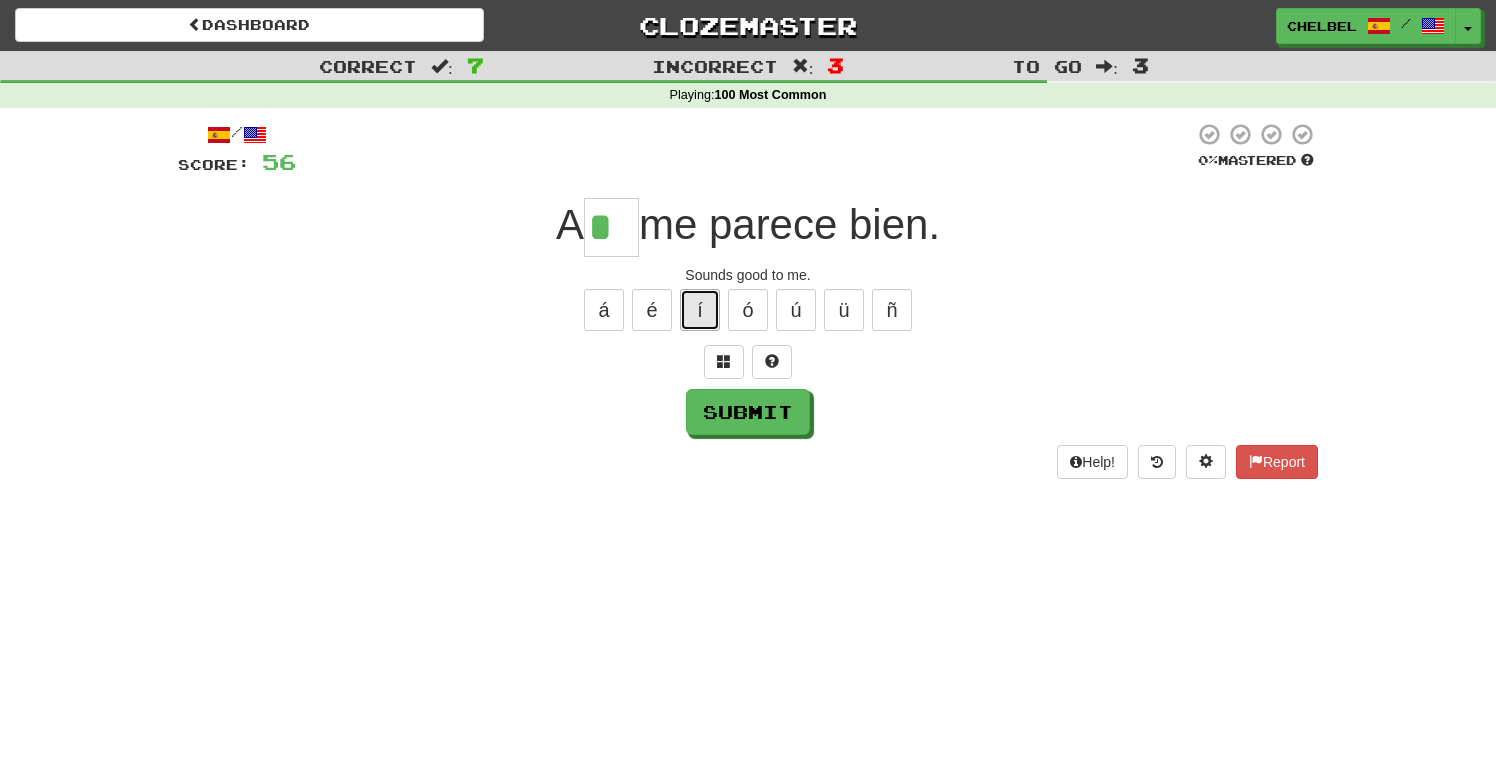 click on "í" at bounding box center (700, 310) 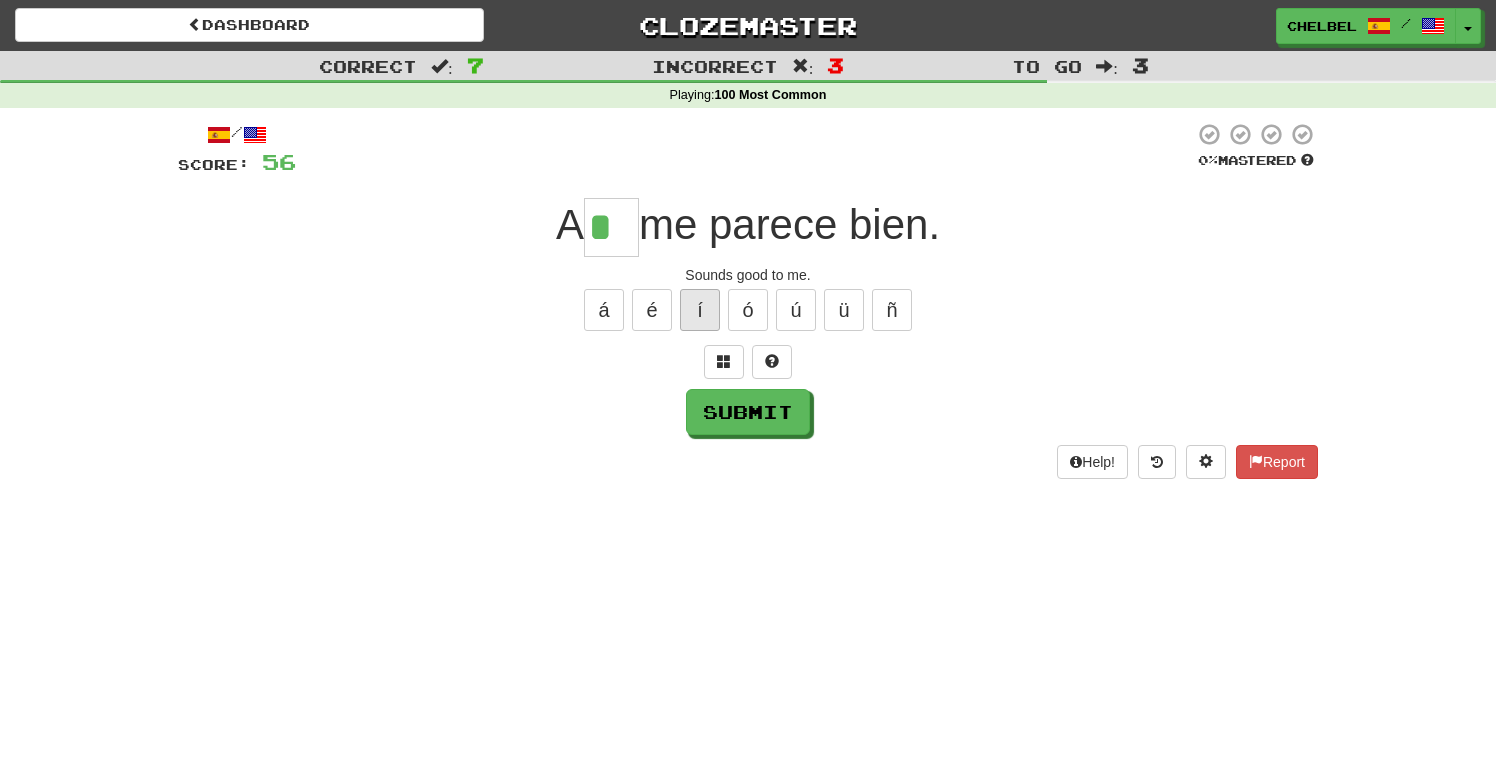 type on "**" 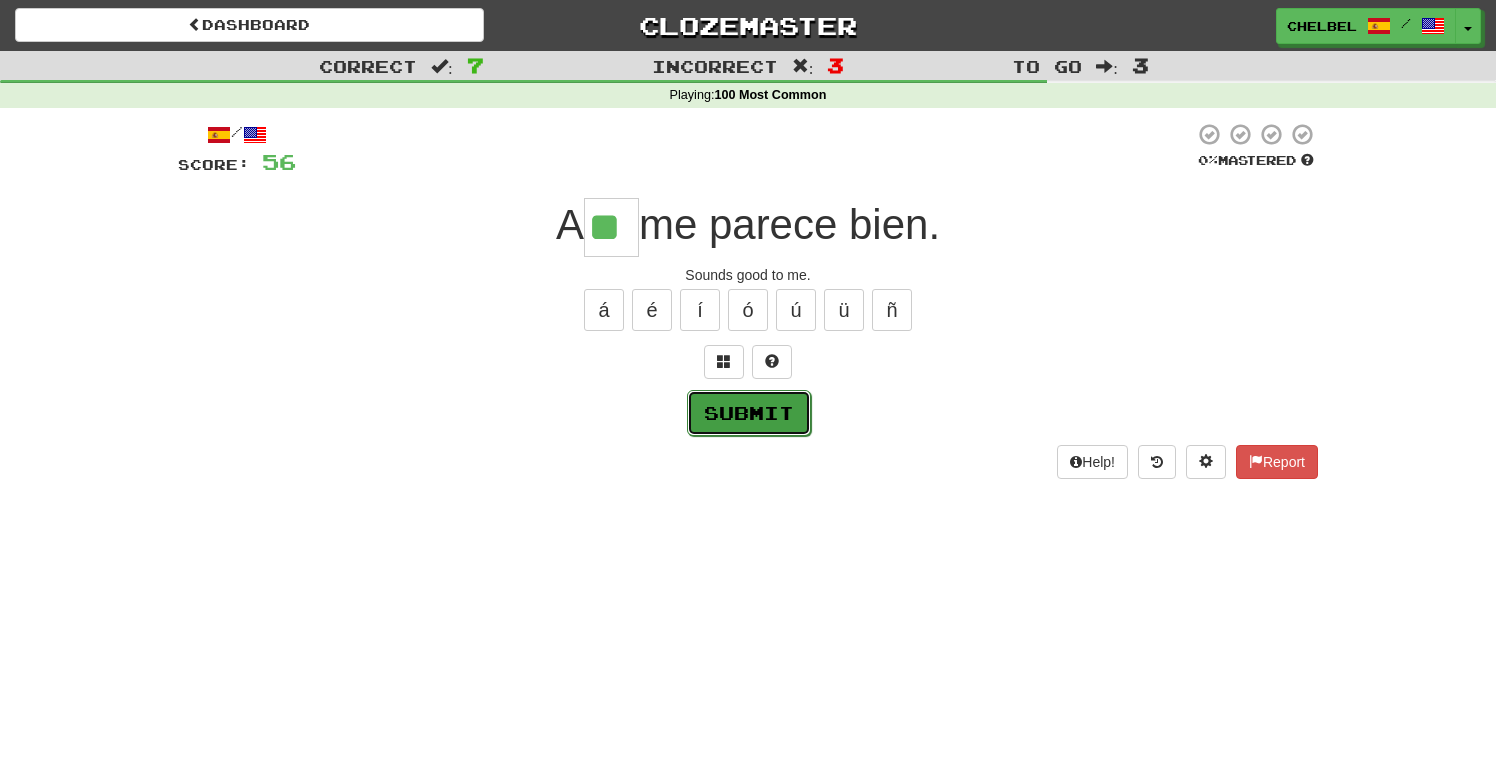click on "Submit" at bounding box center (749, 413) 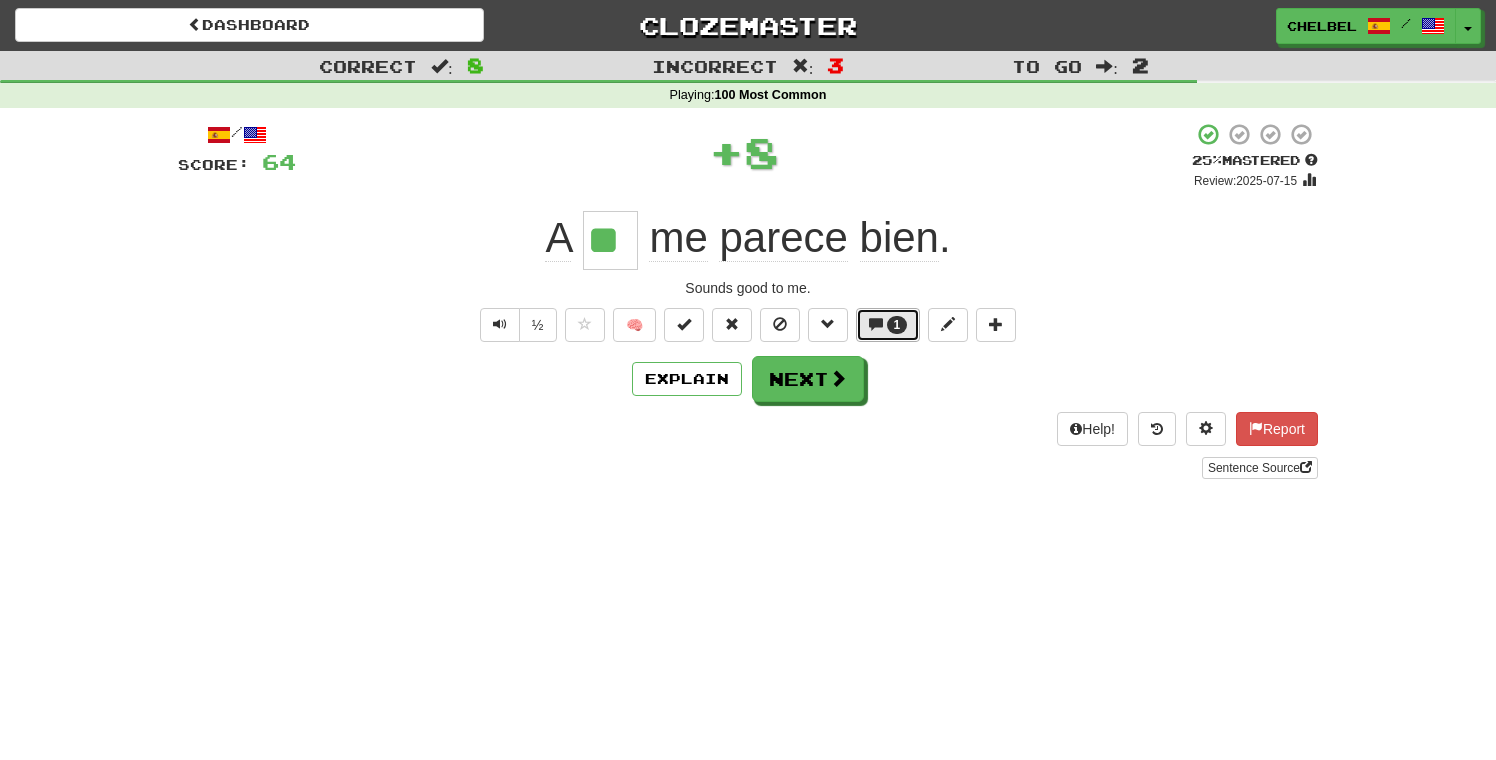 click on "1" at bounding box center (888, 325) 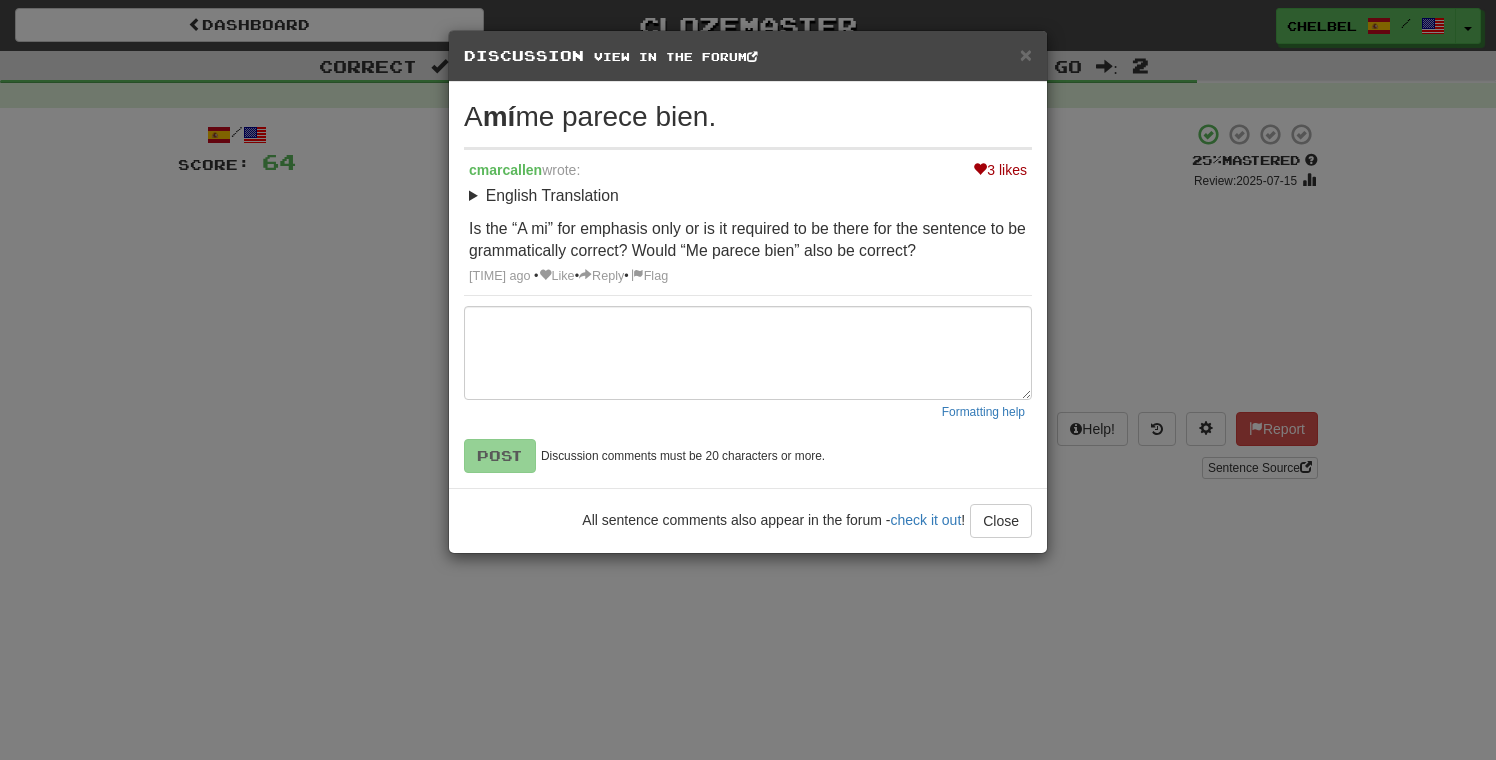 click on "× Discussion View in the forum A mí me parece bien. 3 likes [USERNAME] wrote: English Translation Sounds good to me. Is the “A mi” for emphasis only or is it required to be there for the sentence to be grammatically correct? Would “Me parece bien” also be correct? [TIME] ago • Like • Reply • Flag Formatting help Post Discussion comments must be 20 characters or more. All sentence comments also appear in the forum - check it out ! Close Loading ..." at bounding box center [748, 380] 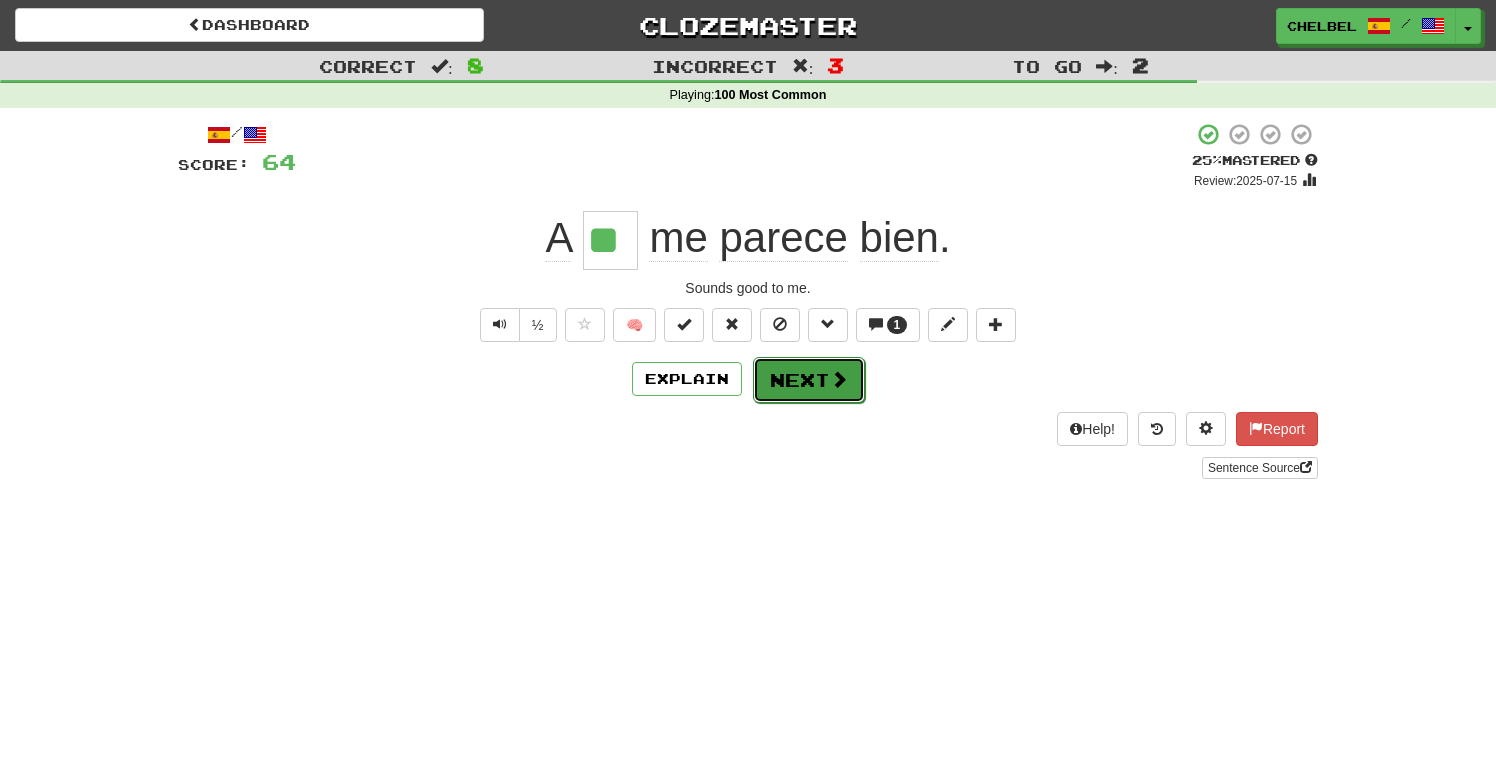 click on "Next" at bounding box center [809, 380] 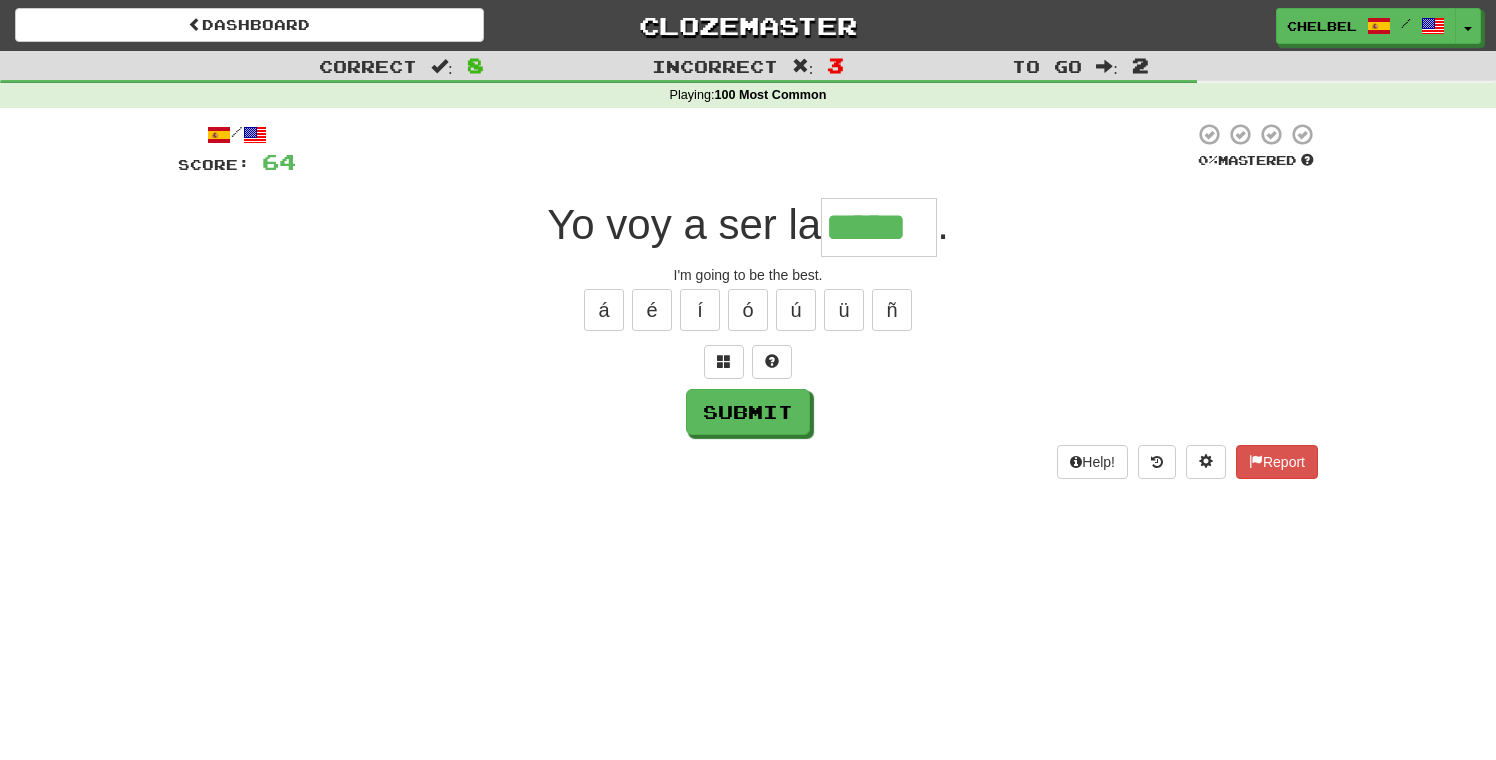 type on "*****" 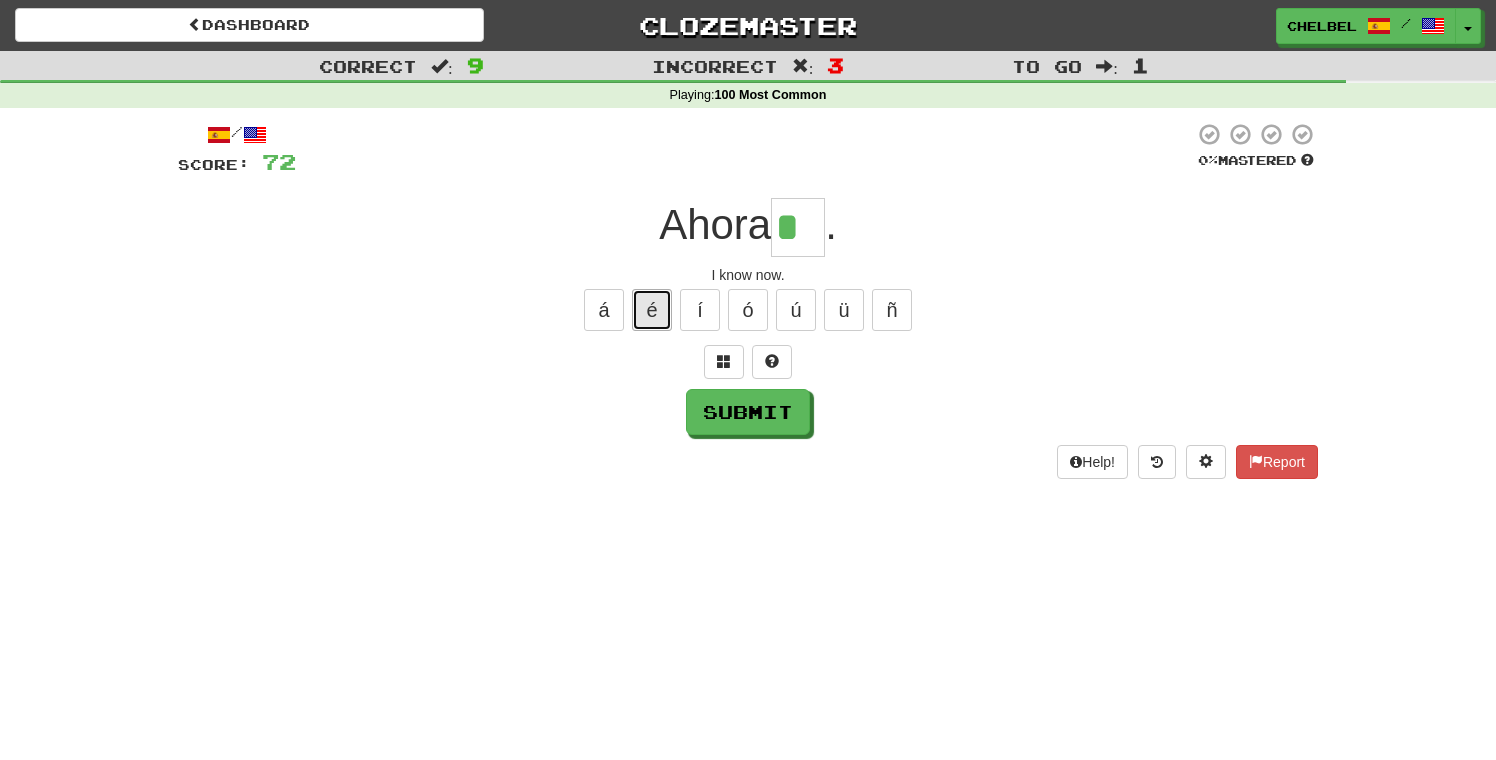 click on "é" at bounding box center [652, 310] 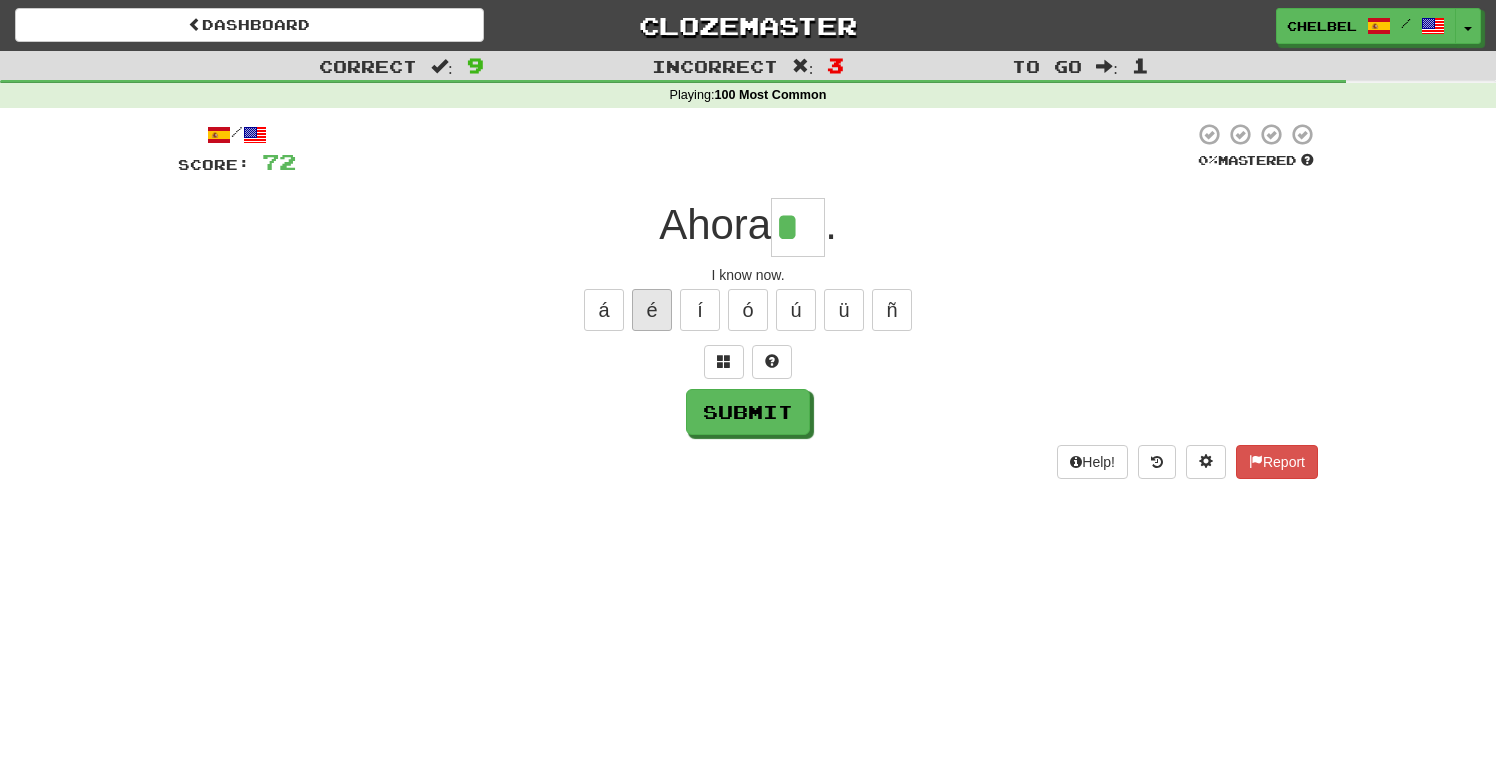 type on "**" 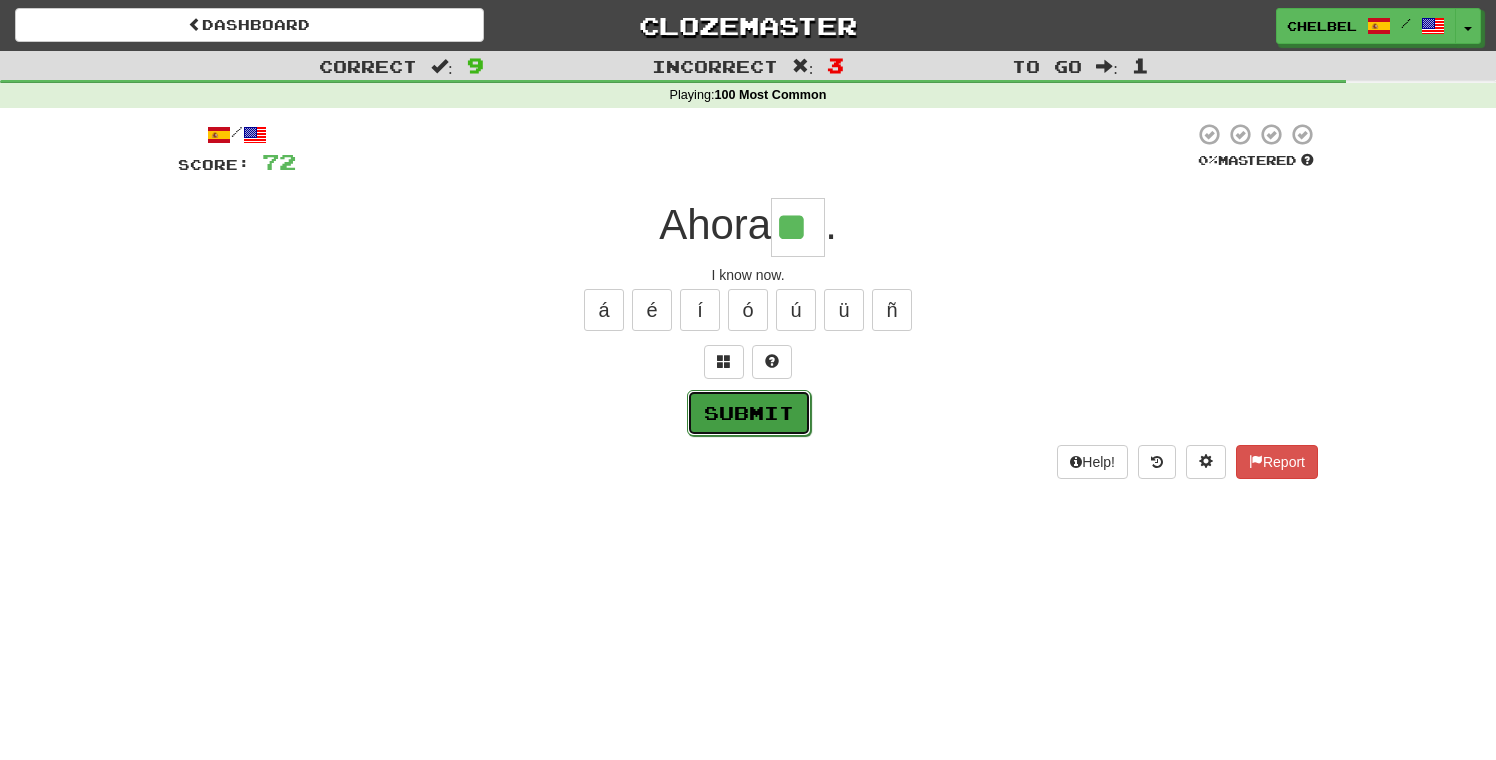click on "Submit" at bounding box center [749, 413] 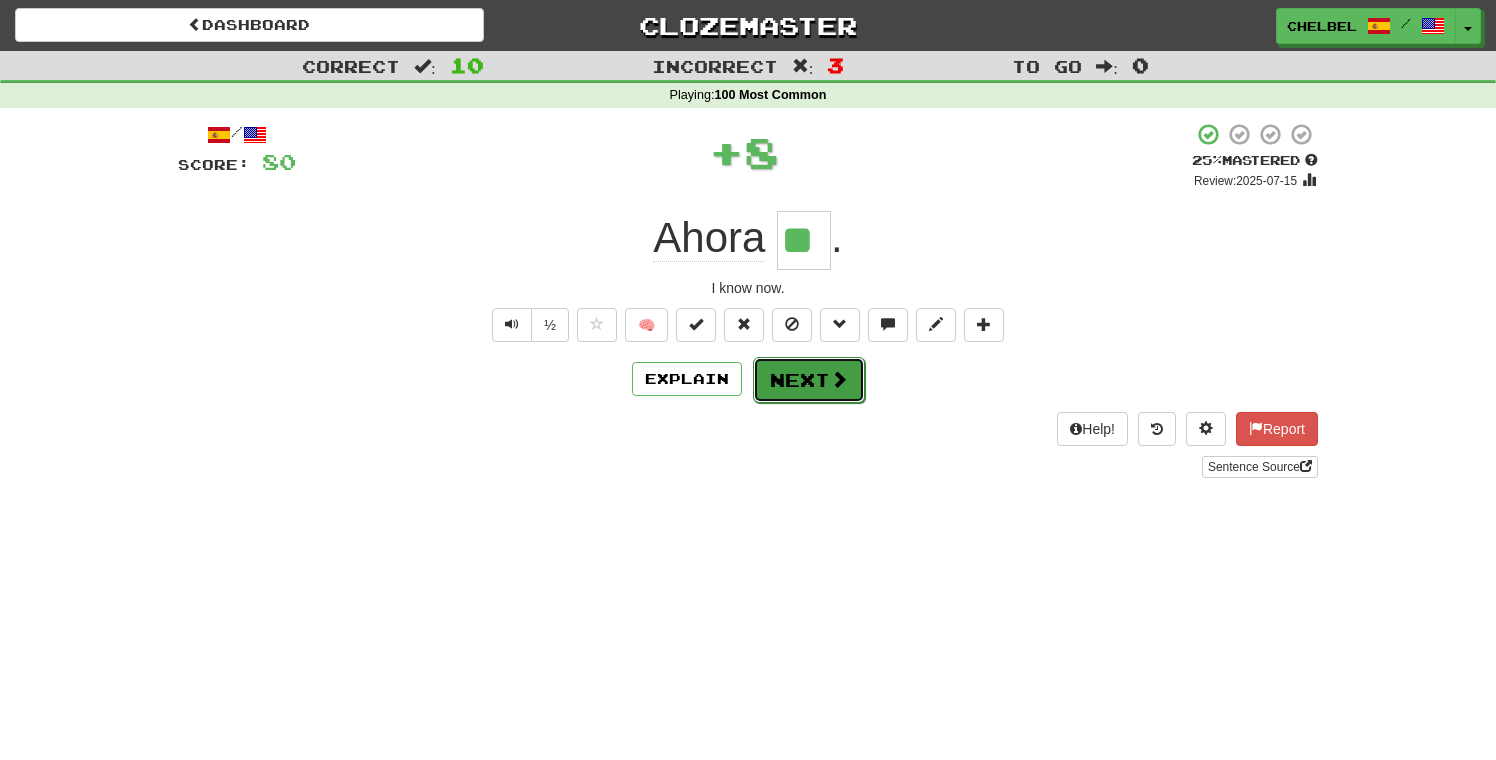 click on "Next" at bounding box center (809, 380) 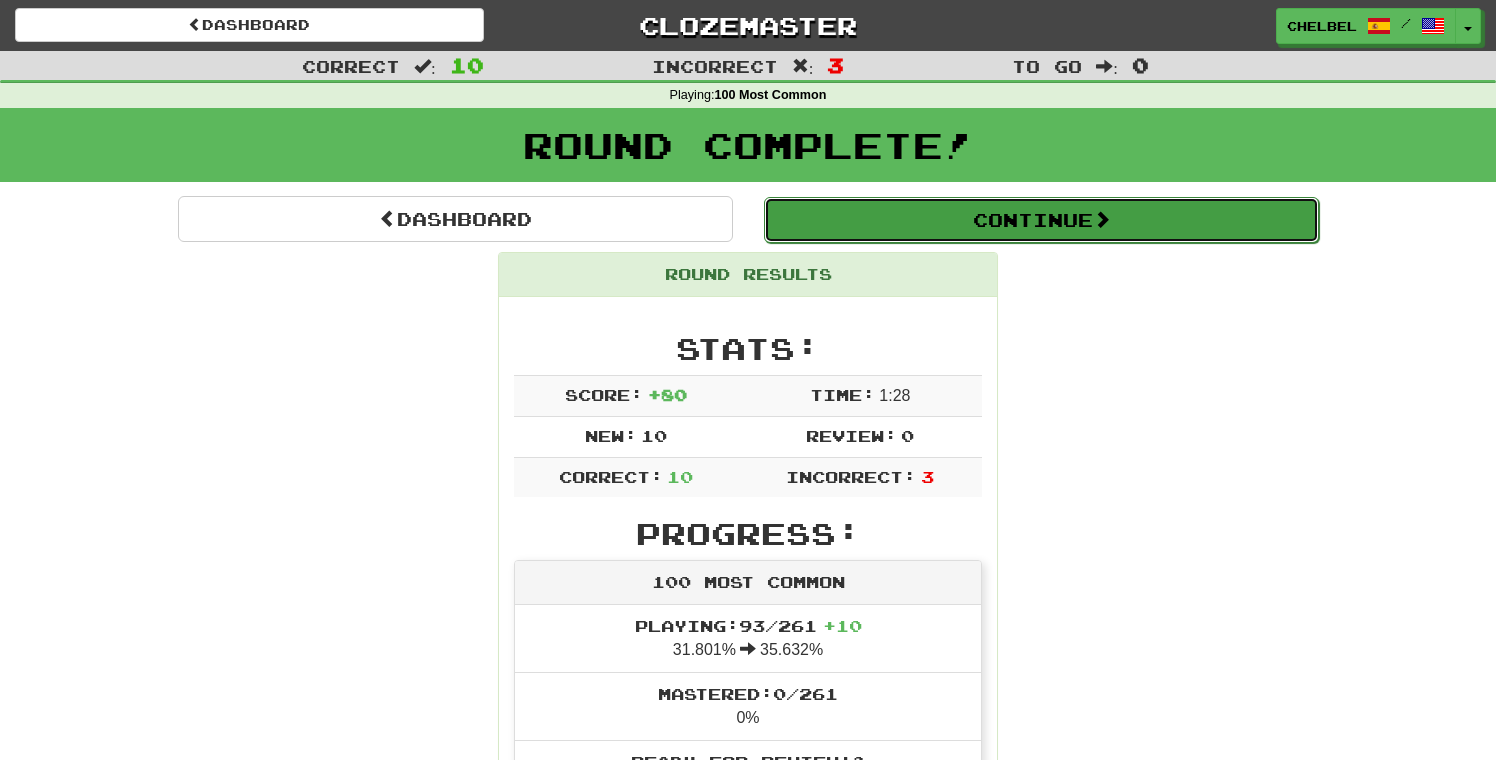 click on "Continue" at bounding box center [1041, 220] 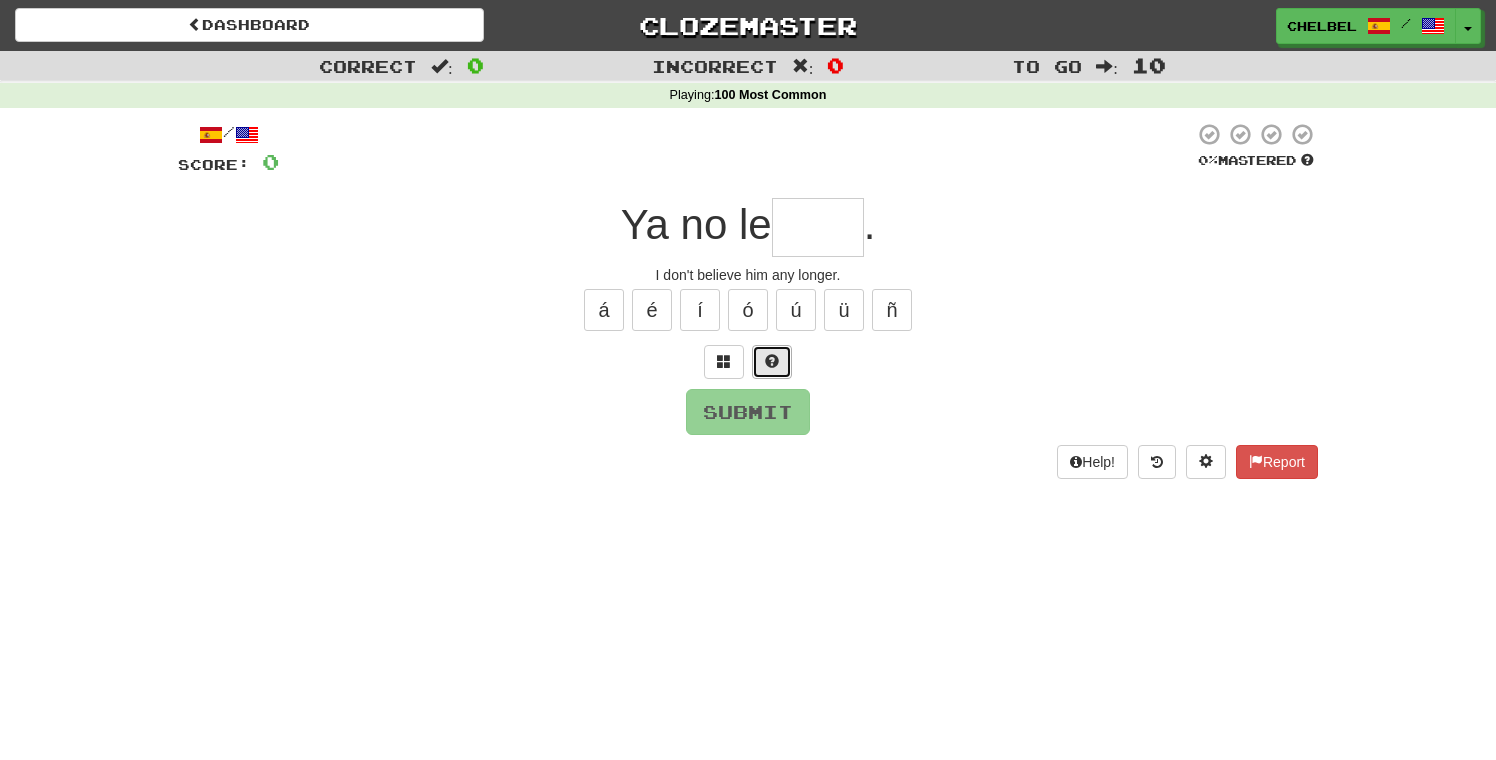 click at bounding box center (772, 361) 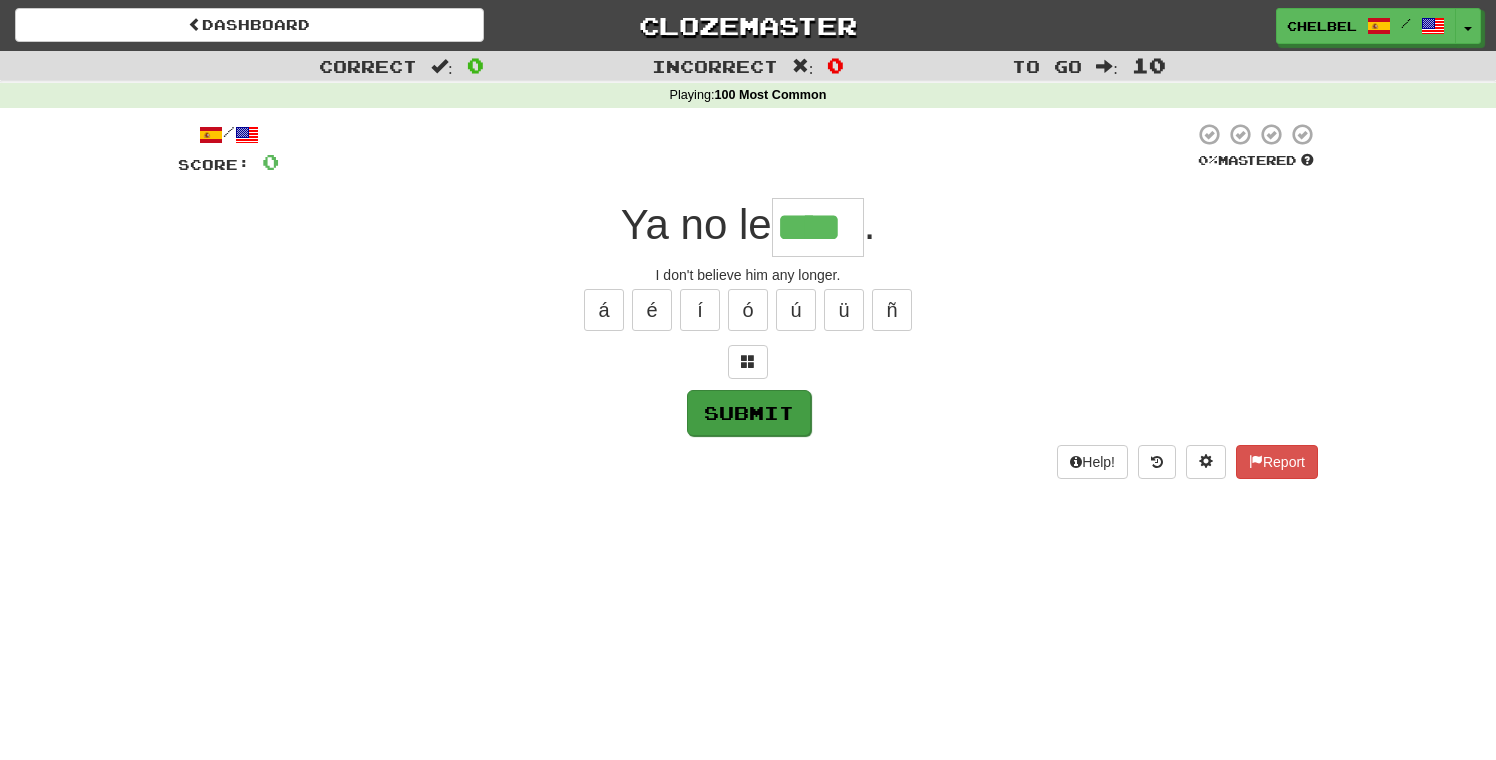 type on "****" 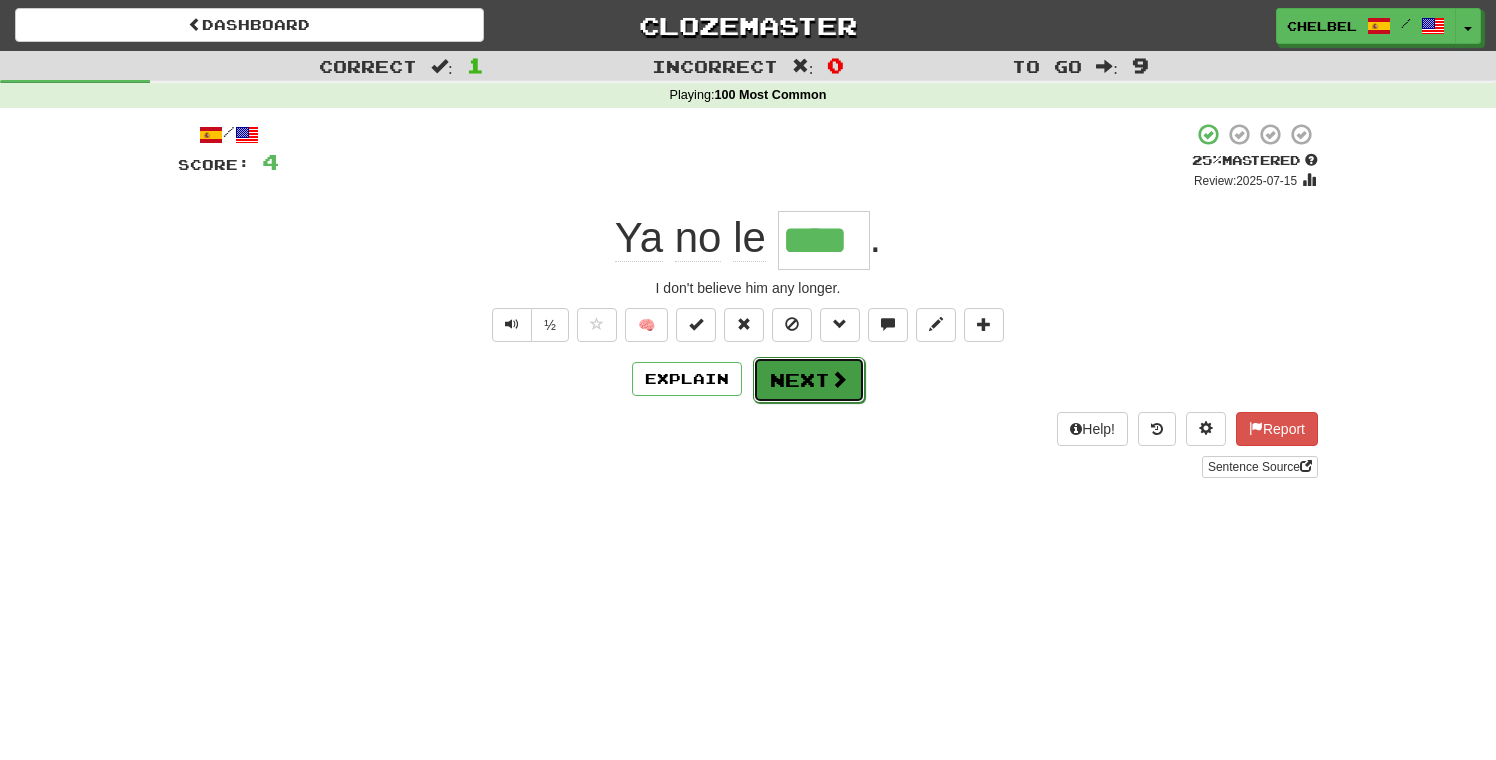 click at bounding box center [839, 379] 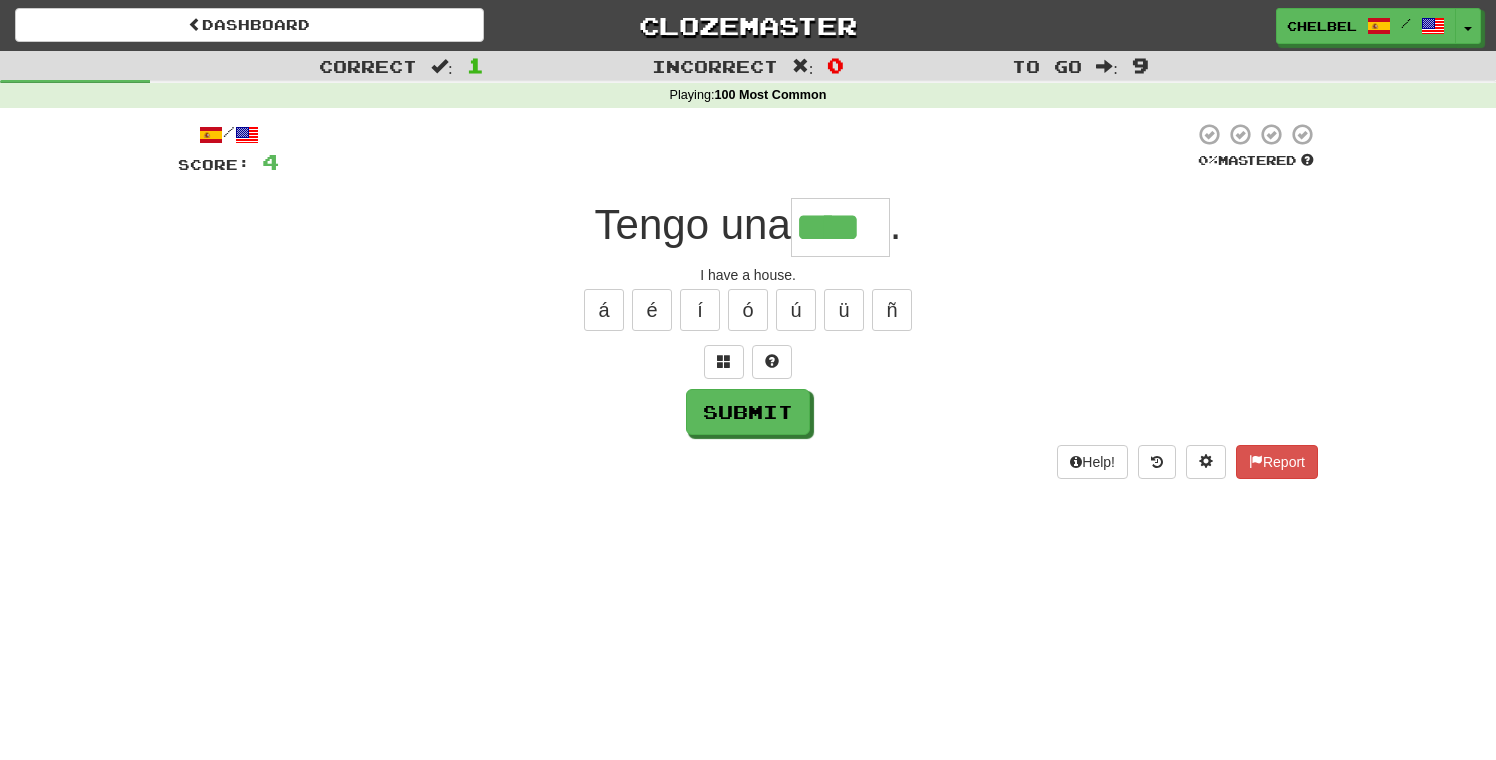 type on "****" 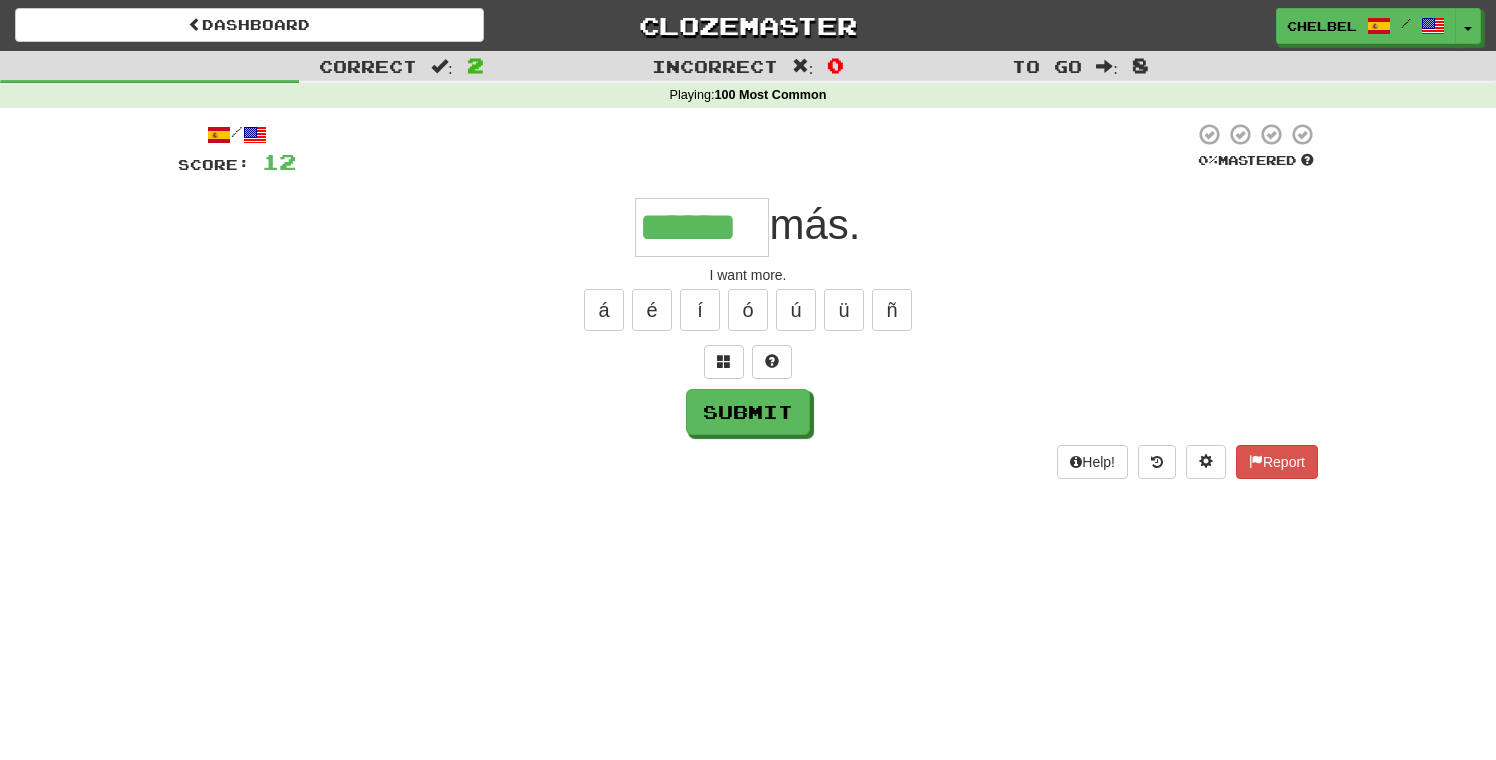 scroll, scrollTop: 0, scrollLeft: 0, axis: both 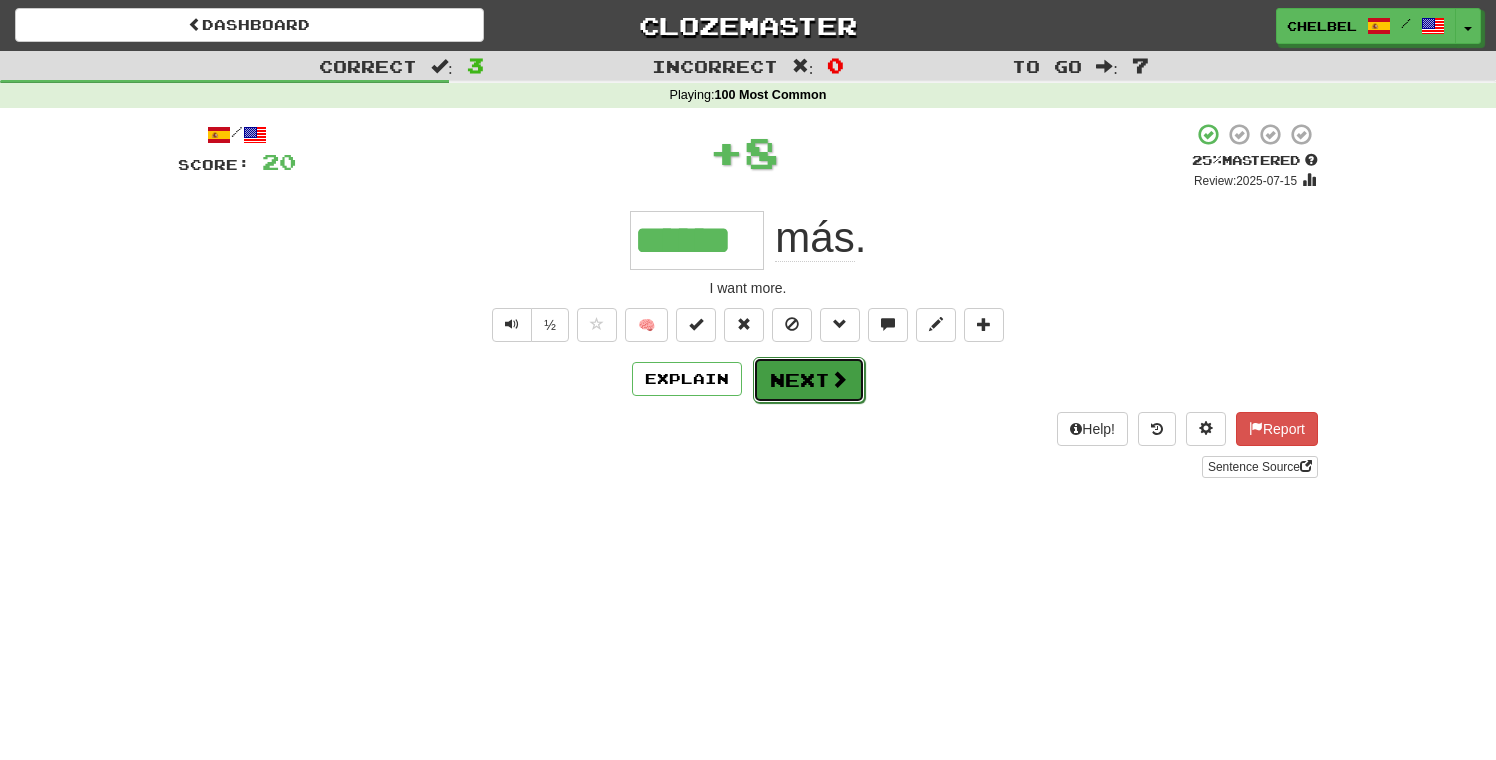 click at bounding box center [839, 379] 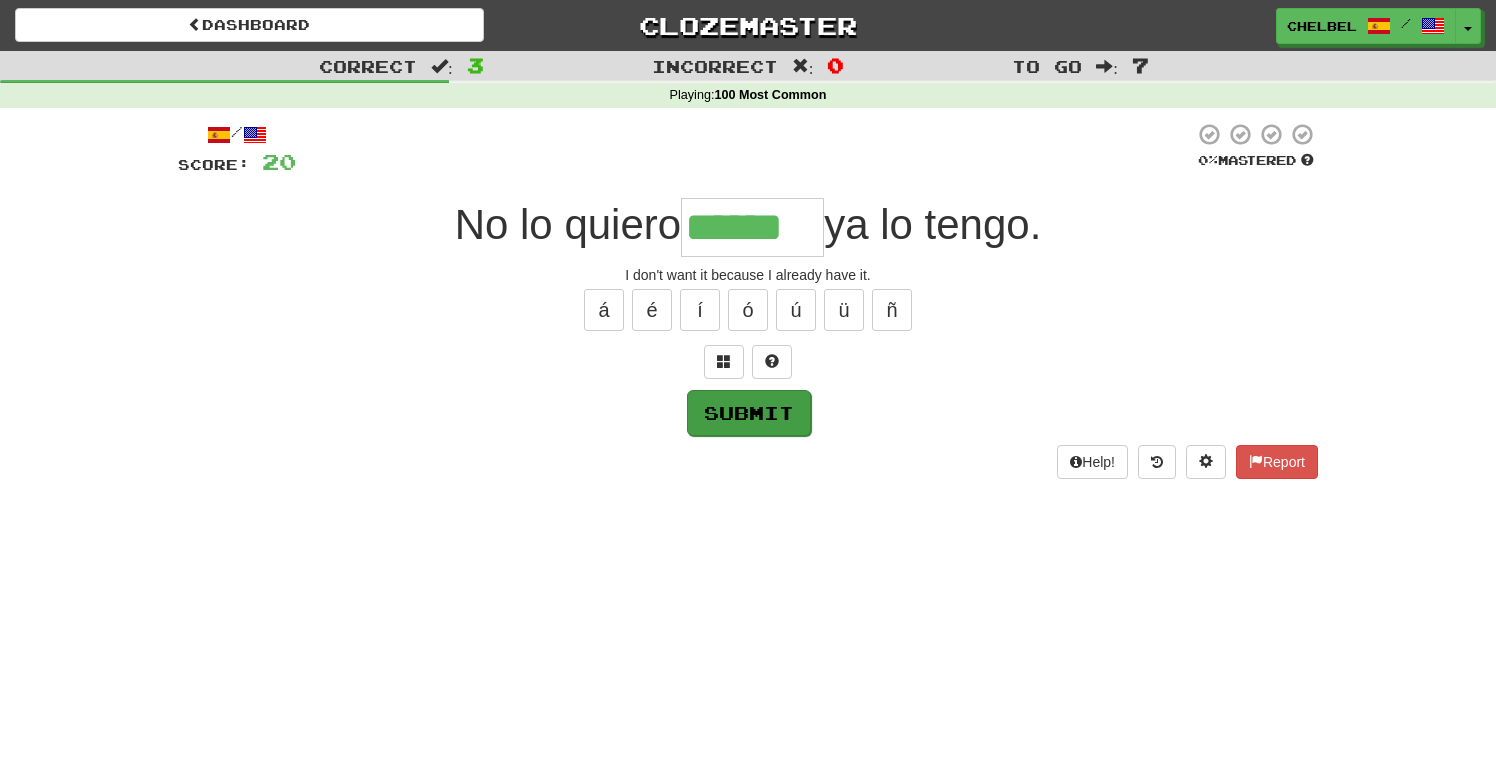 type on "******" 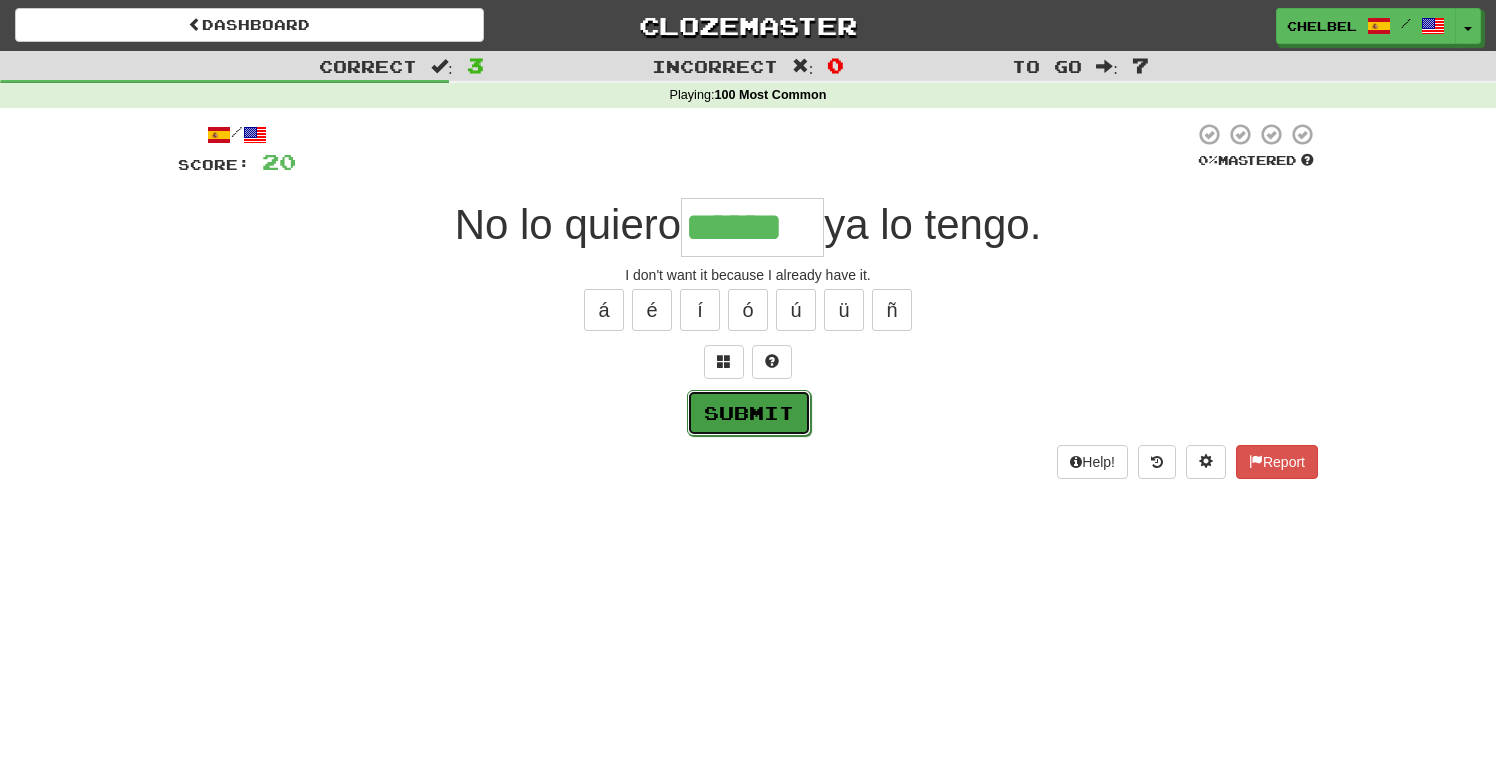 click on "Submit" at bounding box center (749, 413) 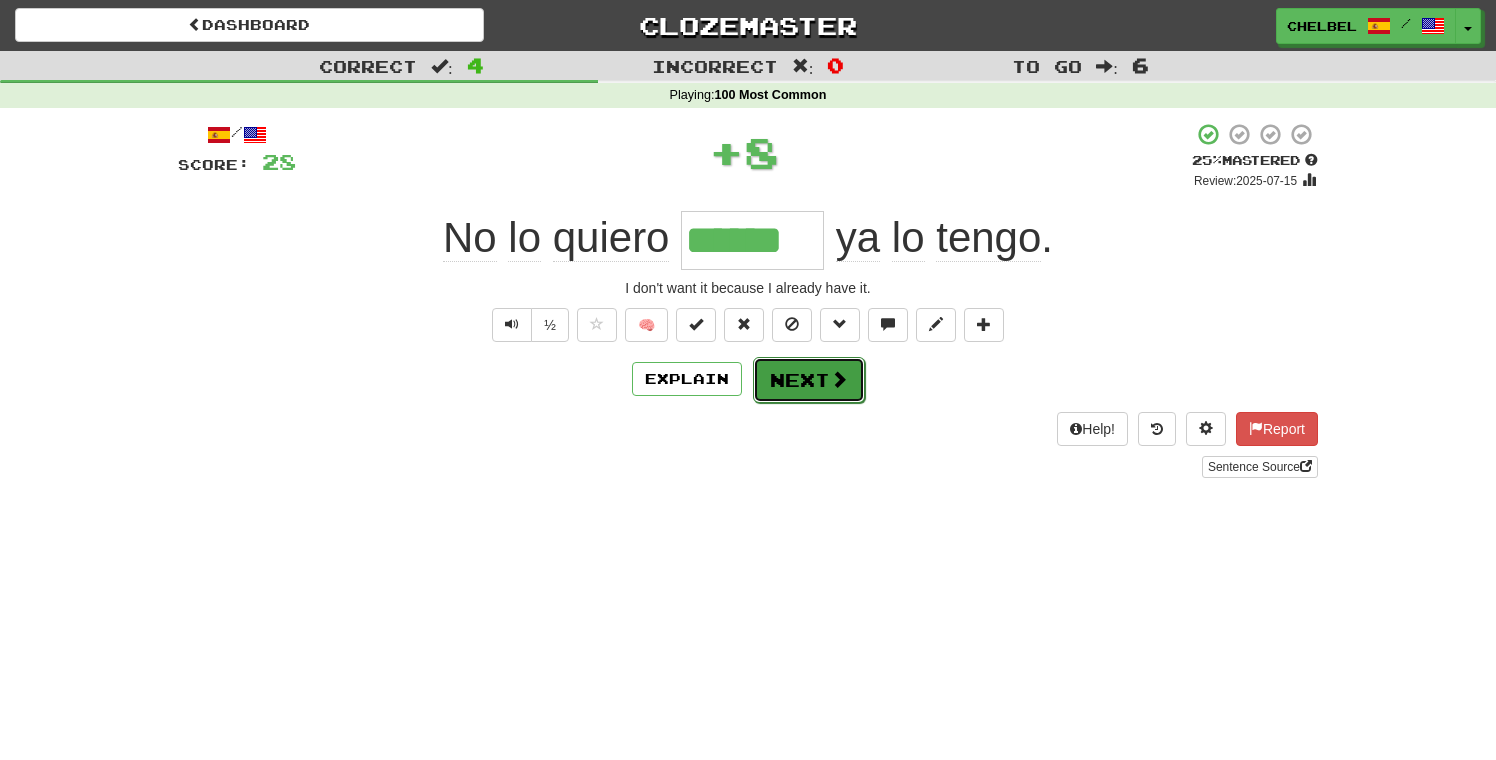 click on "Next" at bounding box center [809, 380] 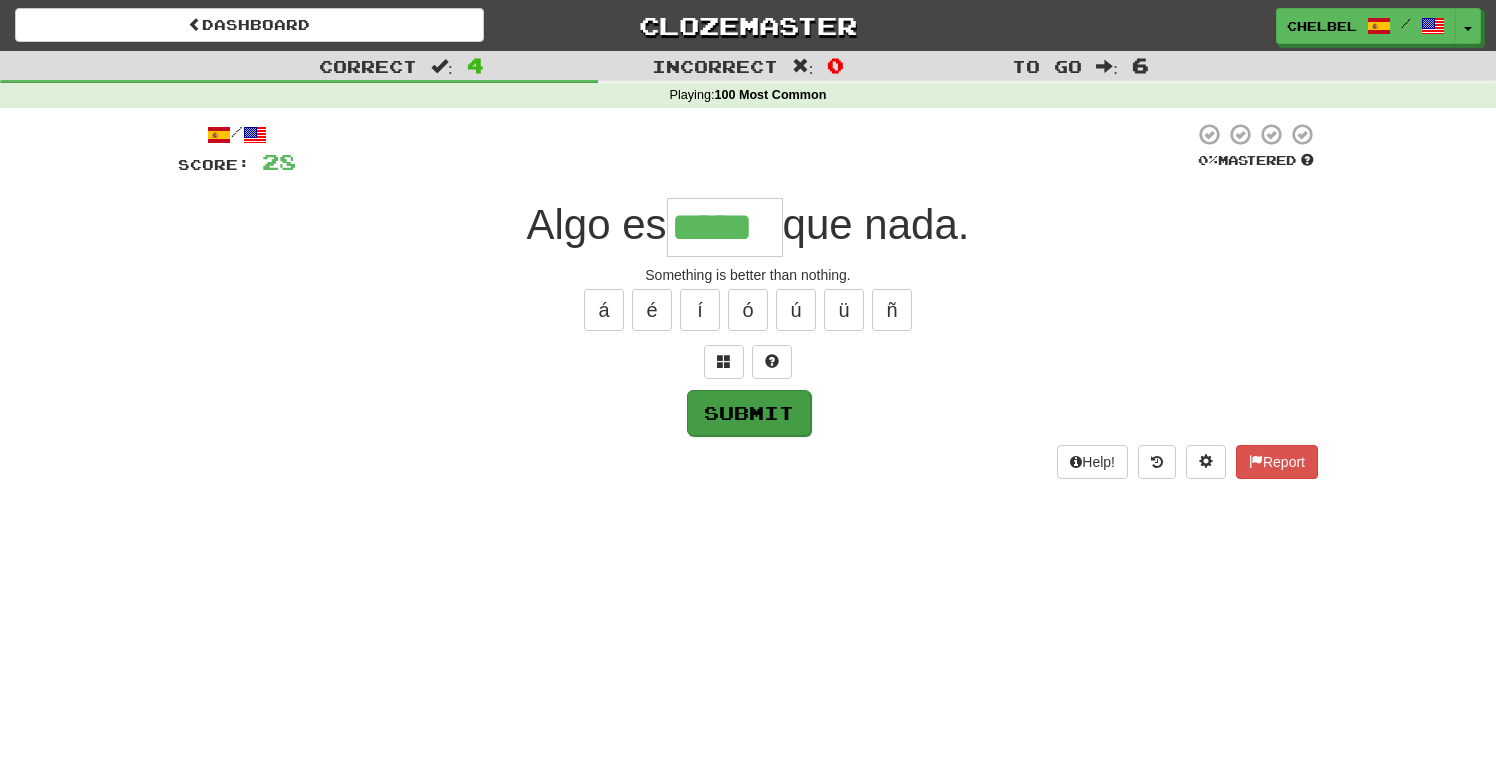 type on "*****" 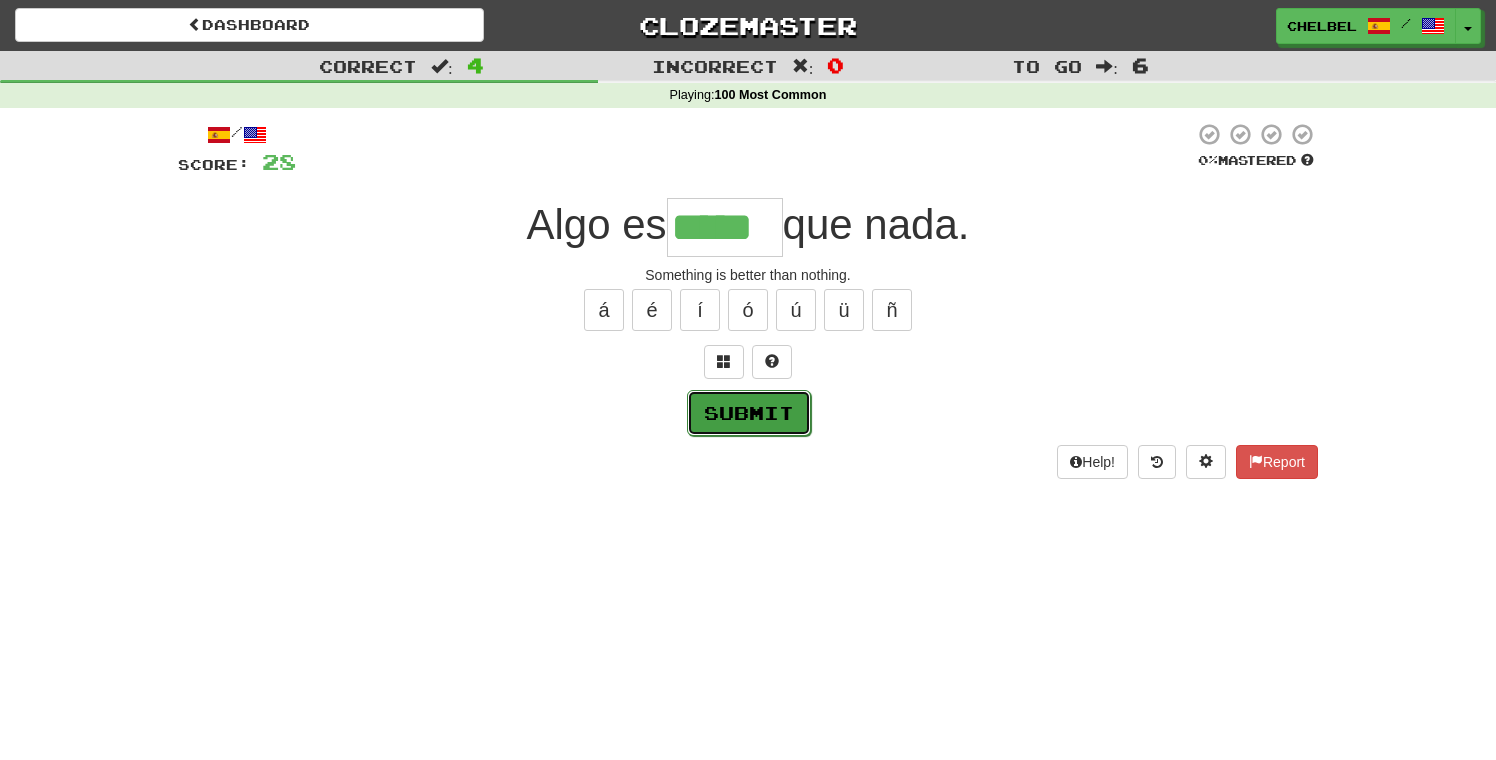 click on "Submit" at bounding box center (749, 413) 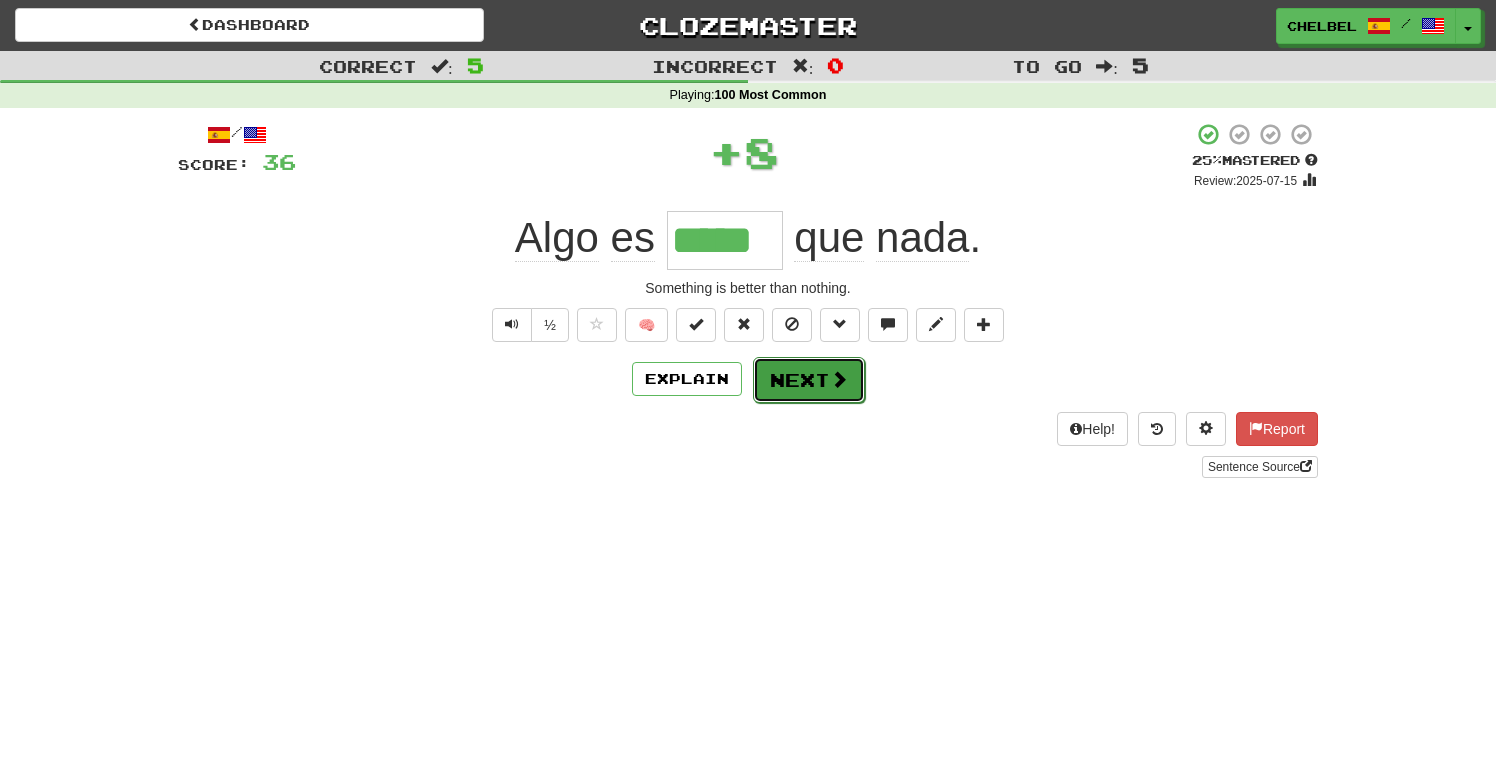 click on "Next" at bounding box center [809, 380] 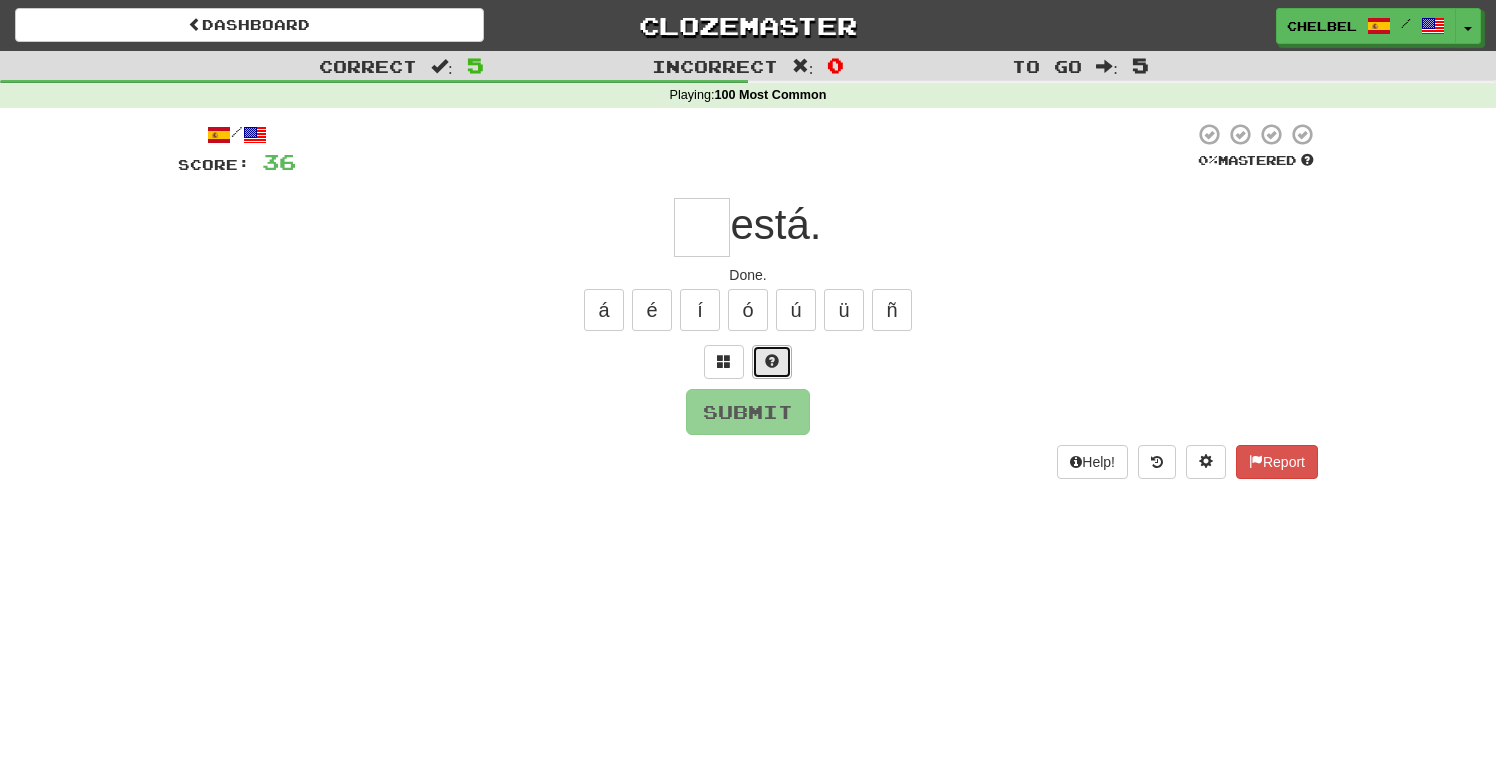 click at bounding box center [772, 362] 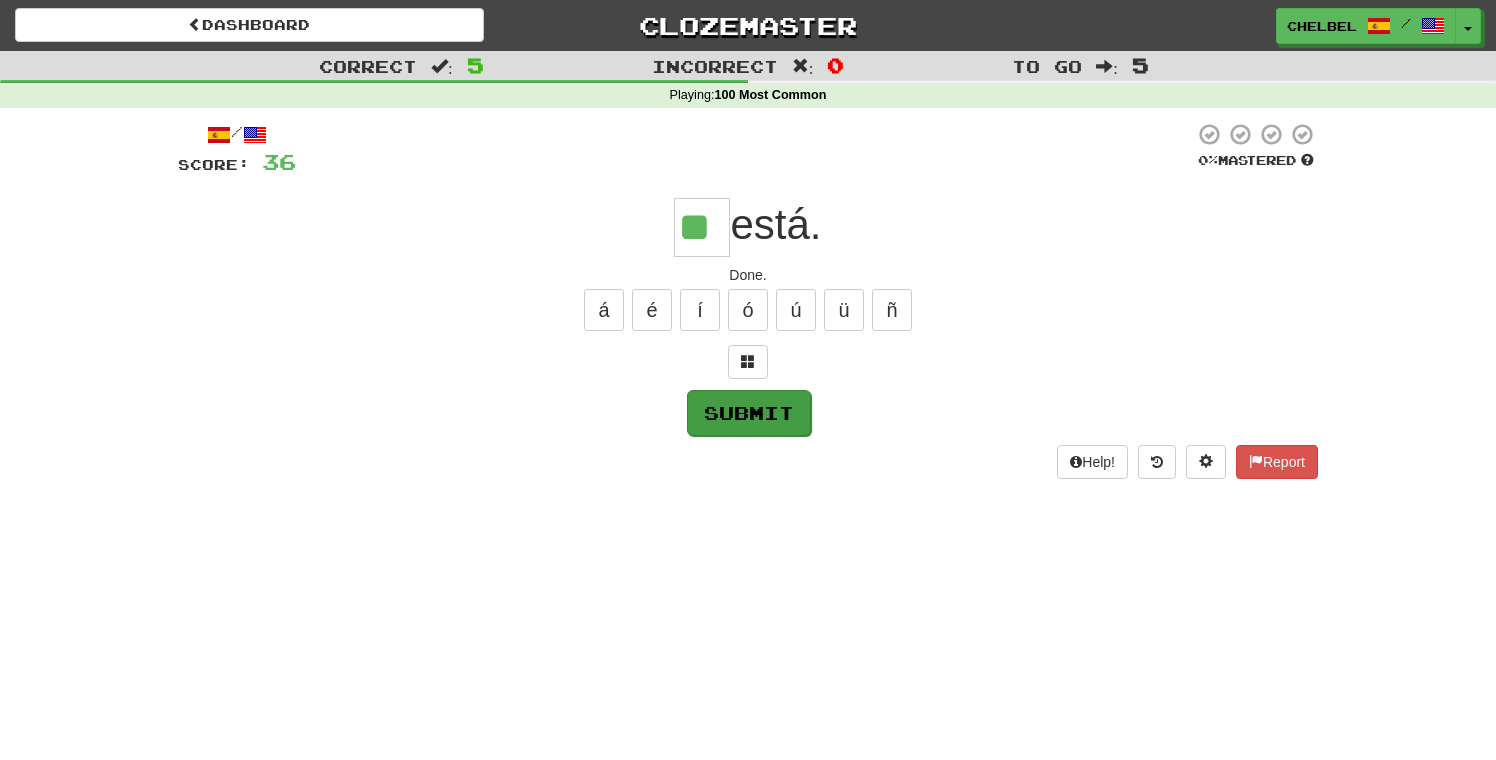 type on "**" 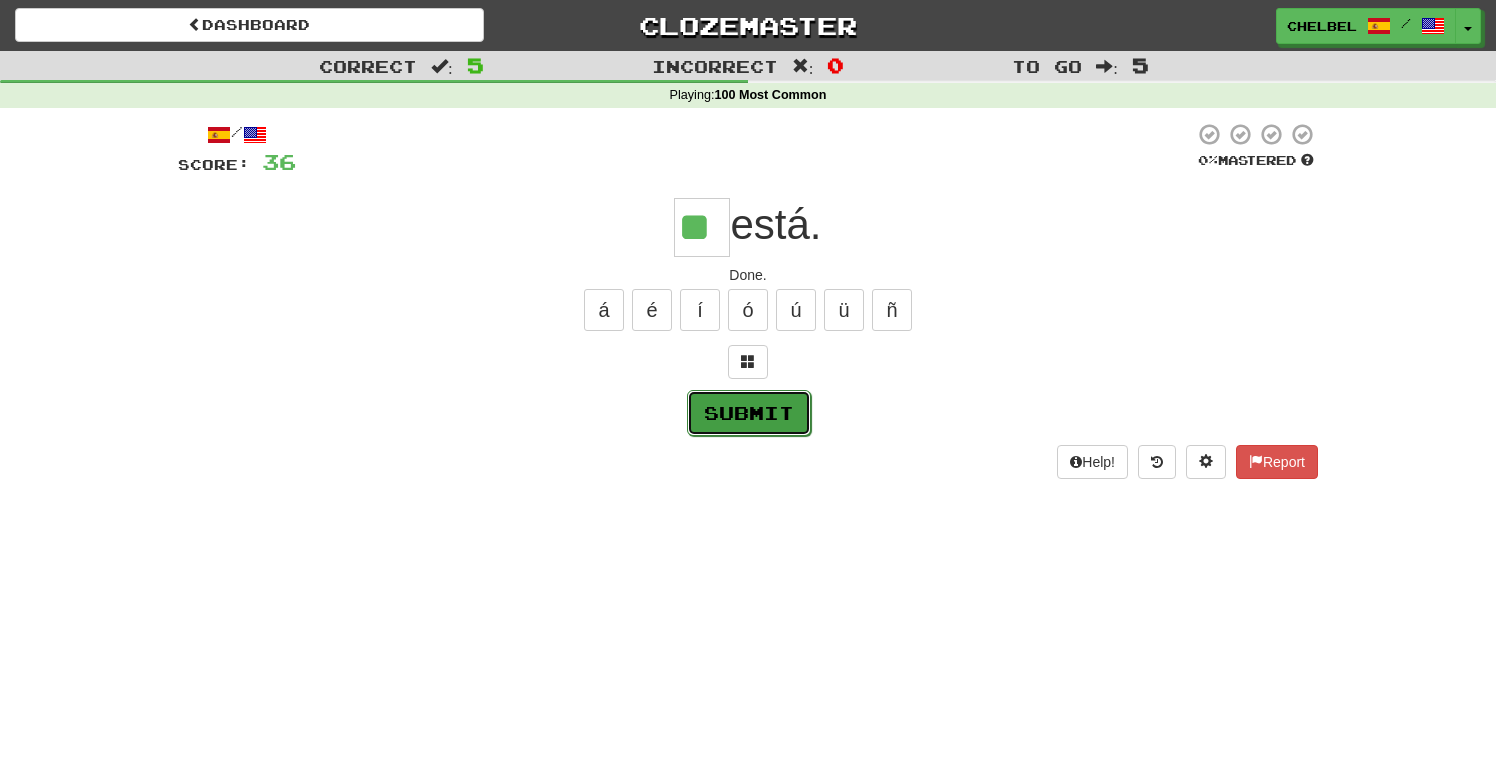 click on "Submit" at bounding box center [749, 413] 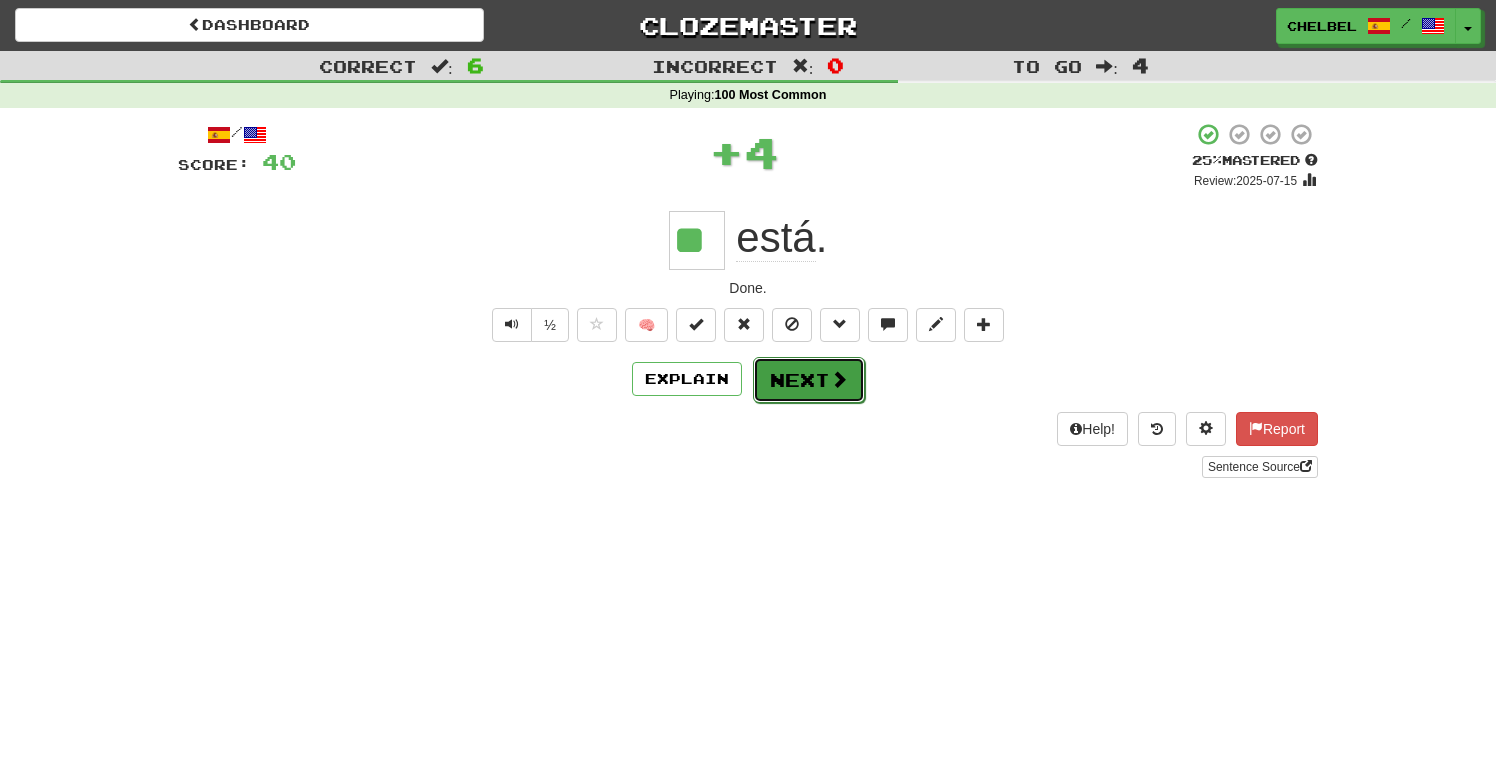 click on "Next" at bounding box center (809, 380) 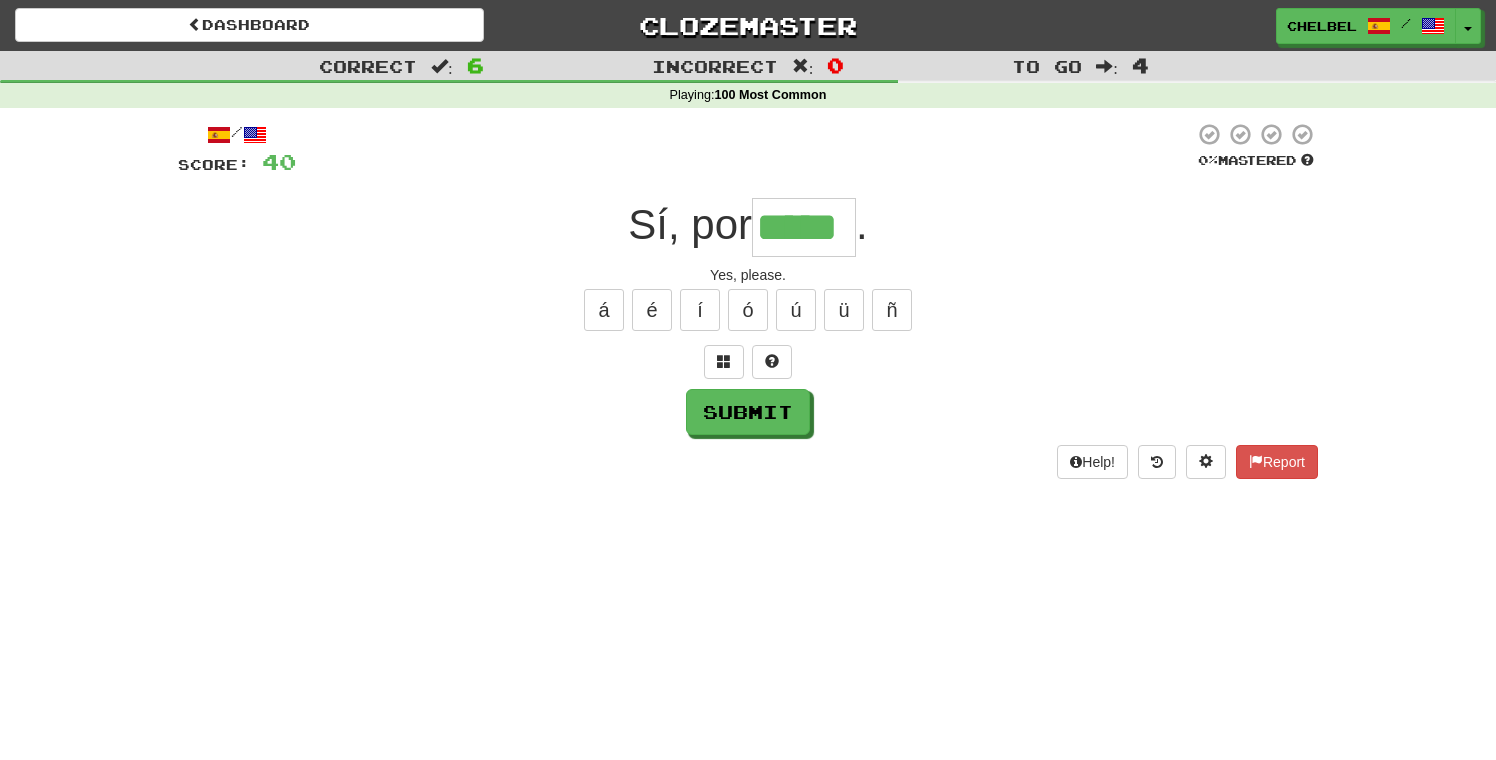 scroll, scrollTop: 0, scrollLeft: 0, axis: both 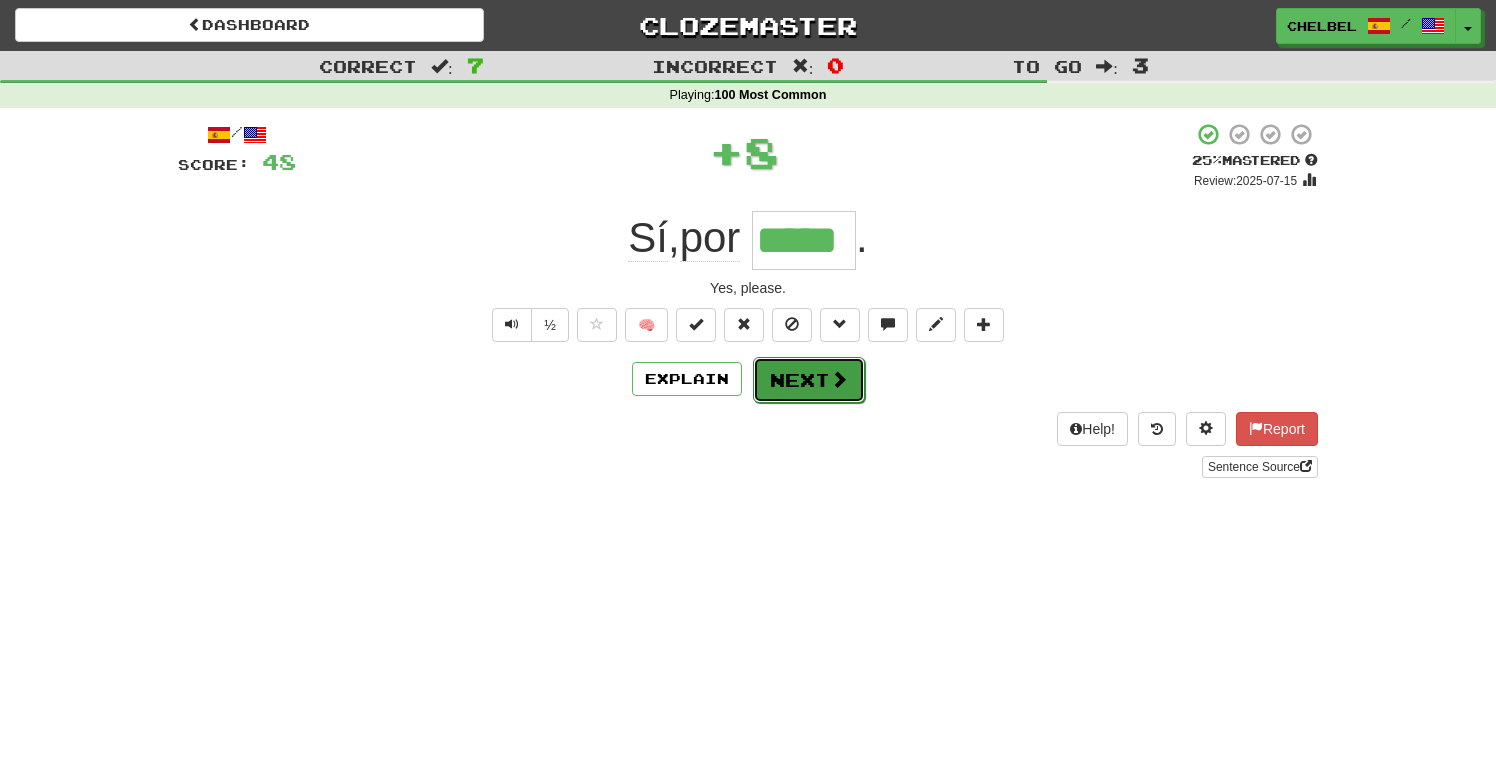 click on "Next" at bounding box center [809, 380] 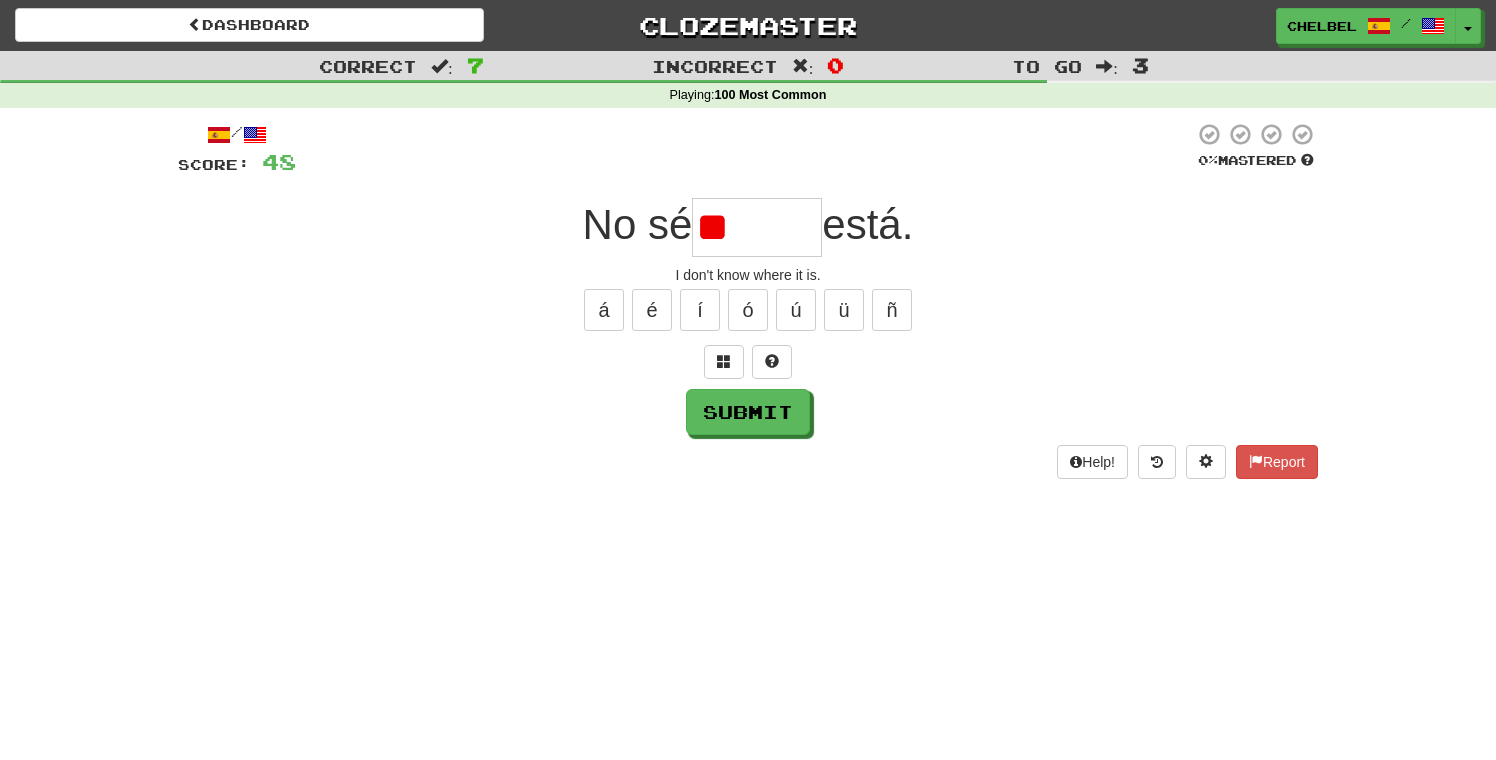 type on "*" 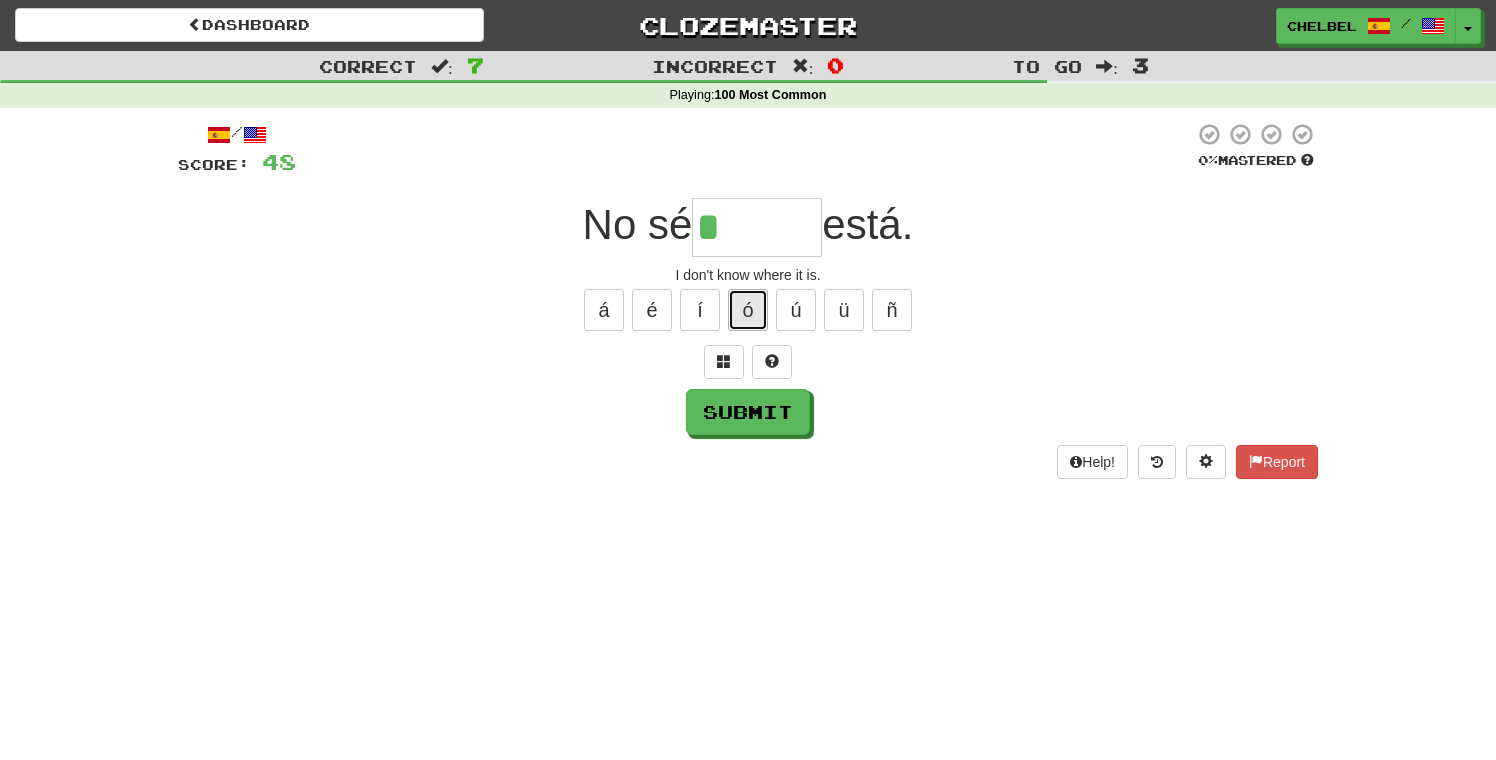 click on "ó" at bounding box center (748, 310) 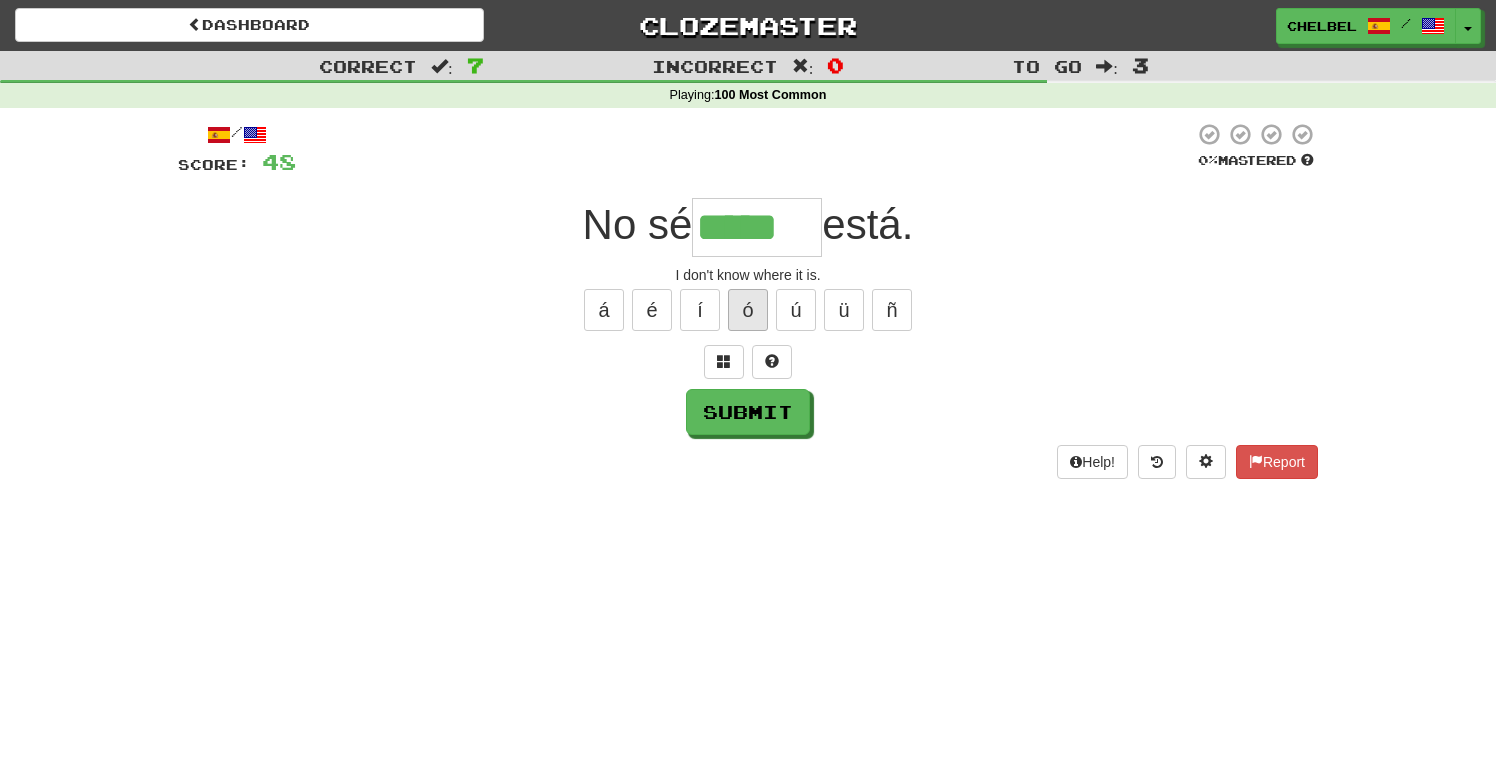 type on "*****" 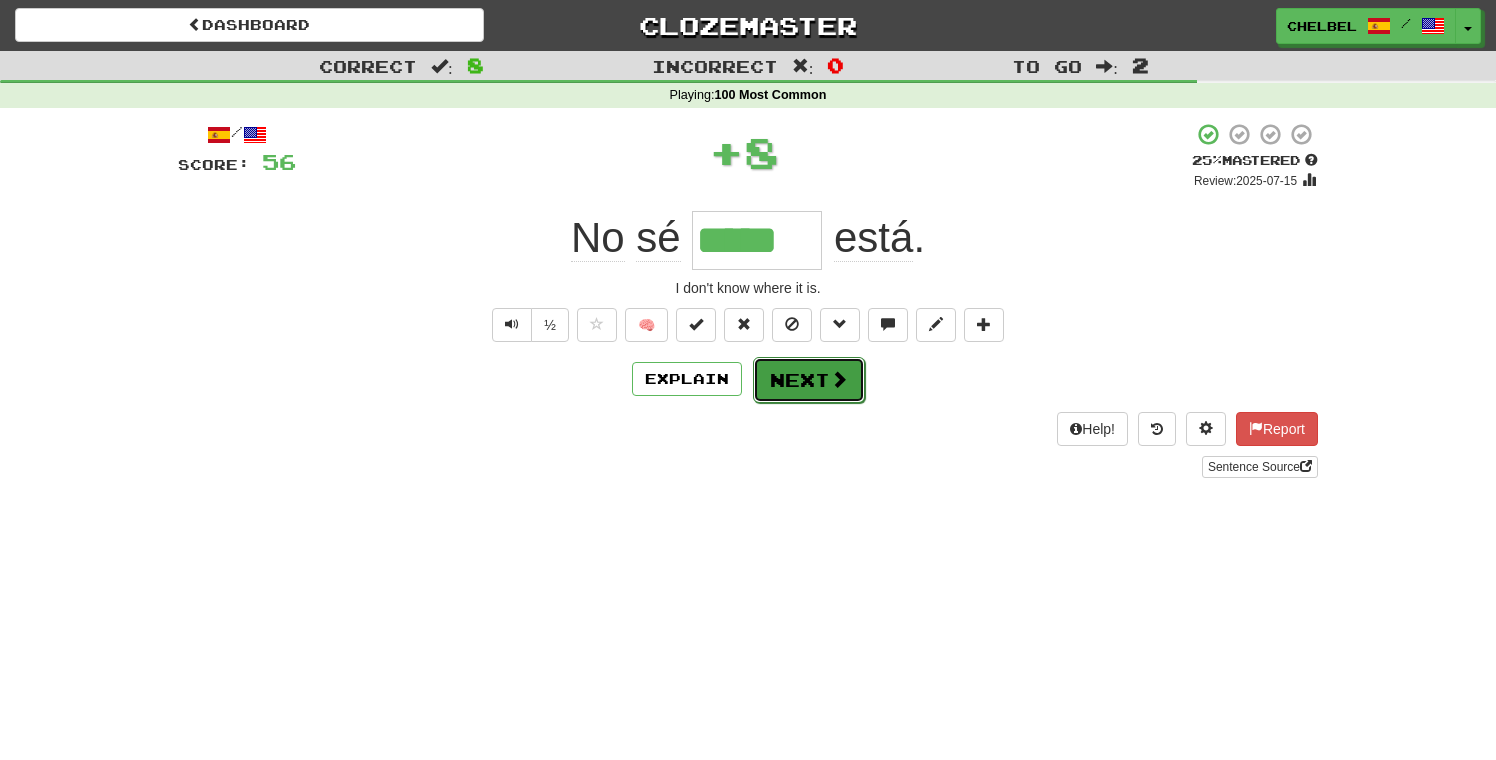 click on "Next" at bounding box center [809, 380] 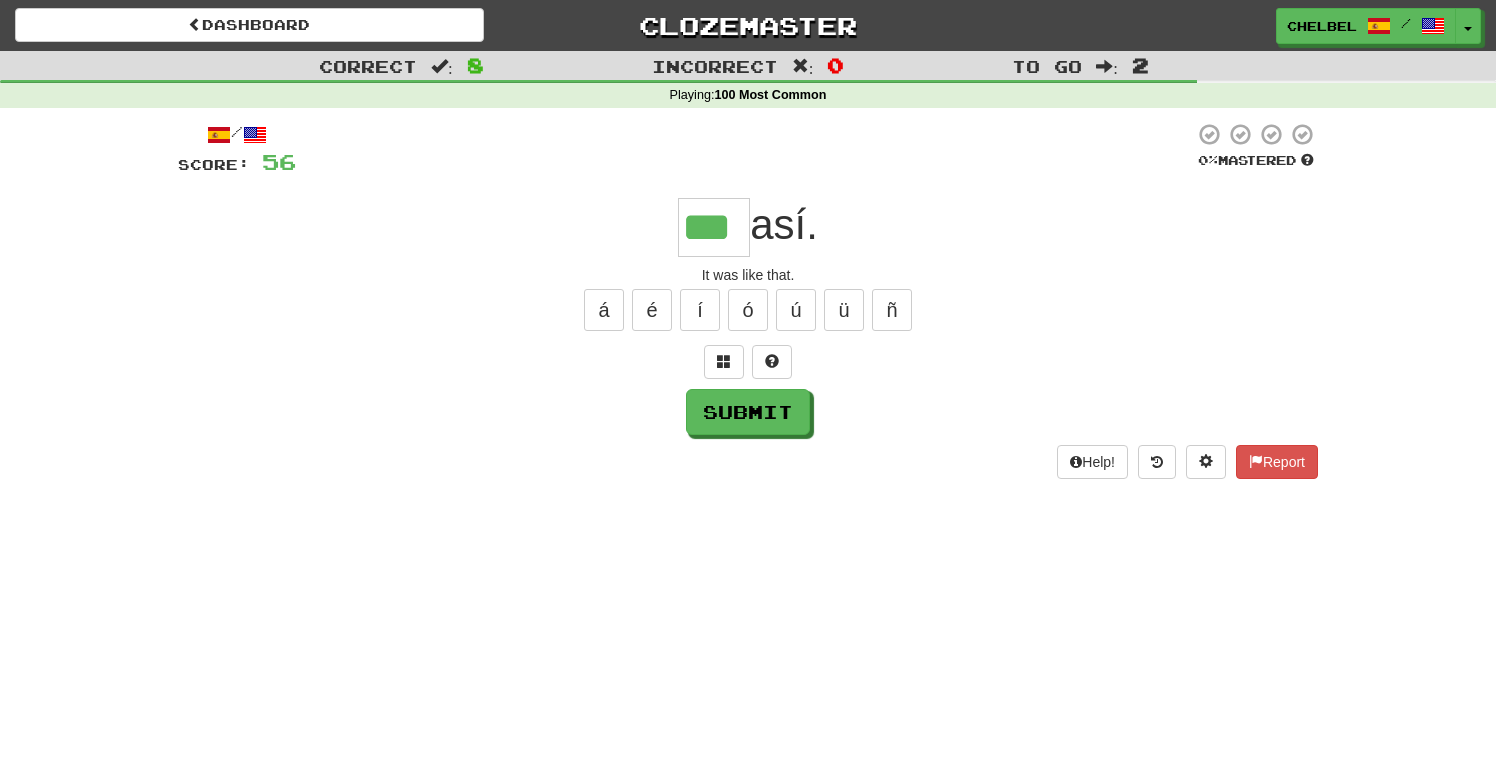 type on "***" 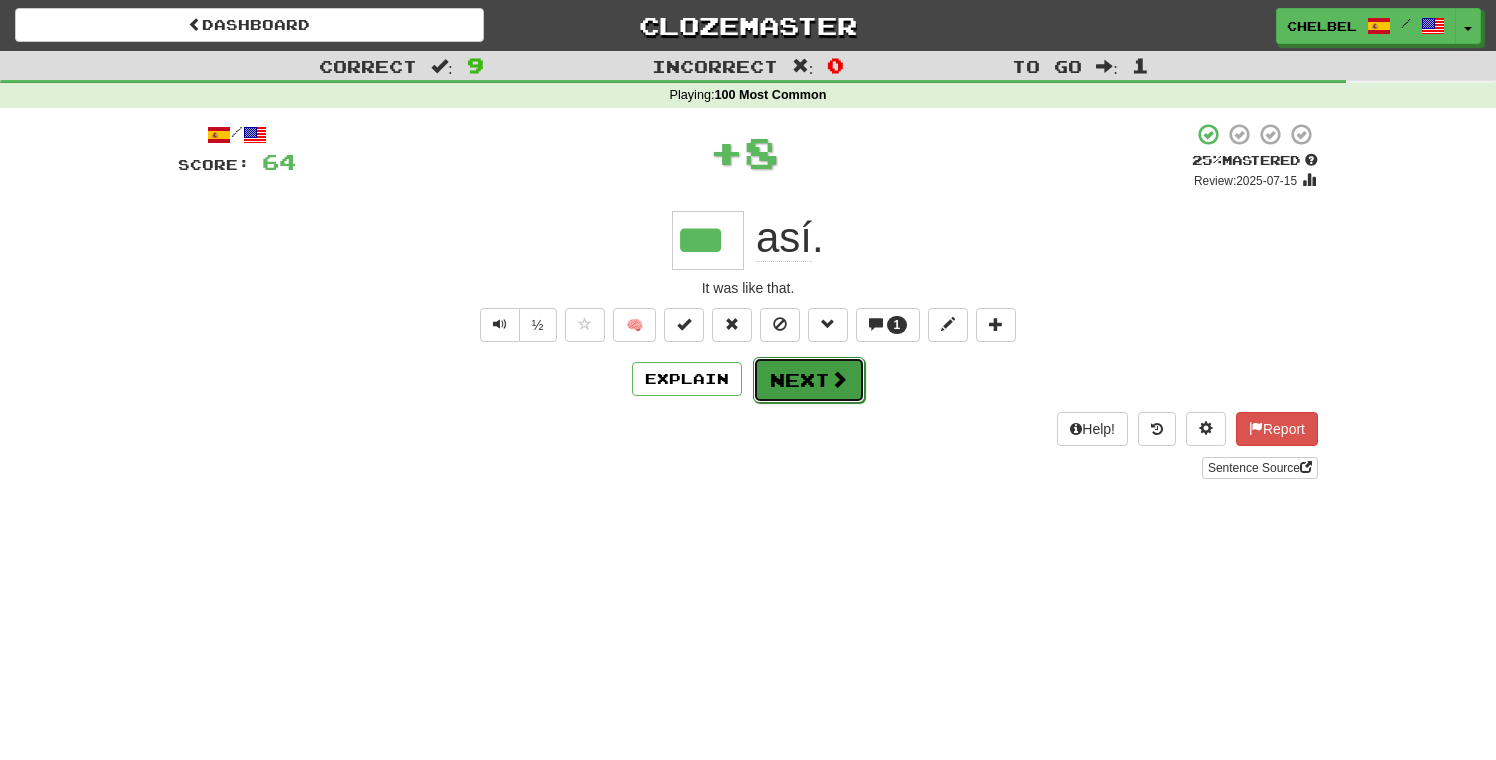 click on "Next" at bounding box center [809, 380] 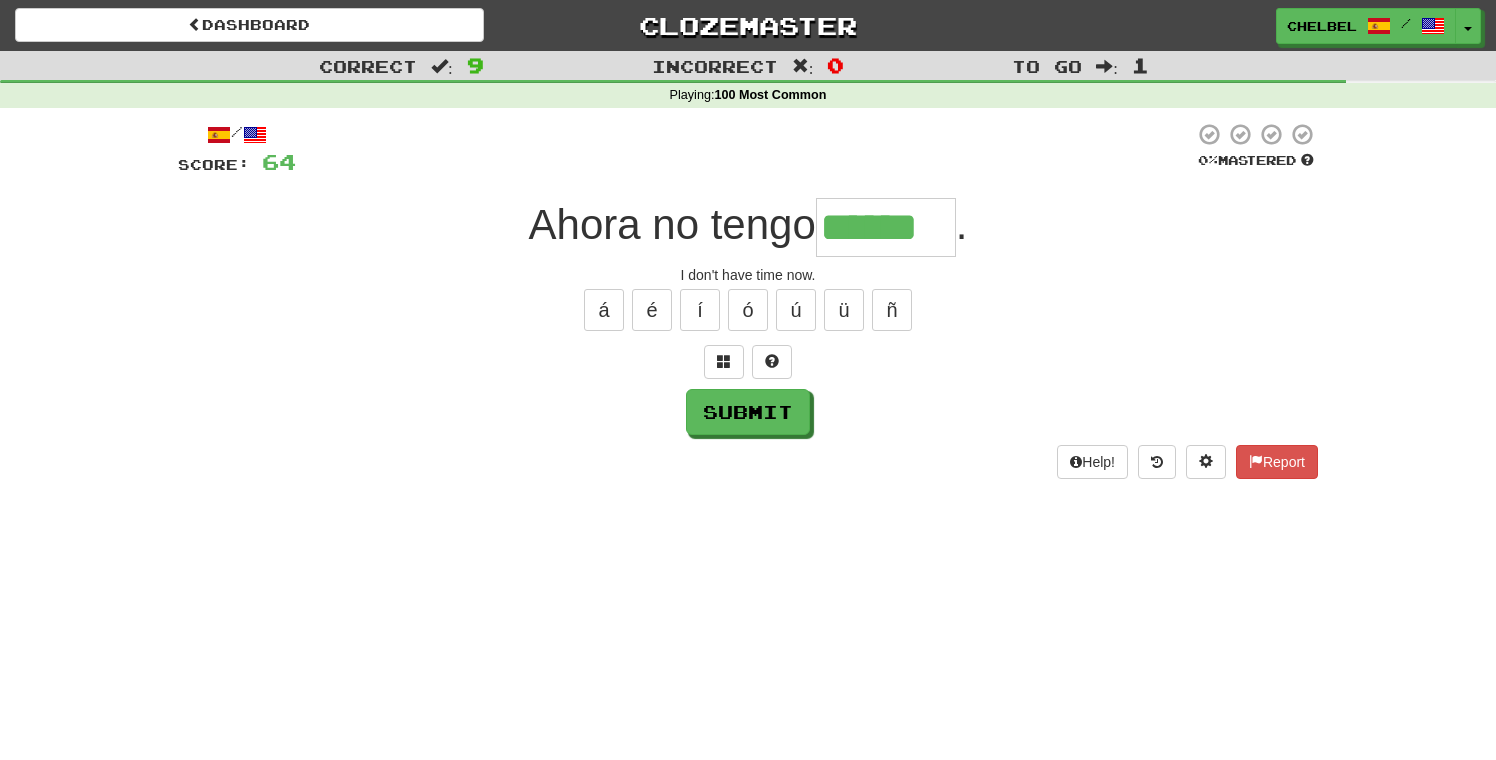 type on "******" 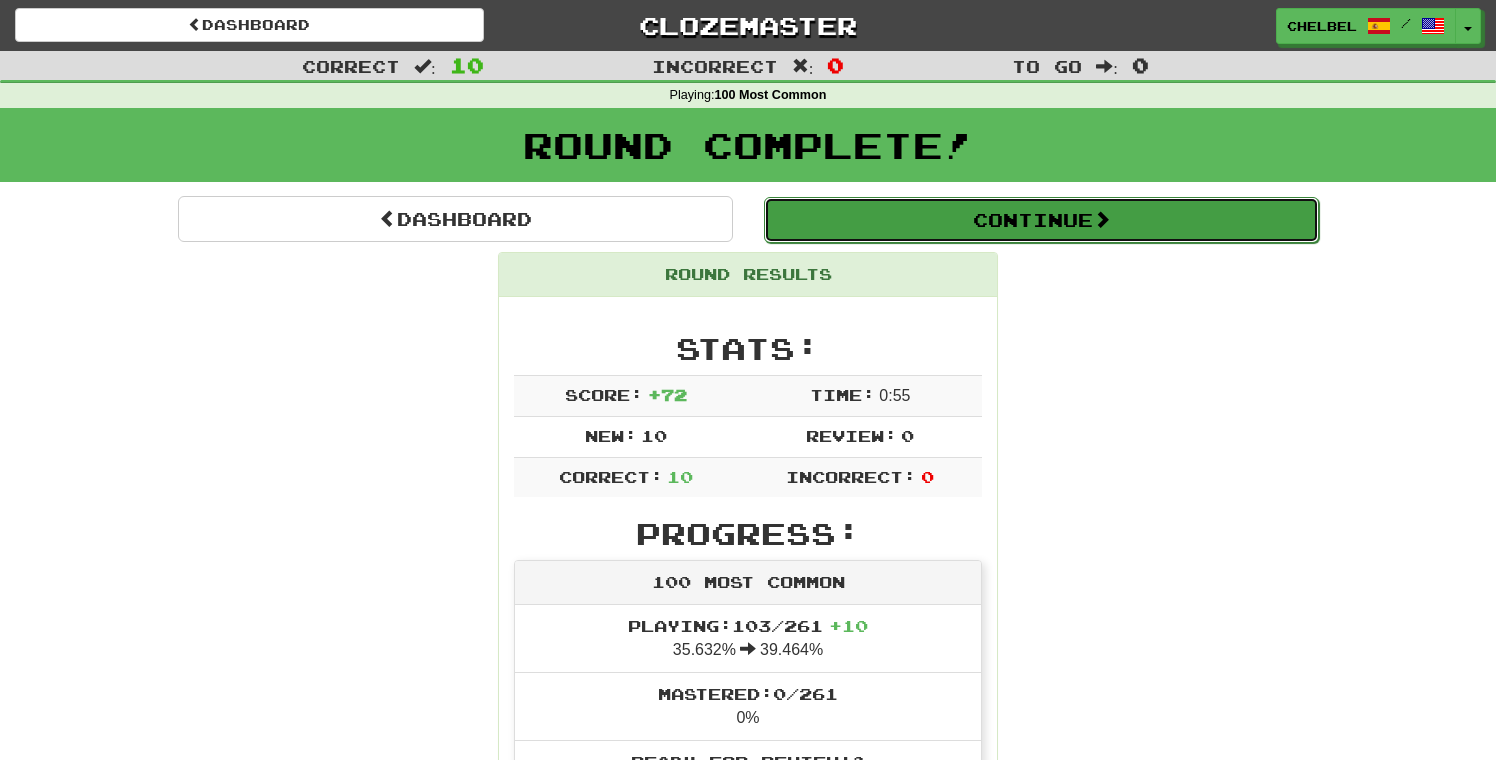 click on "Continue" at bounding box center (1041, 220) 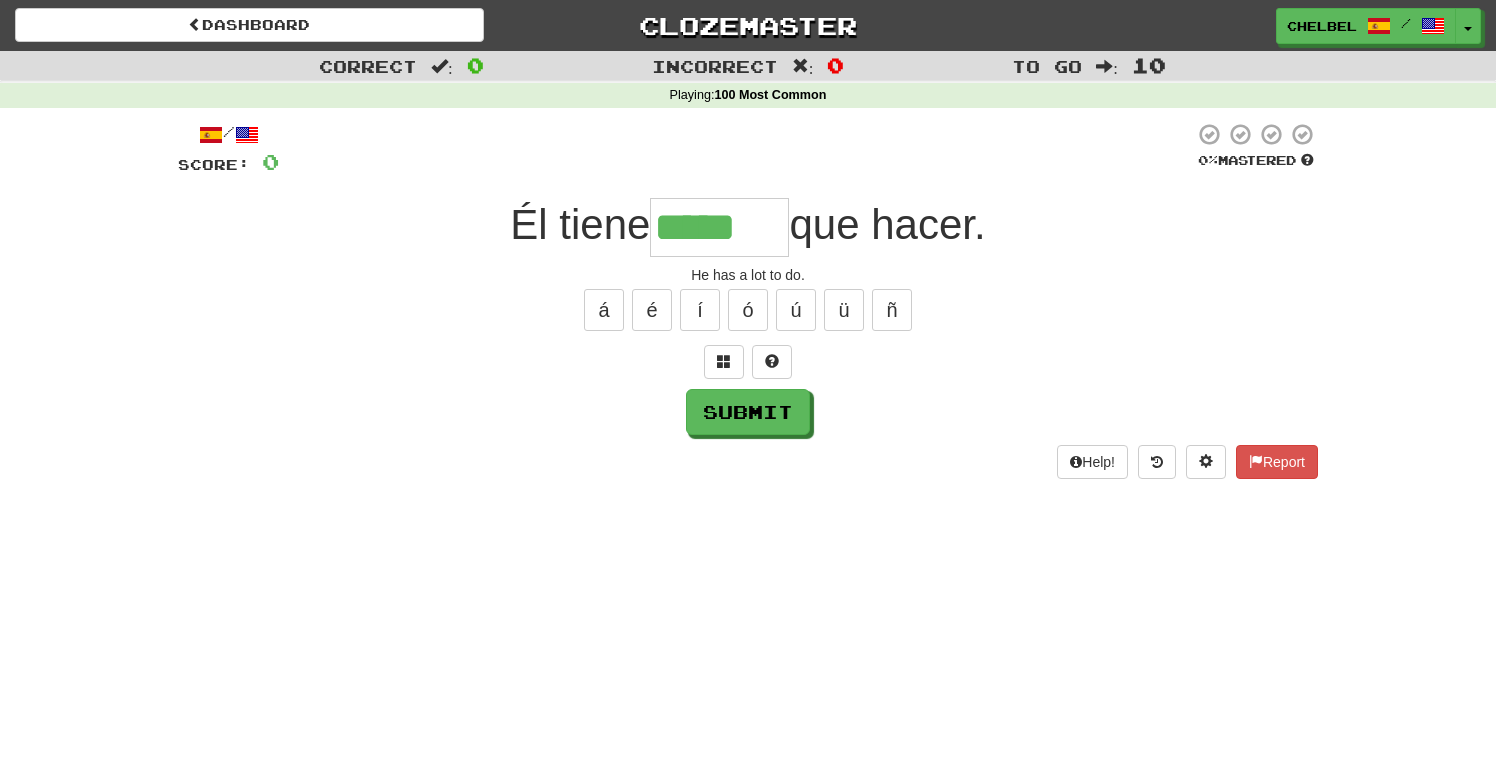 type on "*****" 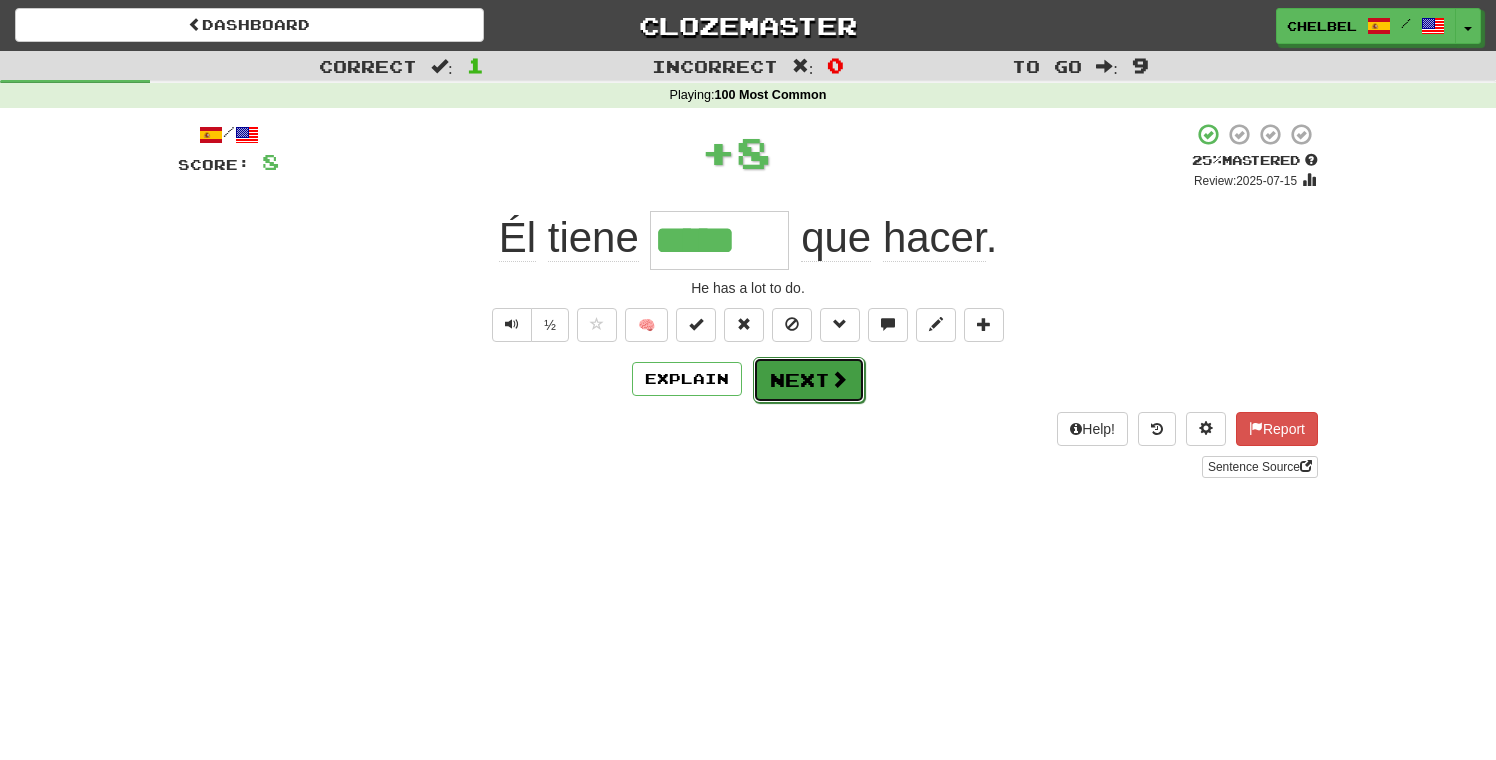click on "Next" at bounding box center (809, 380) 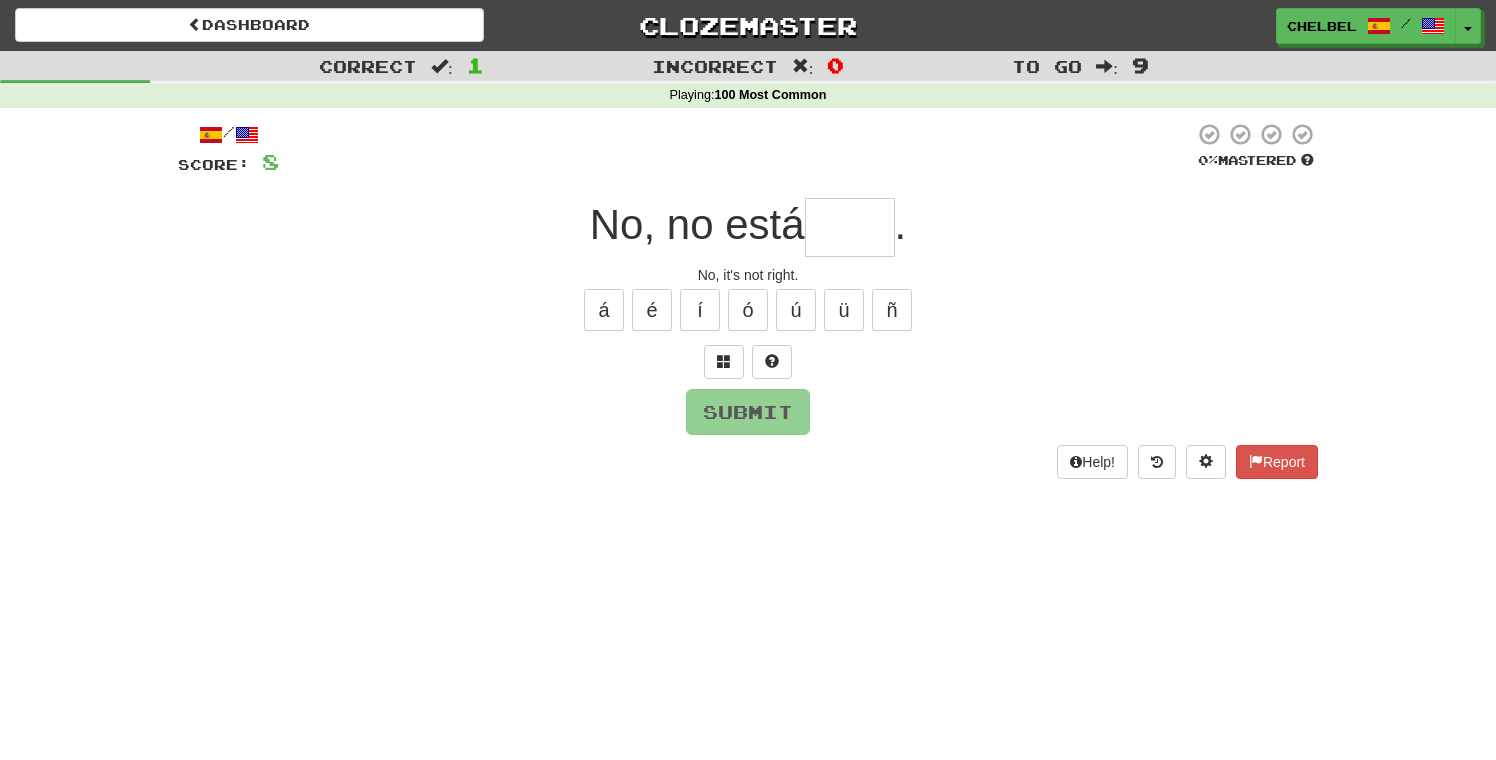 type on "*" 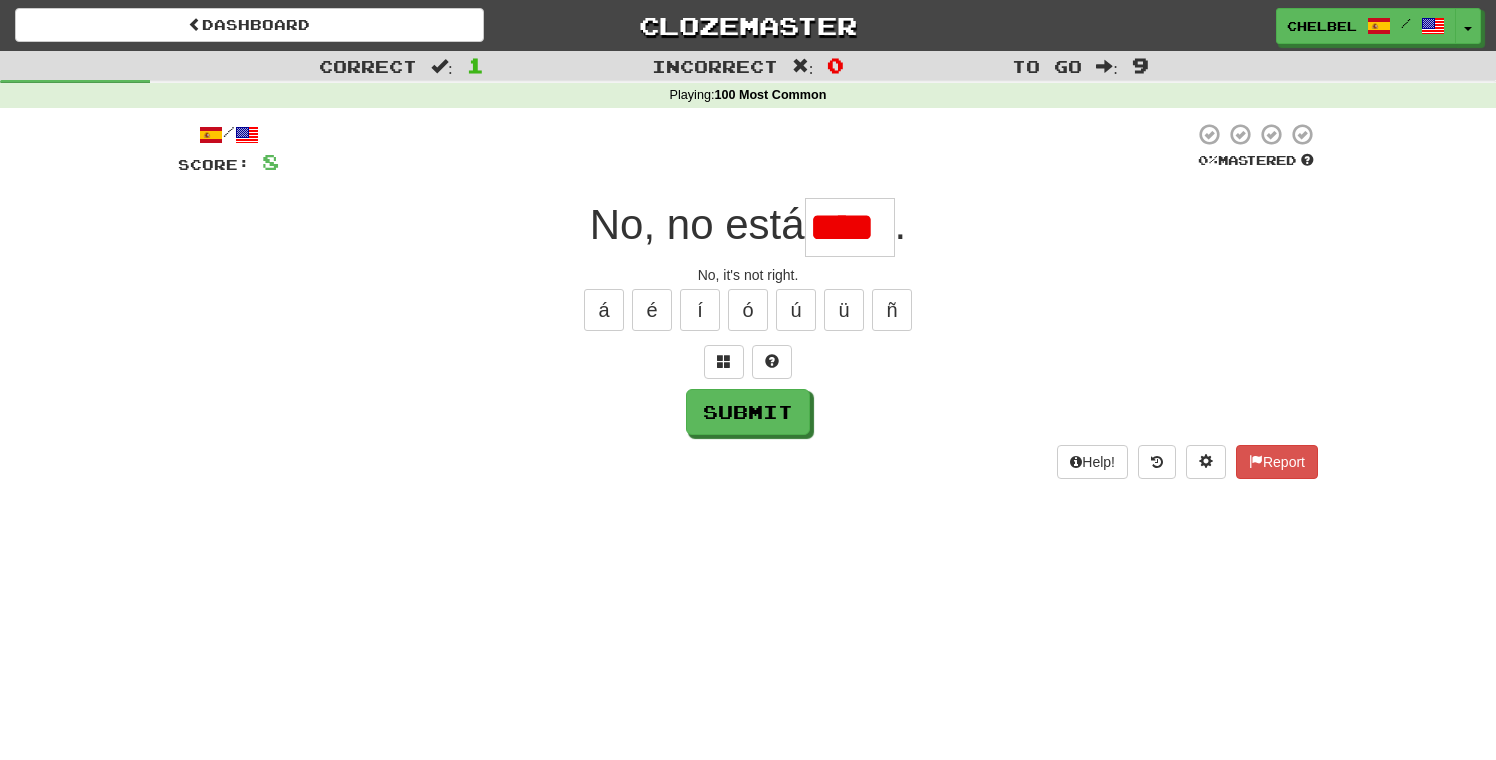 scroll, scrollTop: 0, scrollLeft: 0, axis: both 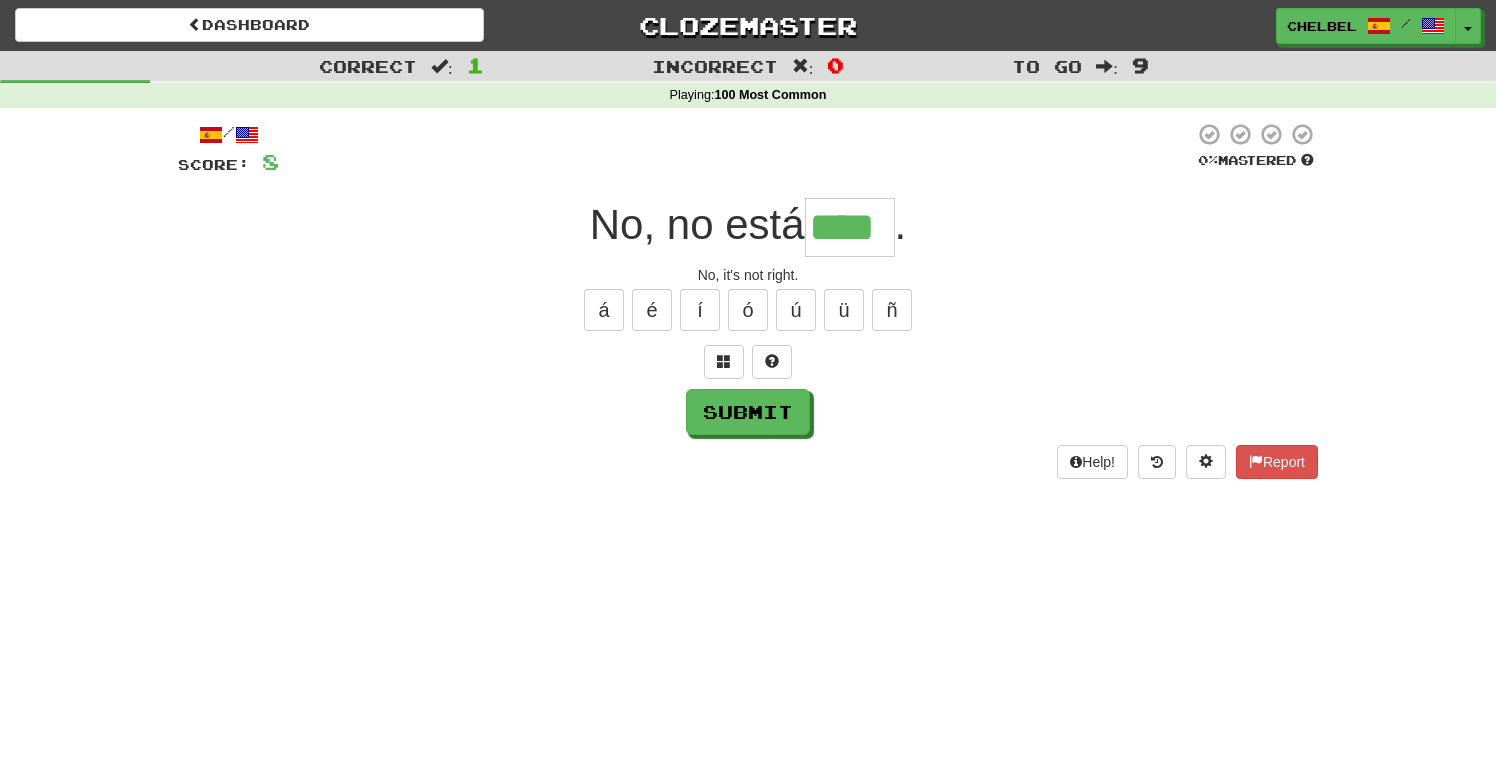 type on "****" 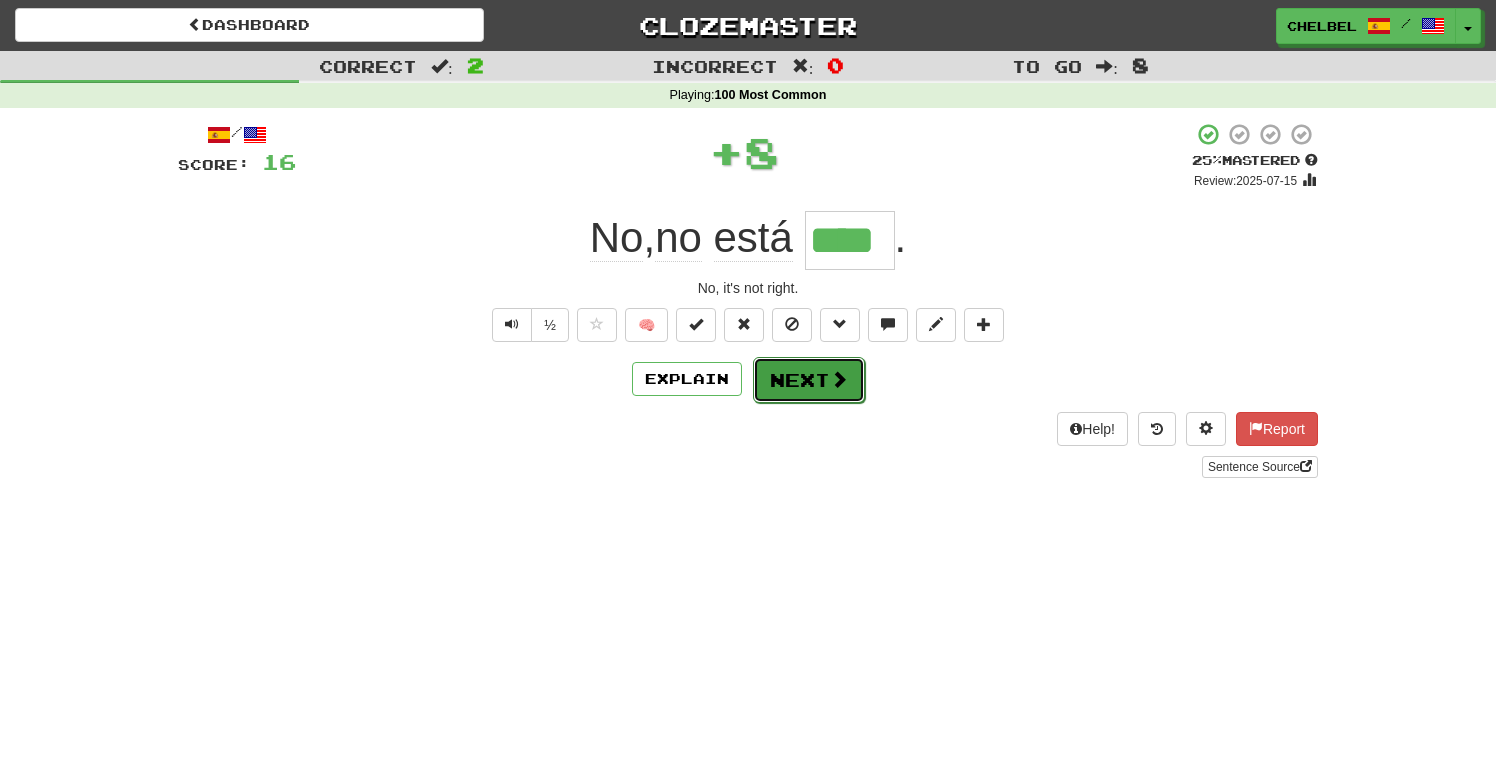 click on "Next" at bounding box center [809, 380] 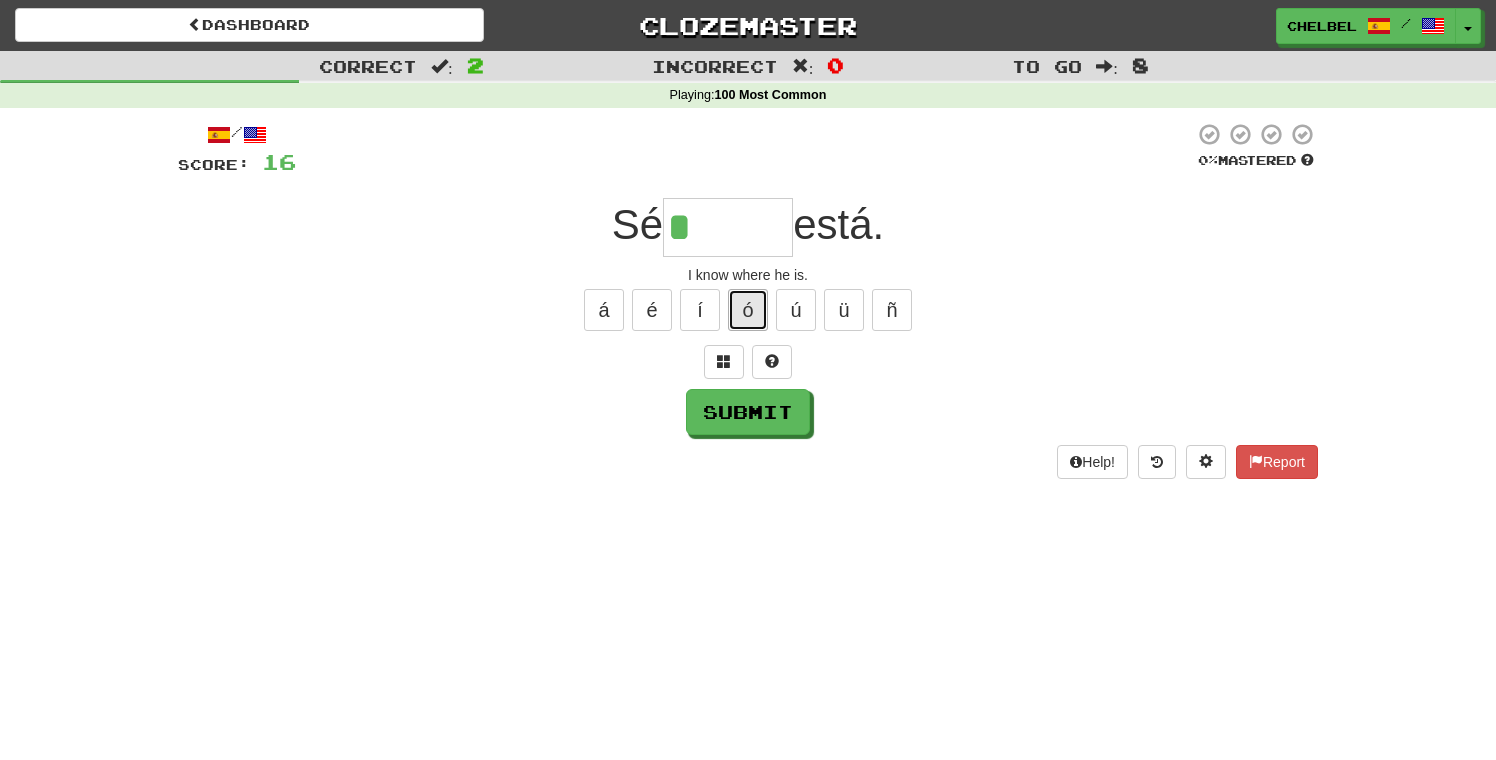 click on "ó" at bounding box center (748, 310) 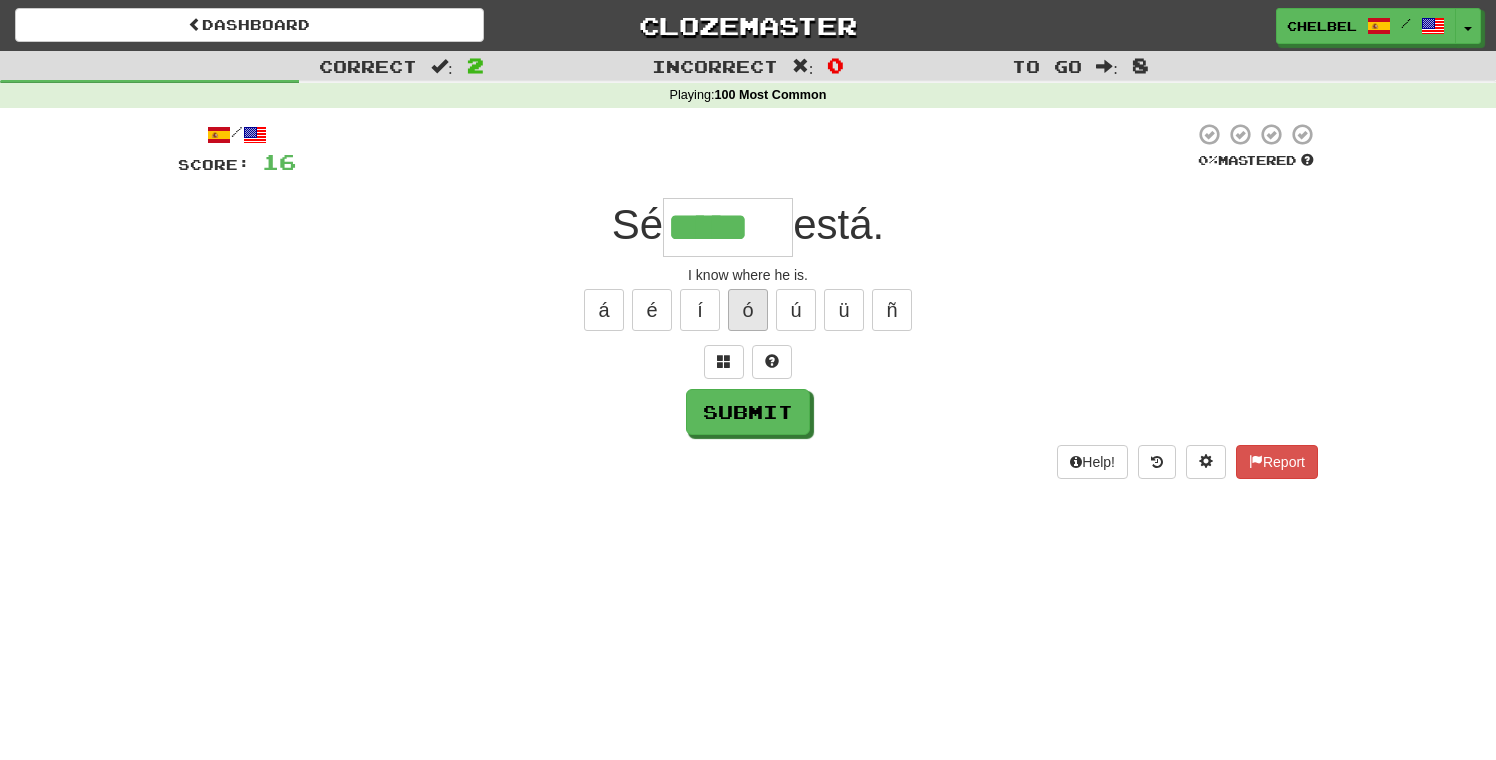 type on "*****" 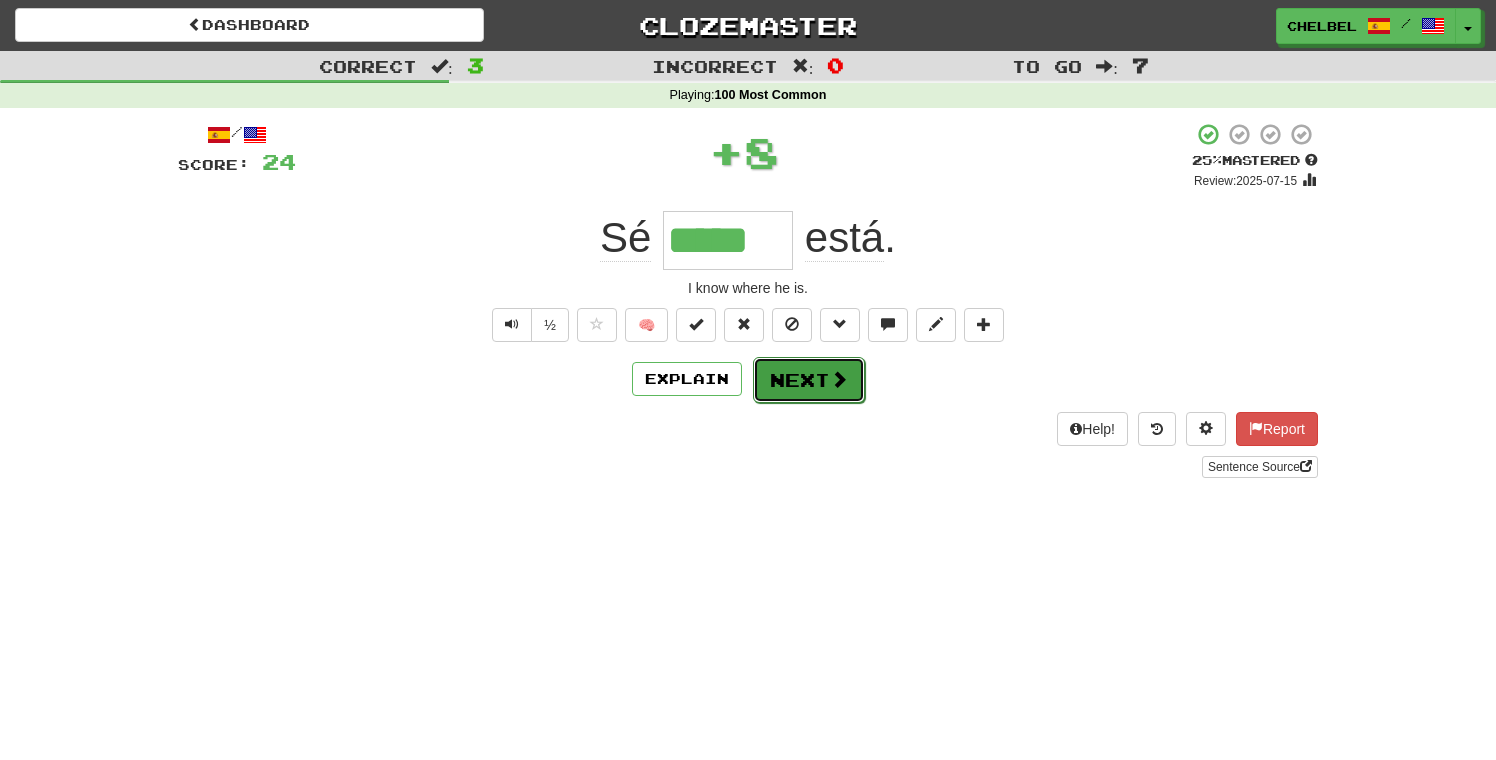 click on "Next" at bounding box center (809, 380) 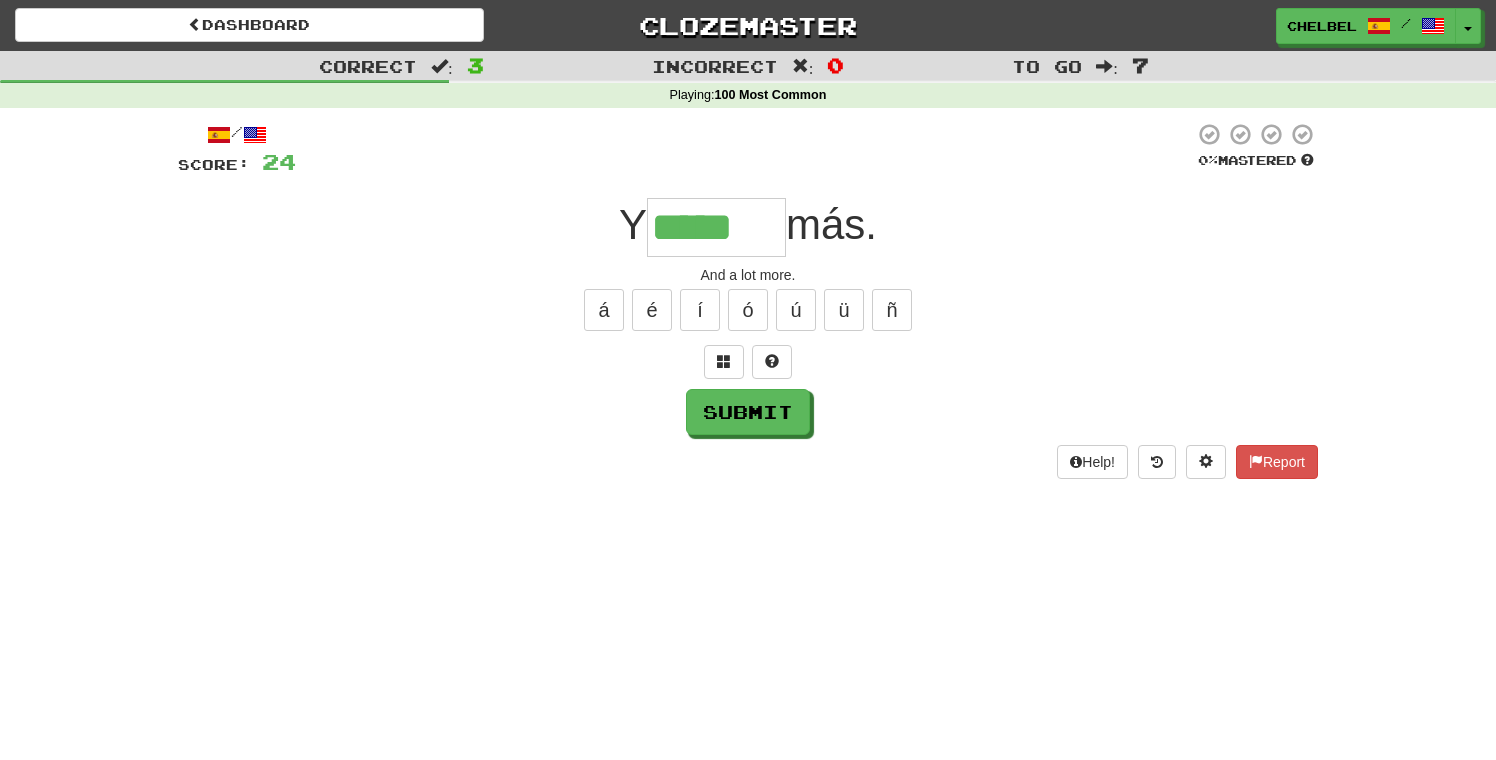 type on "*****" 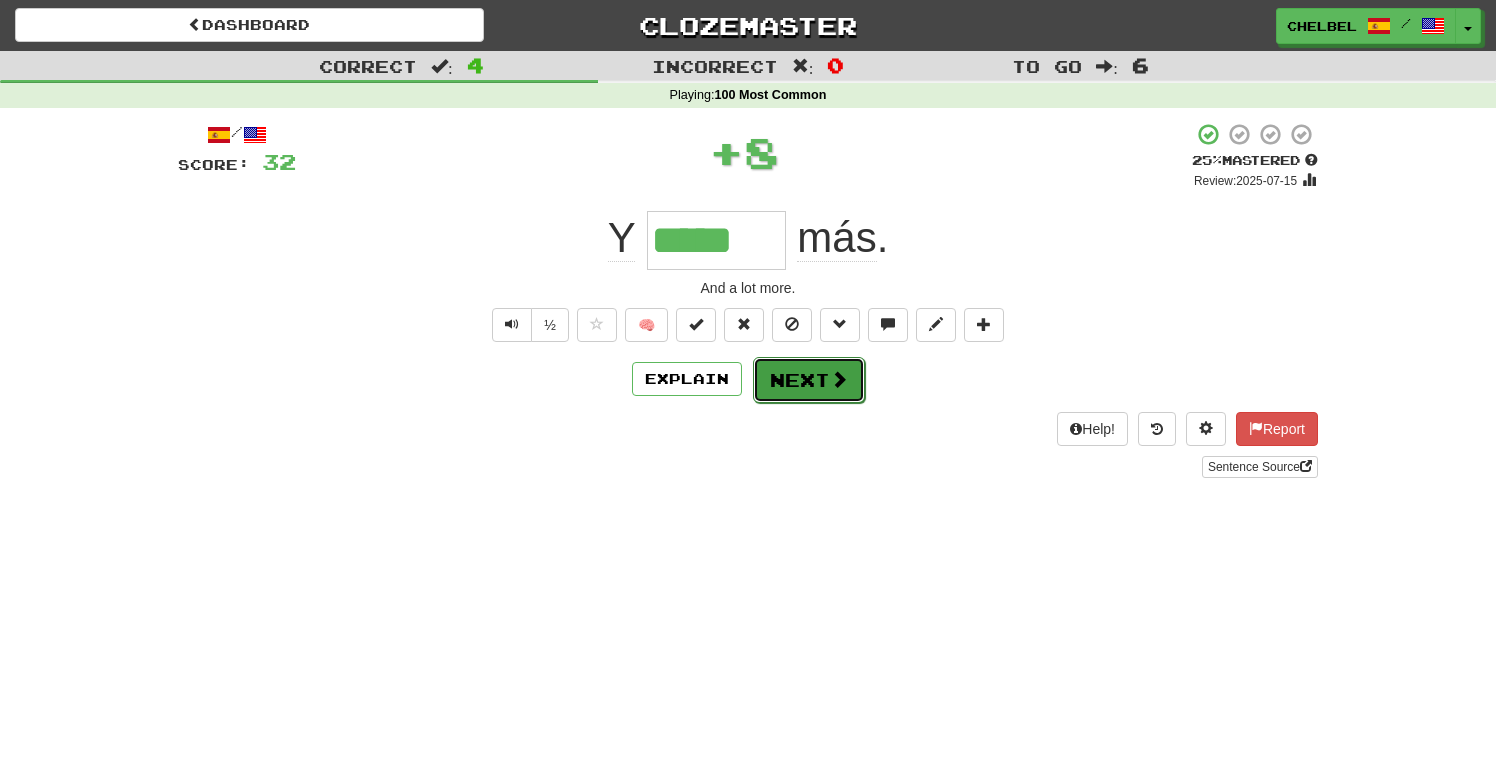 click on "Next" at bounding box center [809, 380] 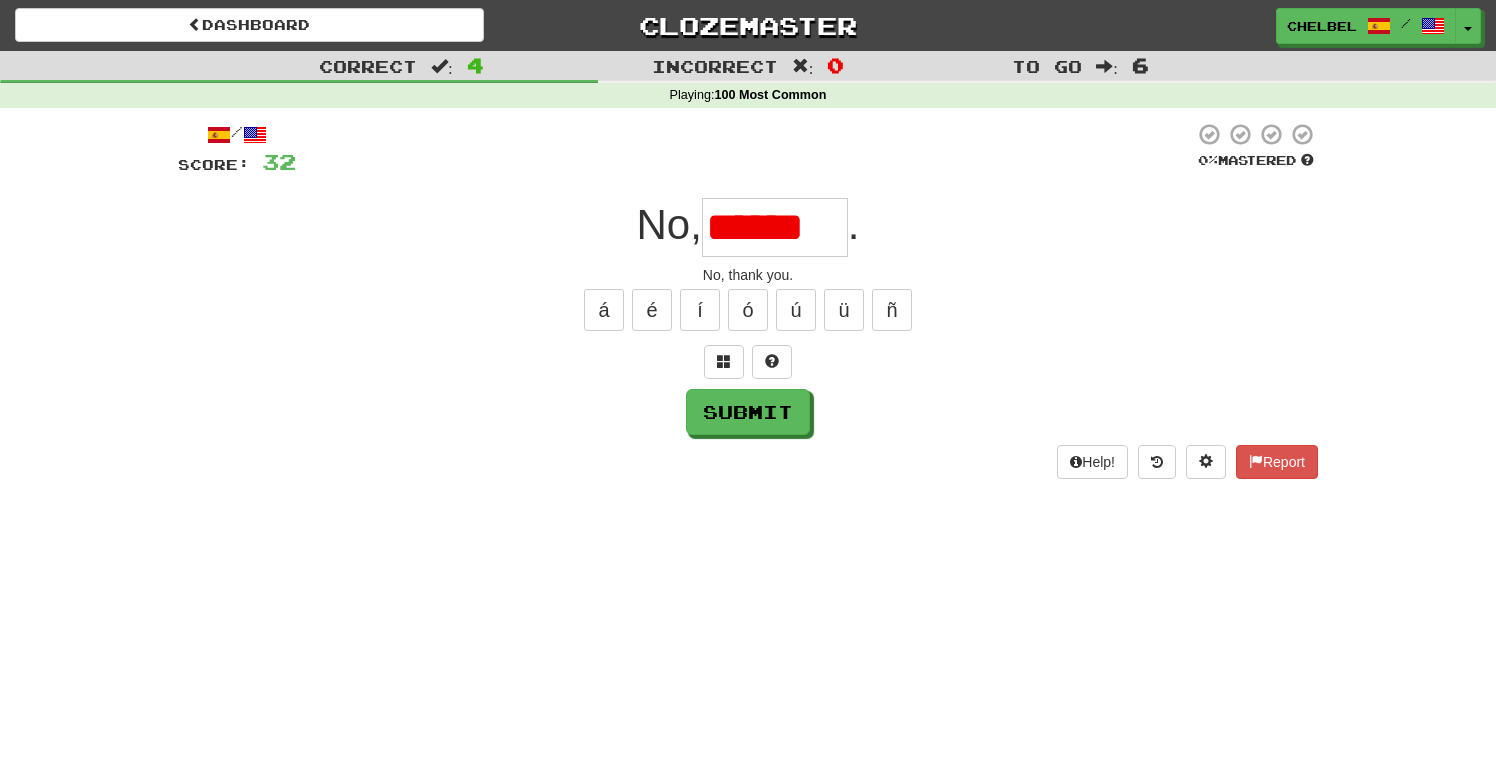 scroll, scrollTop: 0, scrollLeft: 0, axis: both 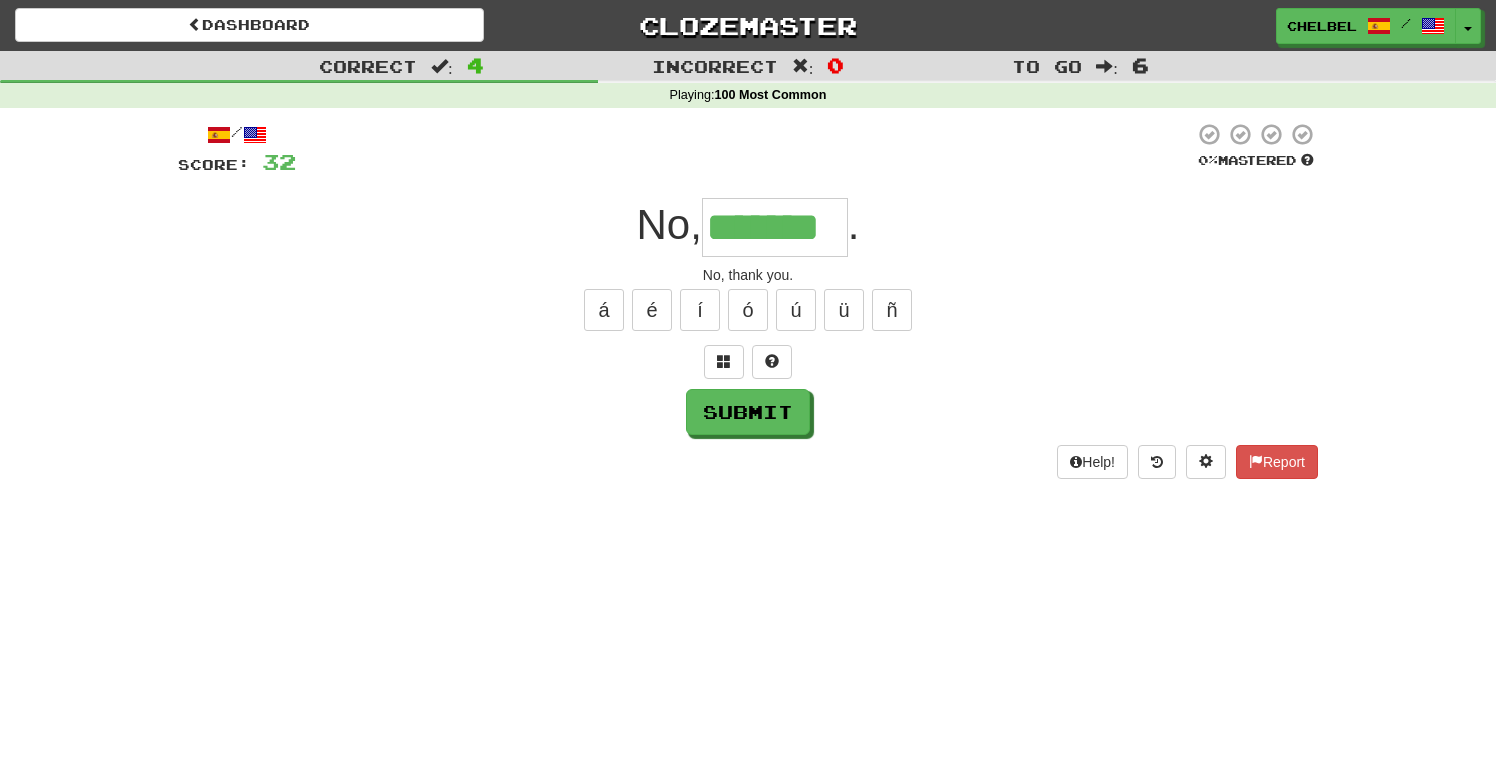 type on "*******" 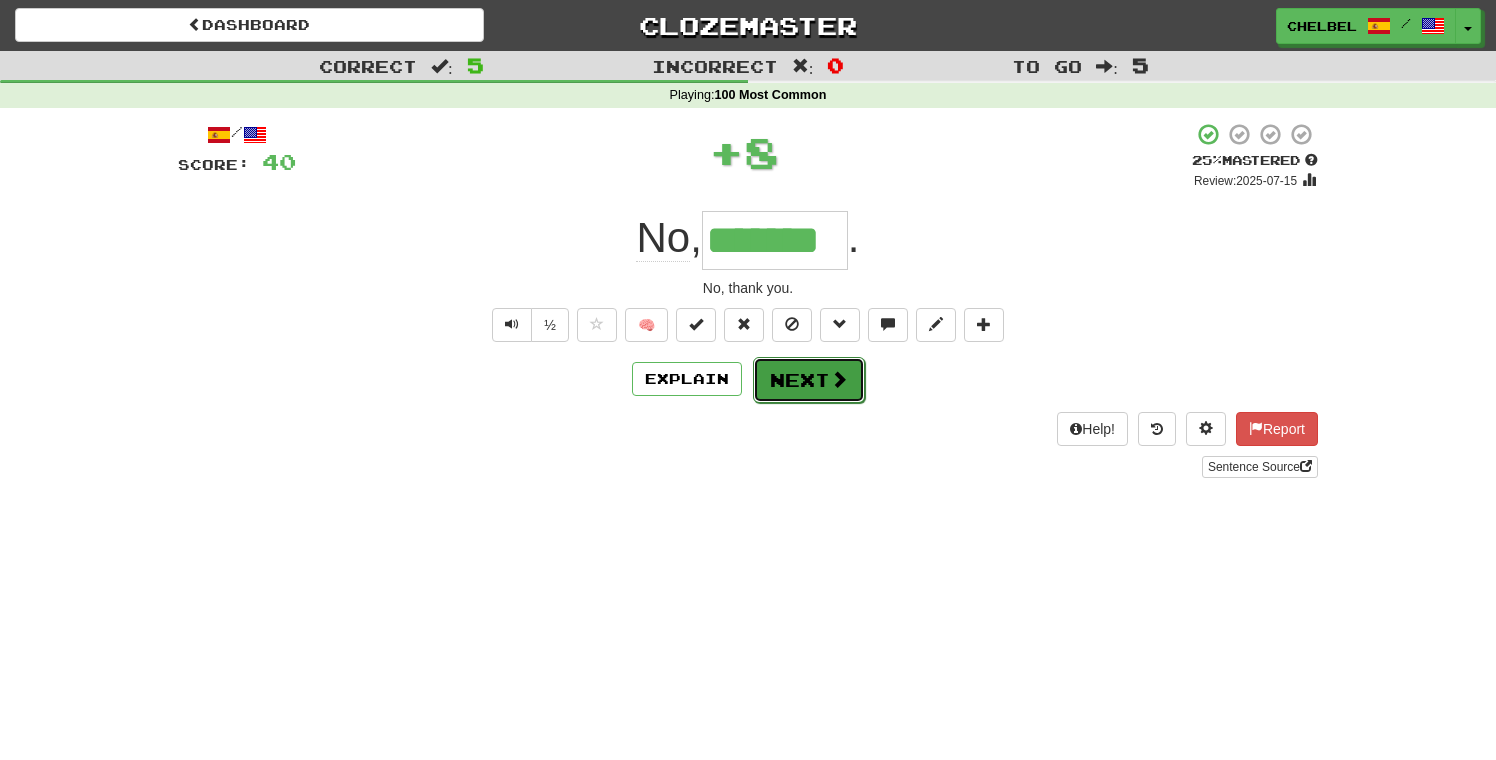 click on "Next" at bounding box center [809, 380] 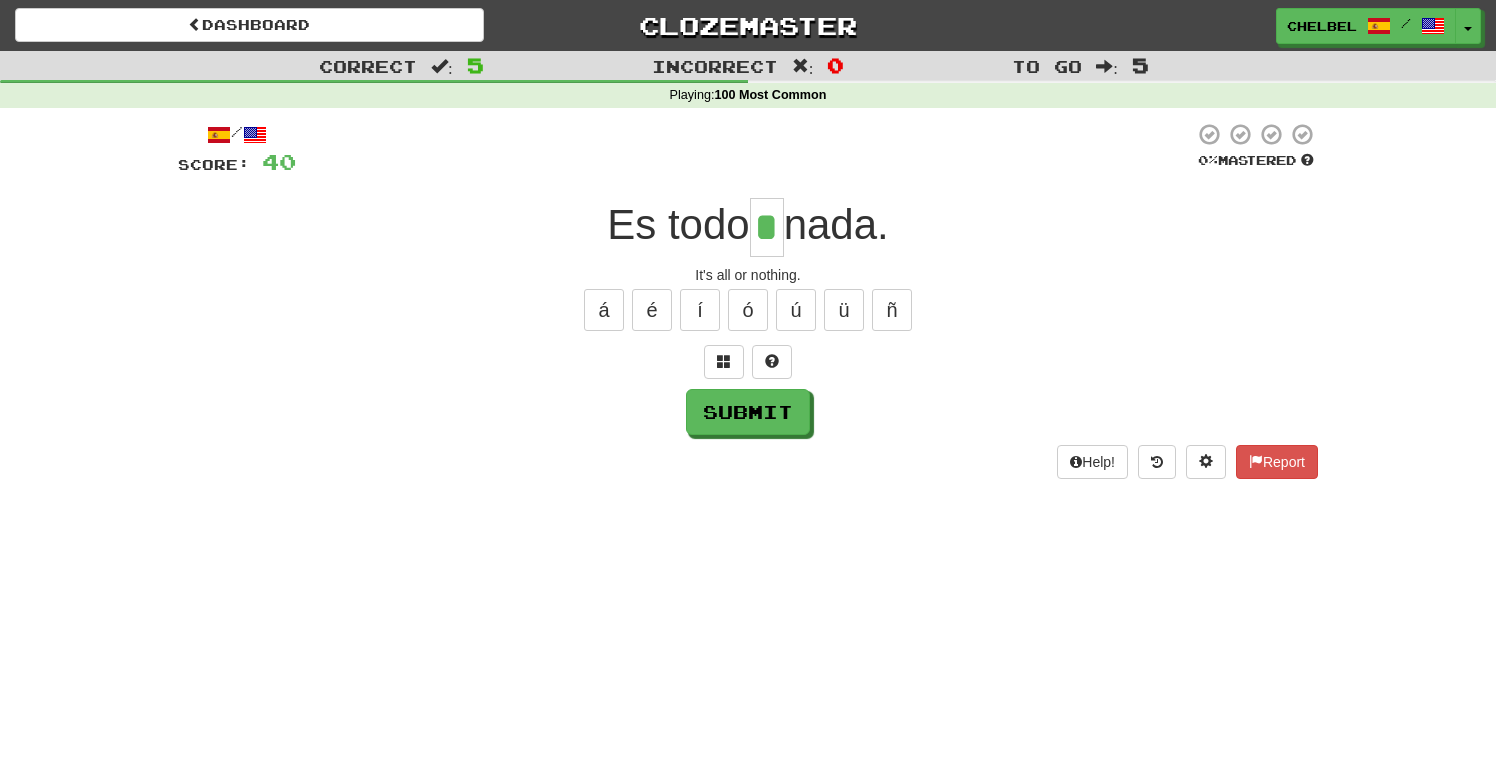 type on "*" 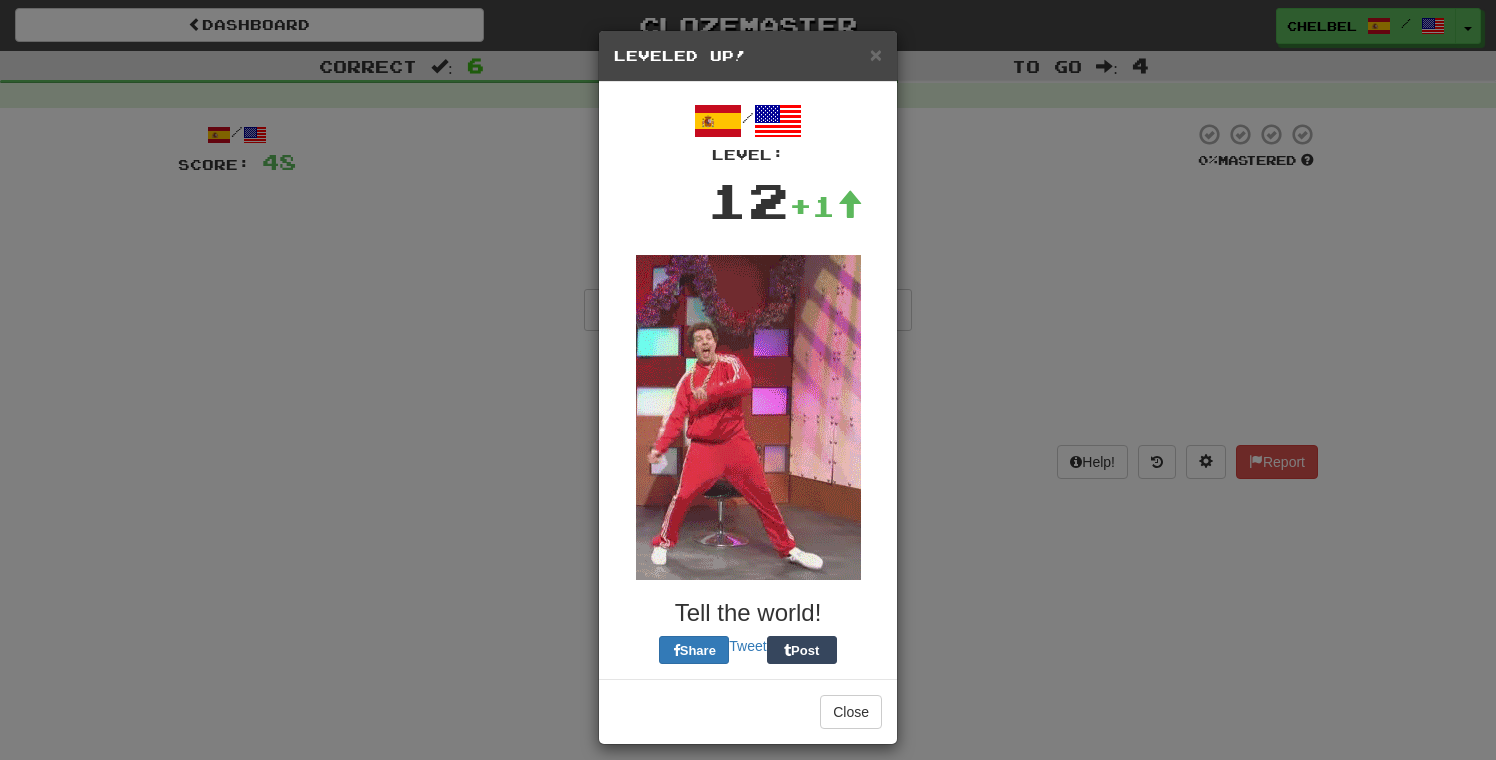 click on "× Leveled Up!" at bounding box center [748, 56] 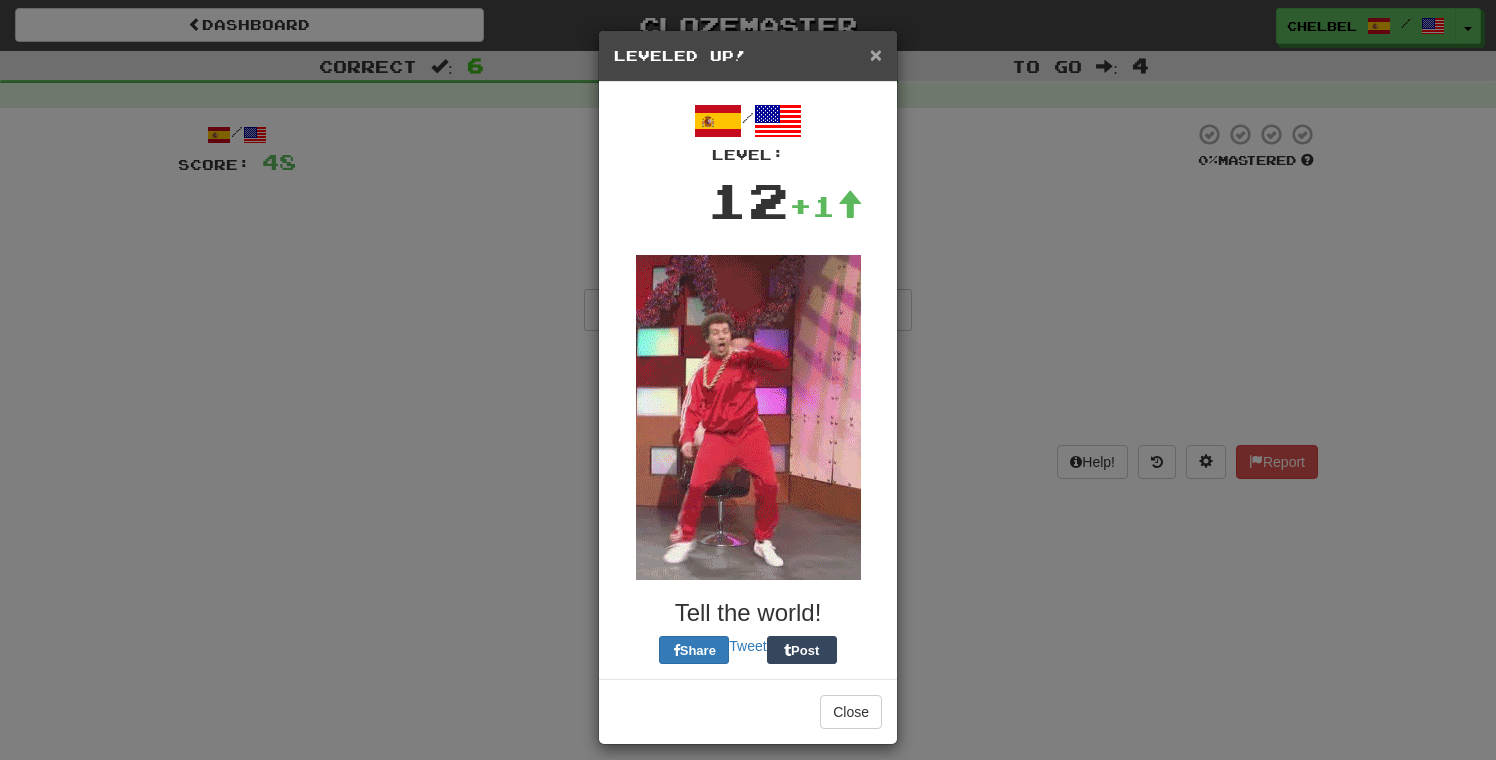 click on "×" at bounding box center [876, 54] 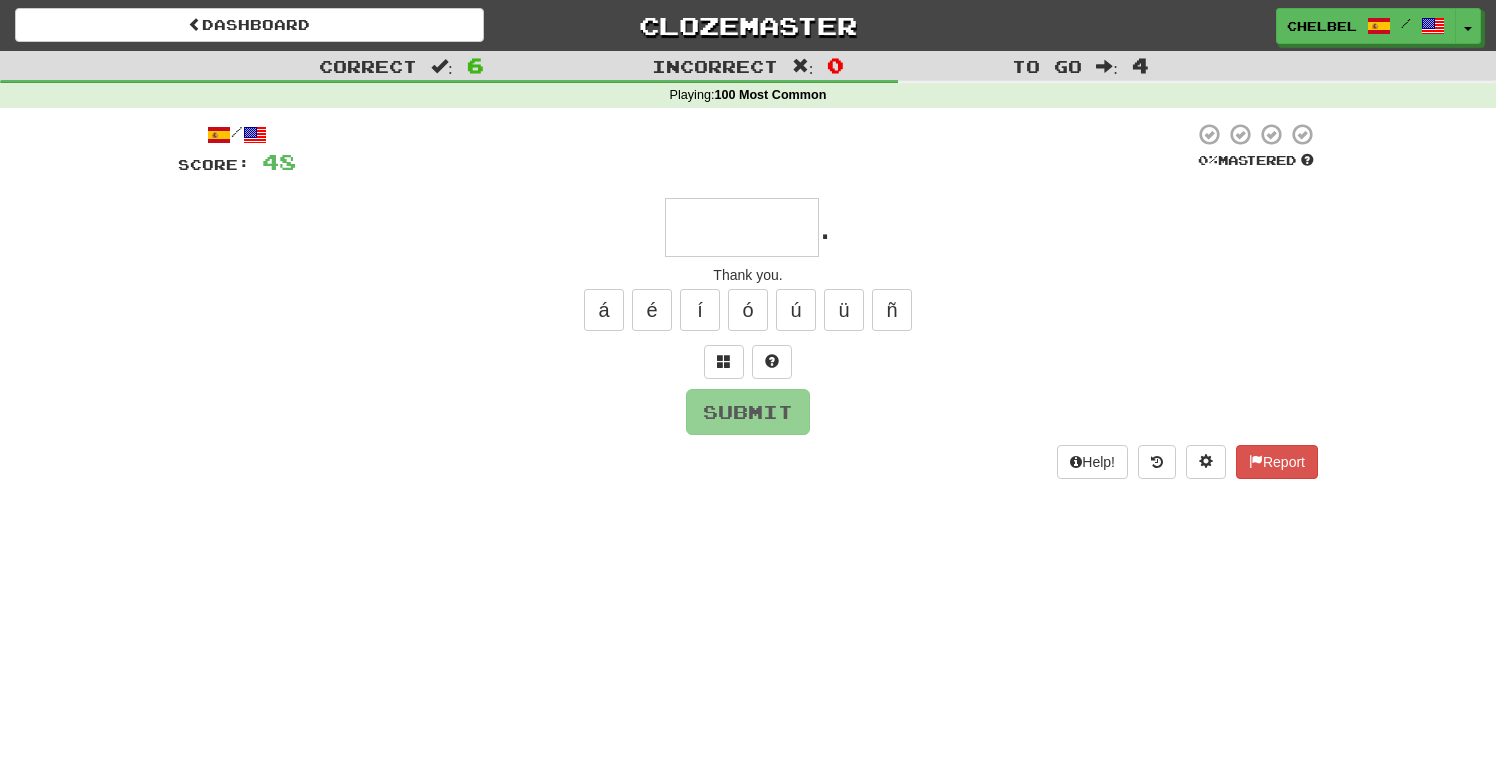 click at bounding box center (742, 227) 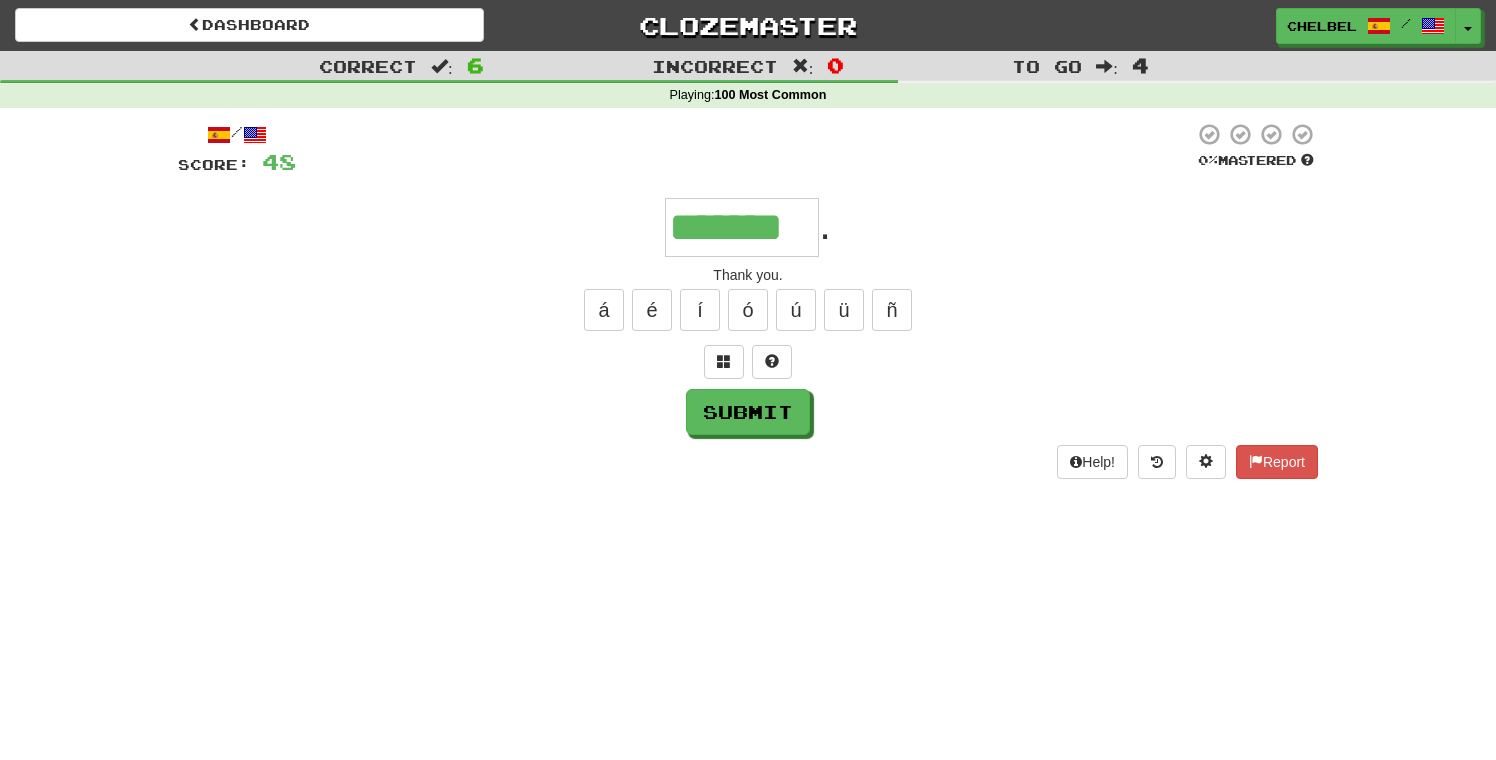 type on "*******" 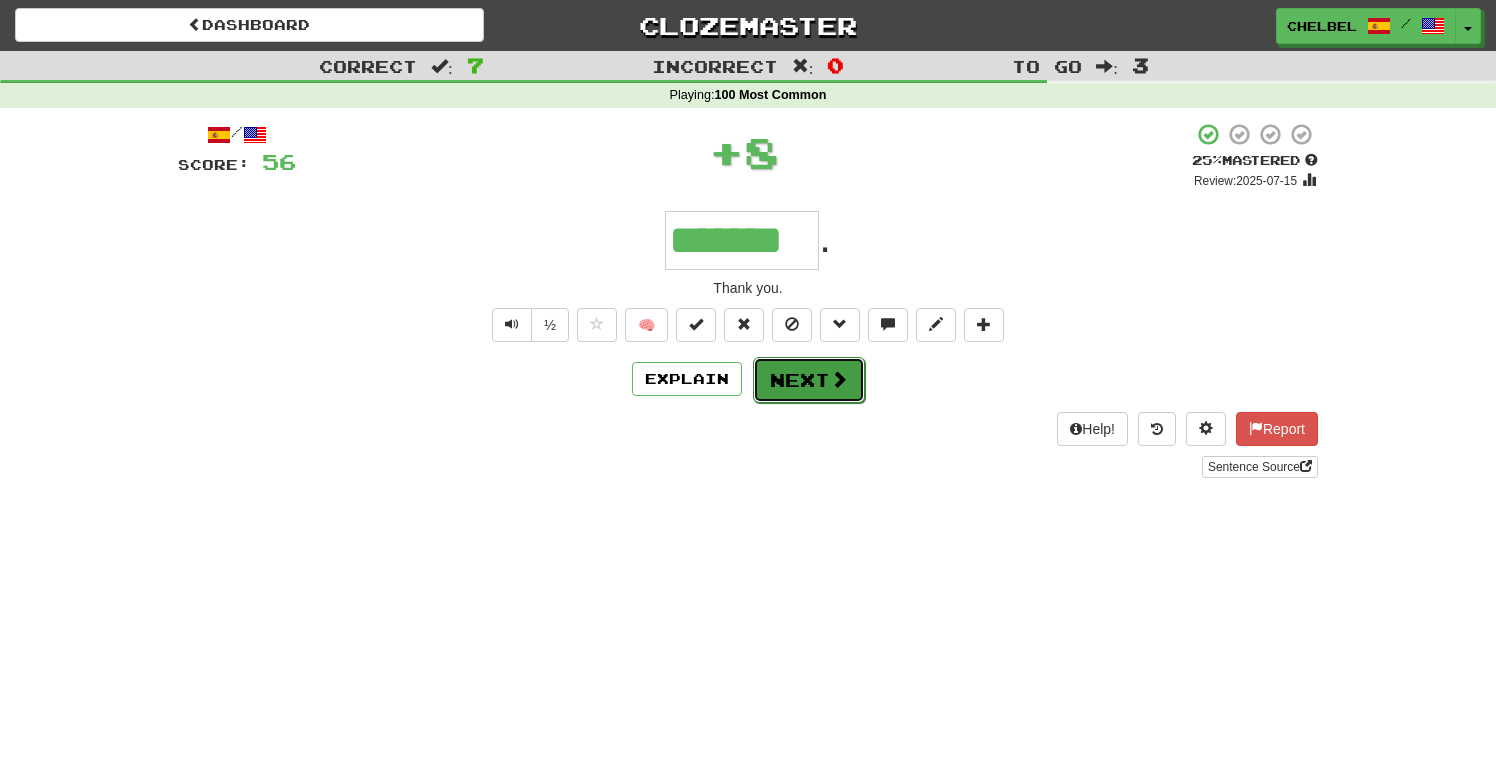 click on "Next" at bounding box center (809, 380) 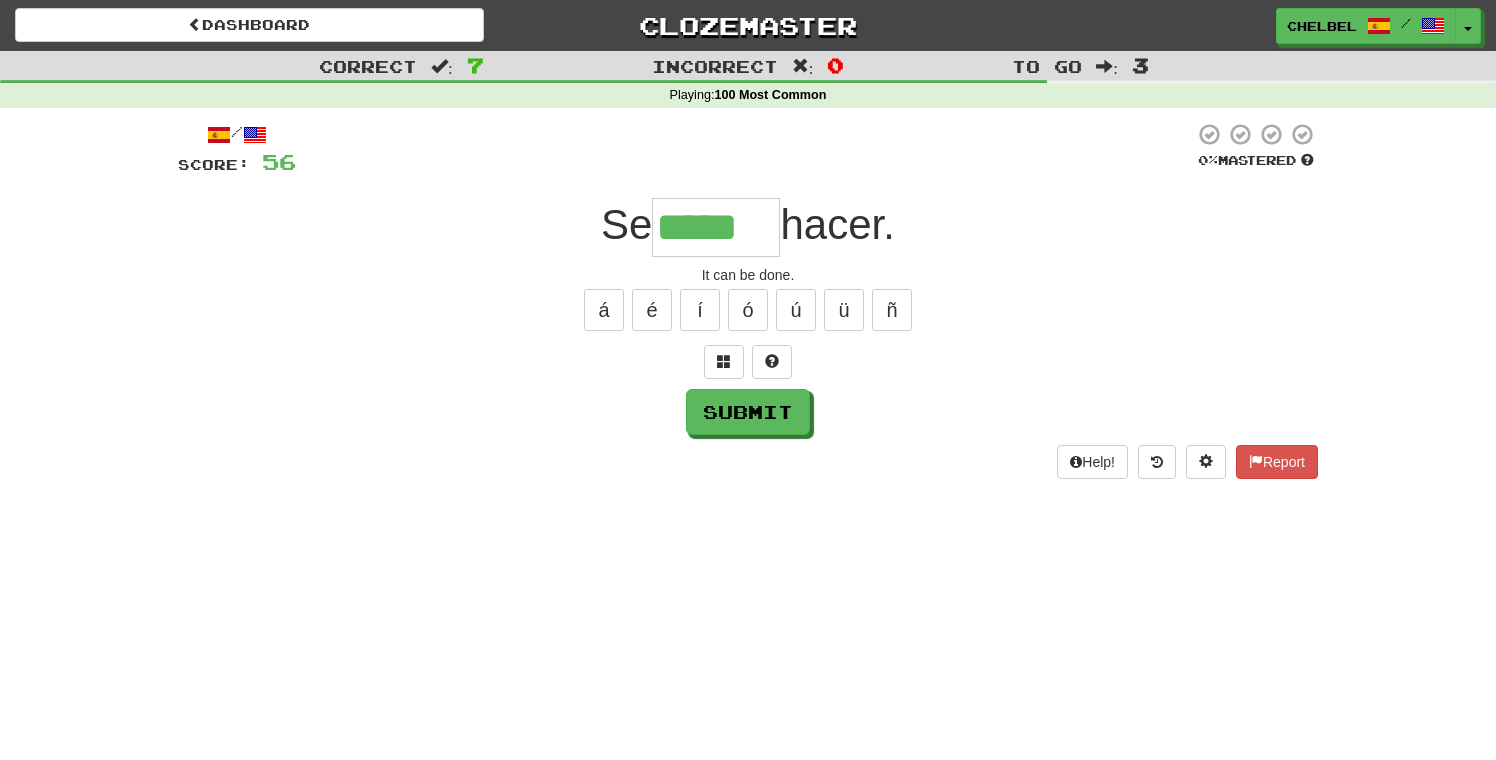 type on "*****" 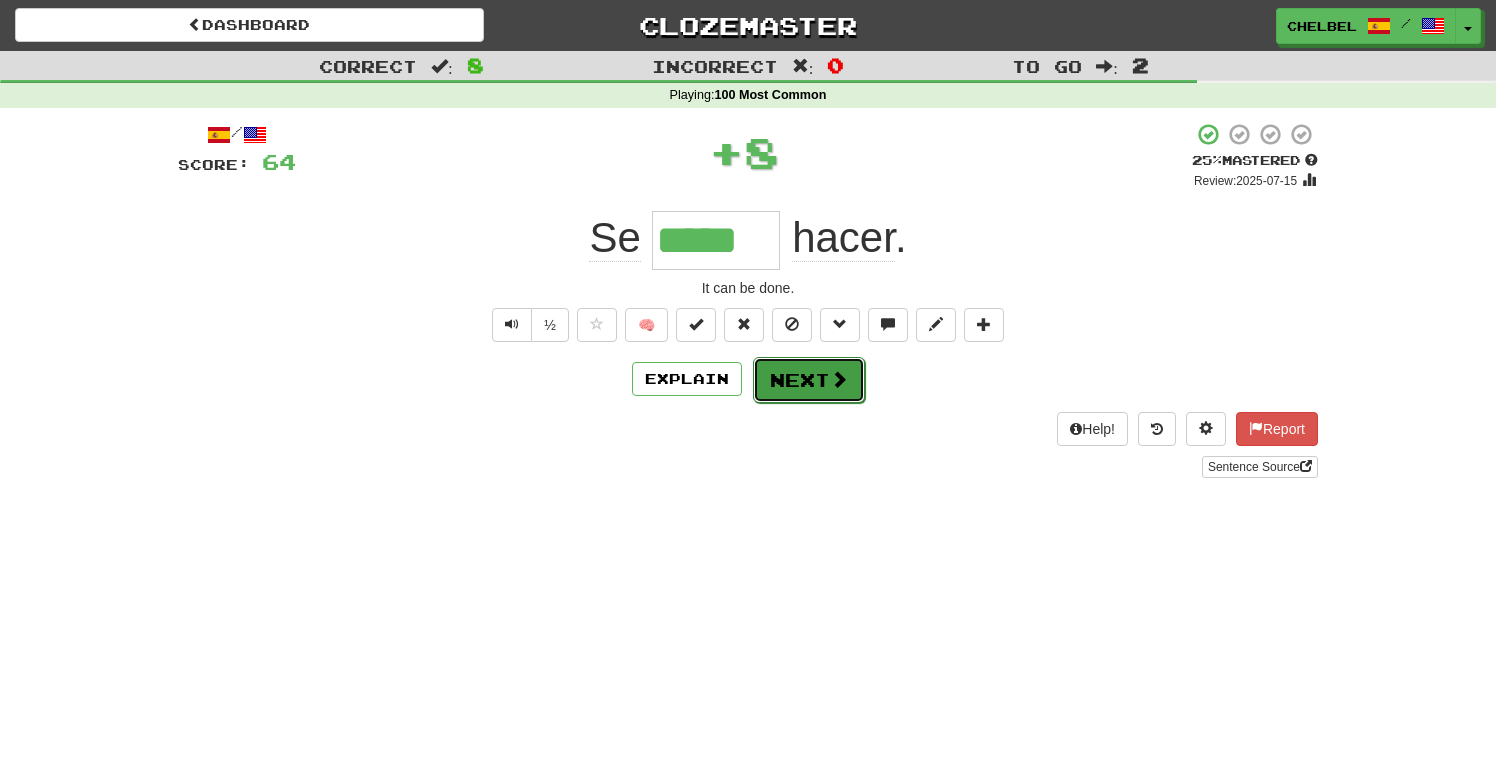 click on "Next" at bounding box center (809, 380) 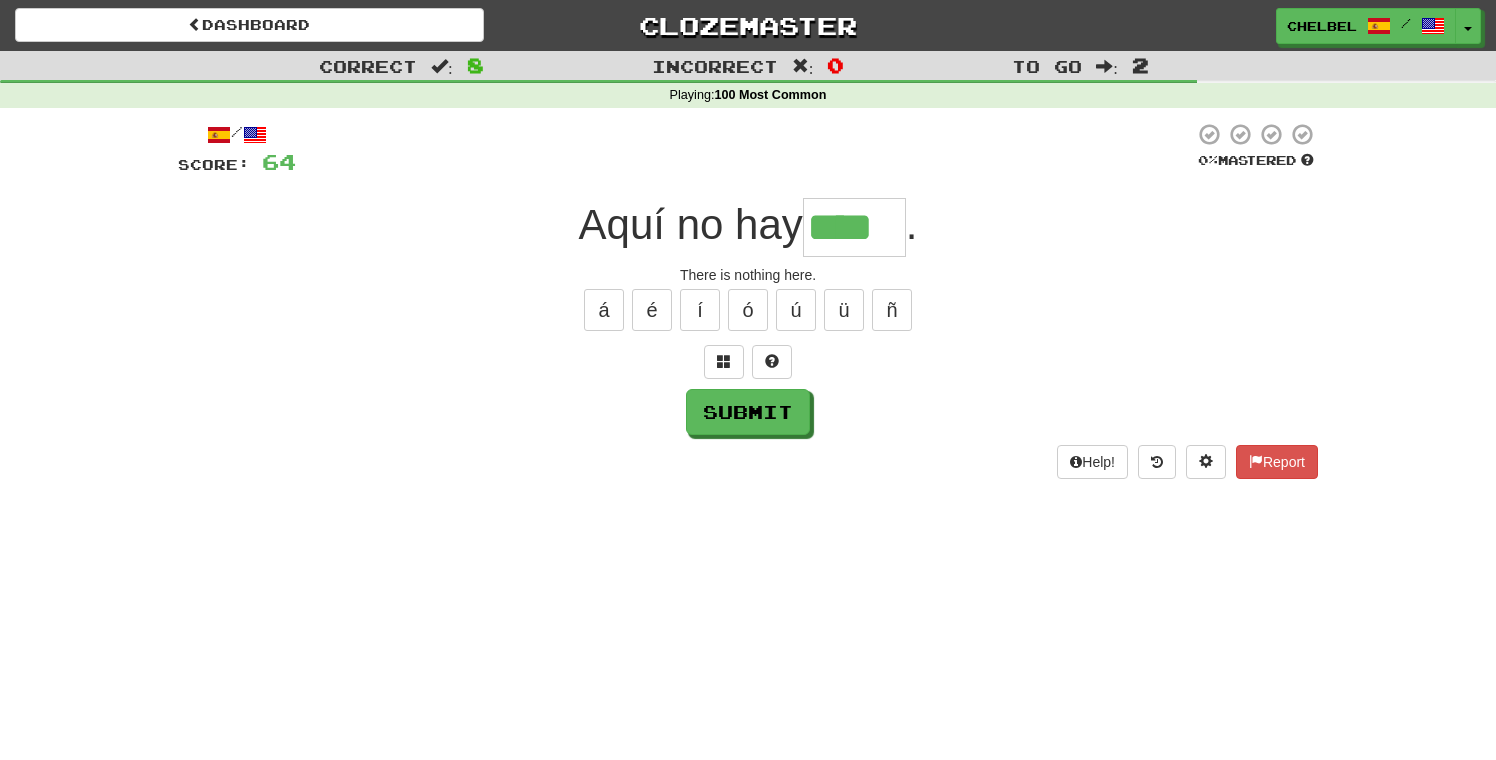type on "****" 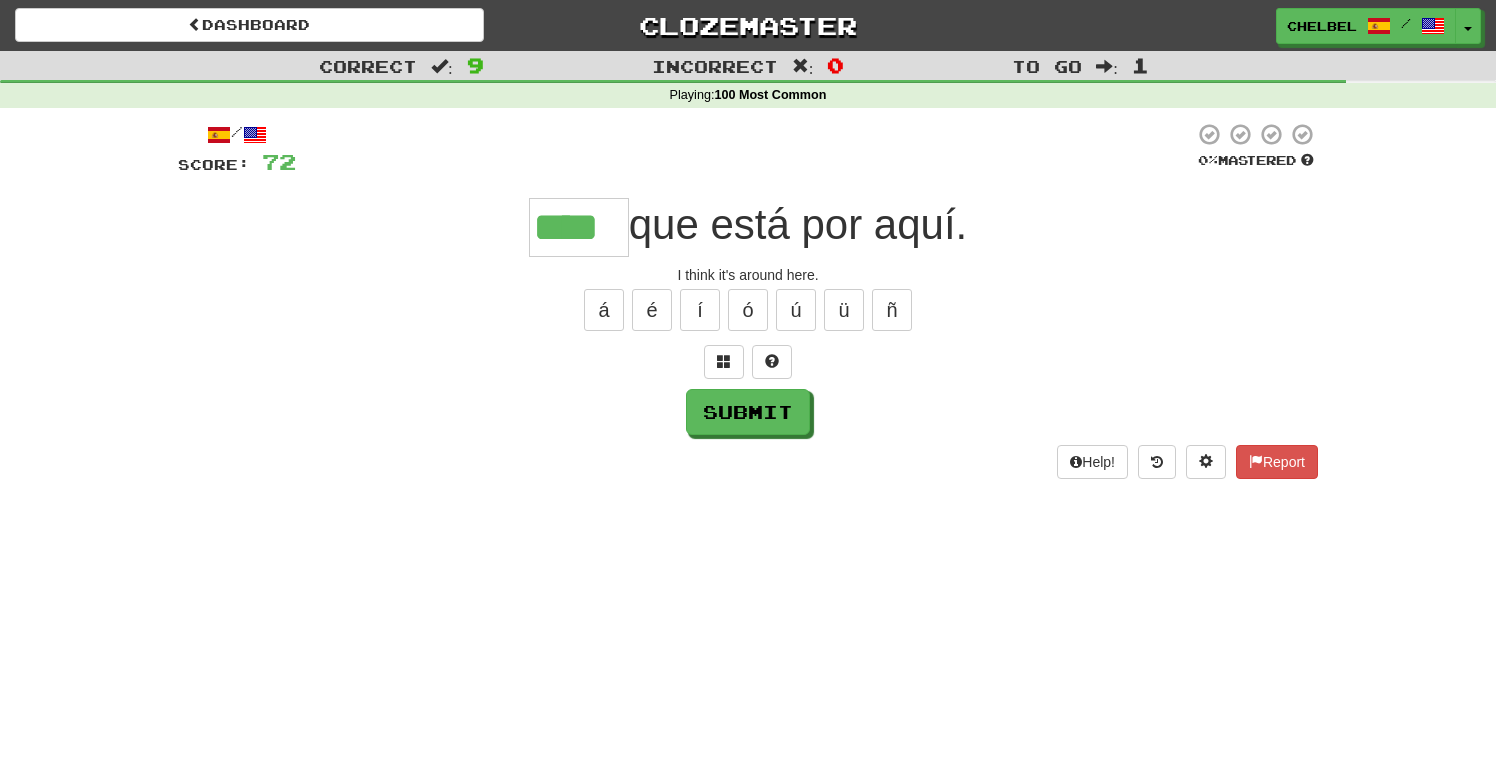 type on "****" 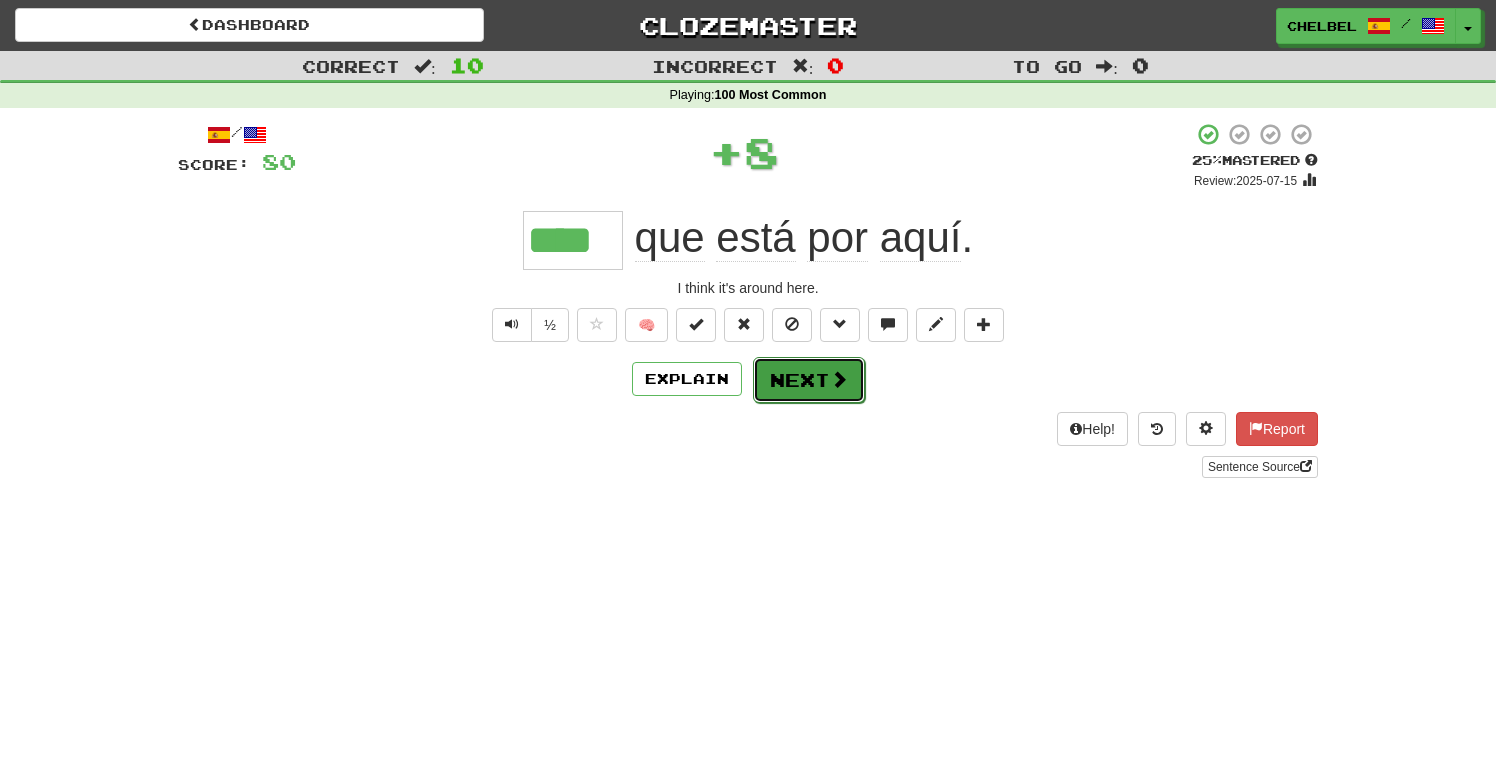 click on "Next" at bounding box center [809, 380] 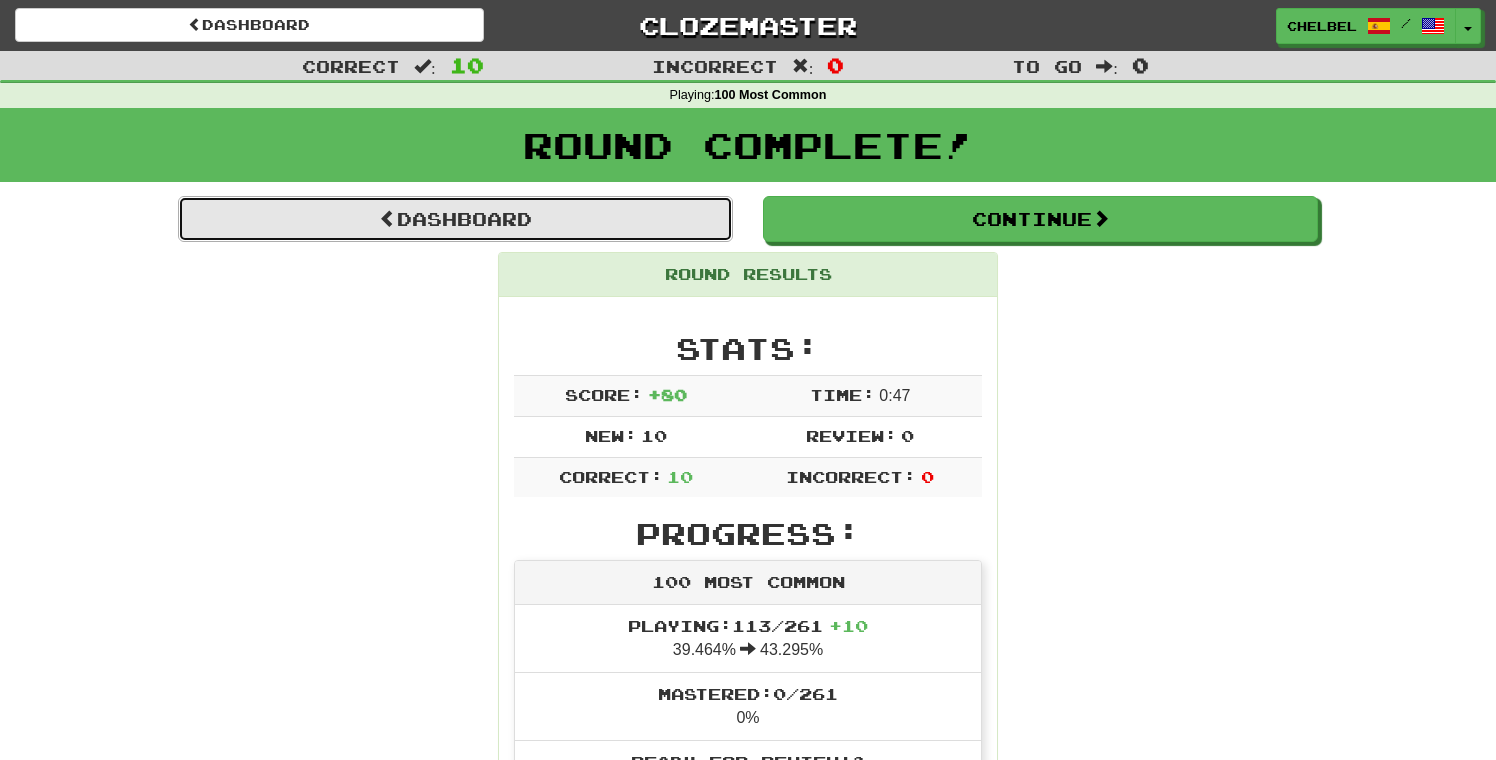 click on "Dashboard" at bounding box center (455, 219) 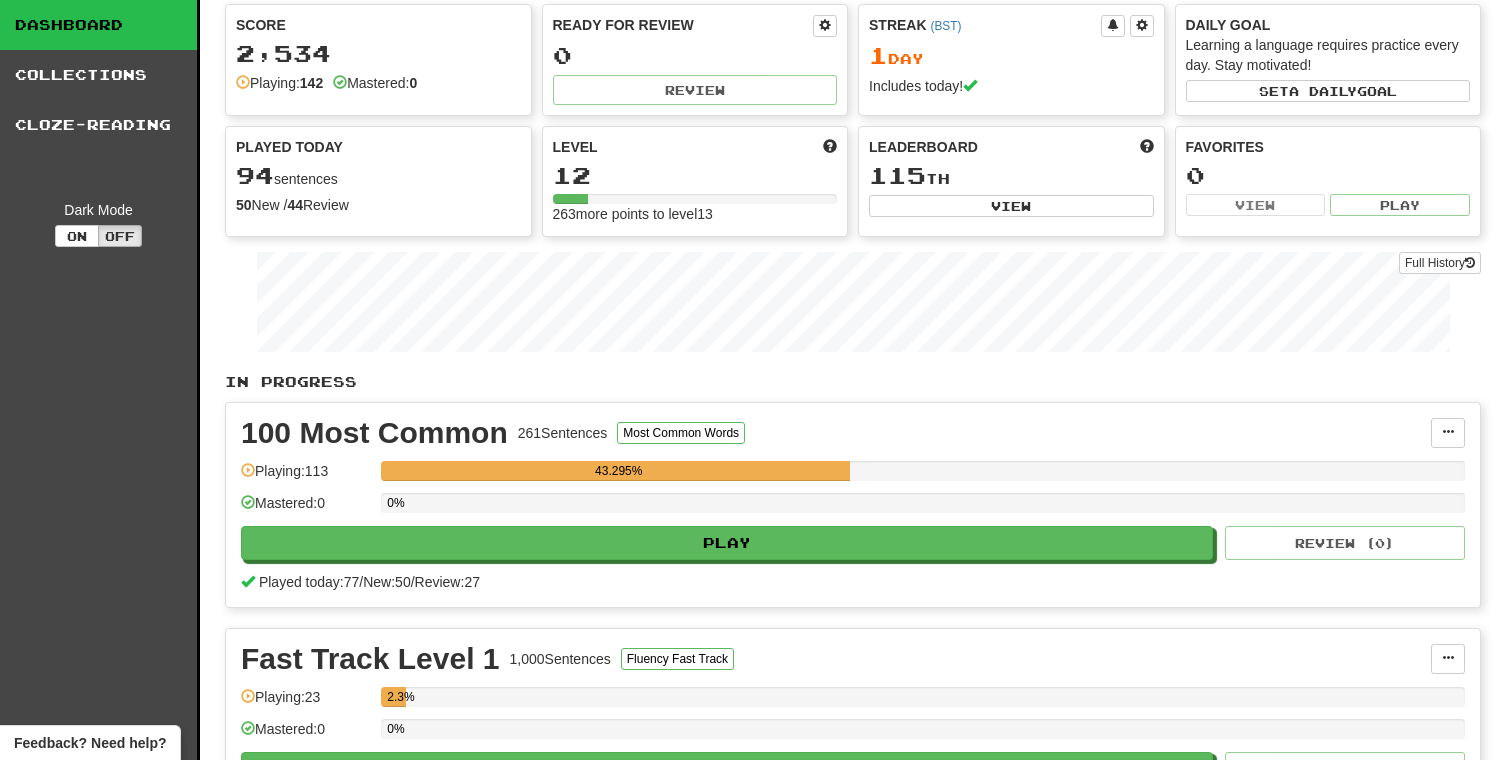 scroll, scrollTop: 66, scrollLeft: 0, axis: vertical 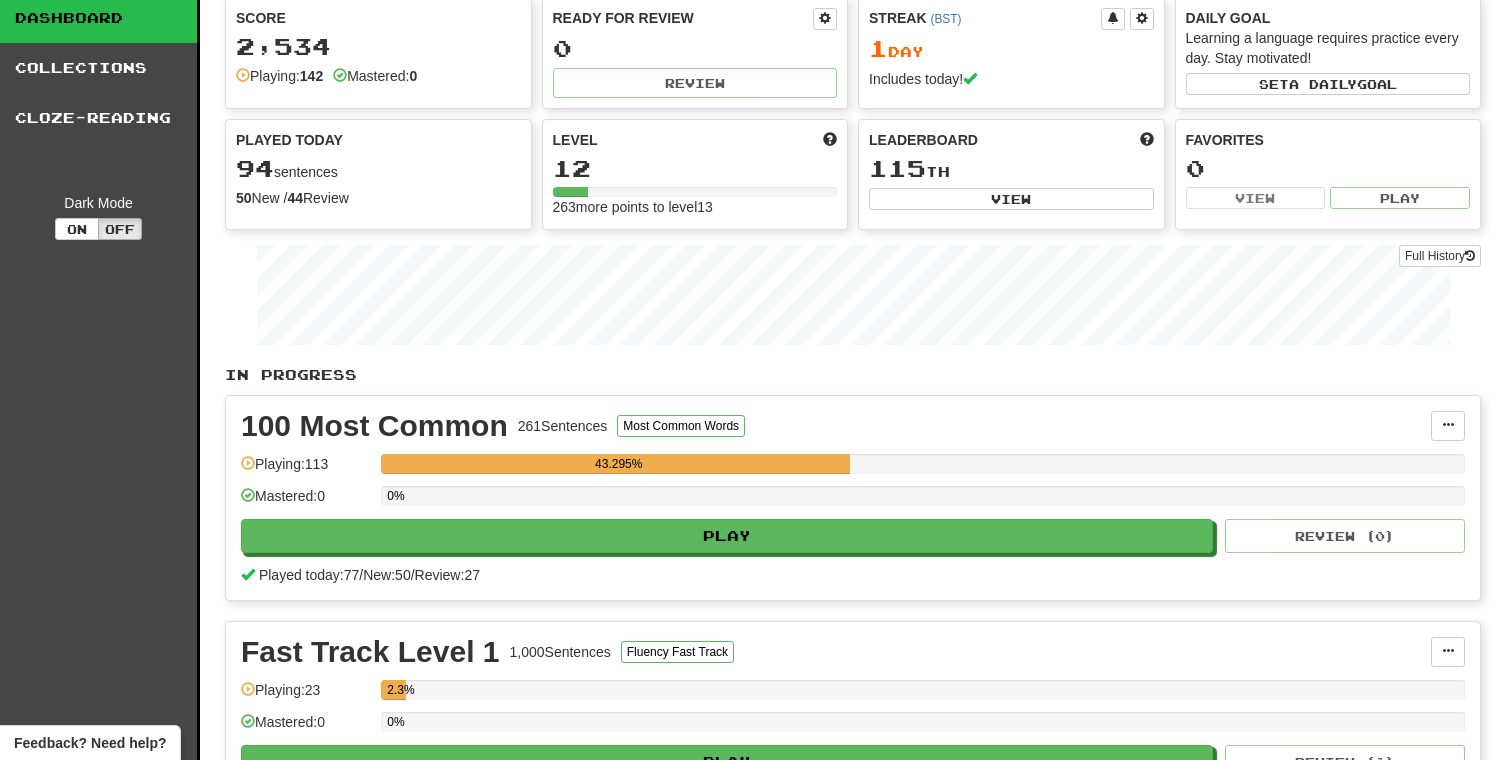 click on "261  Sentences" at bounding box center (563, 426) 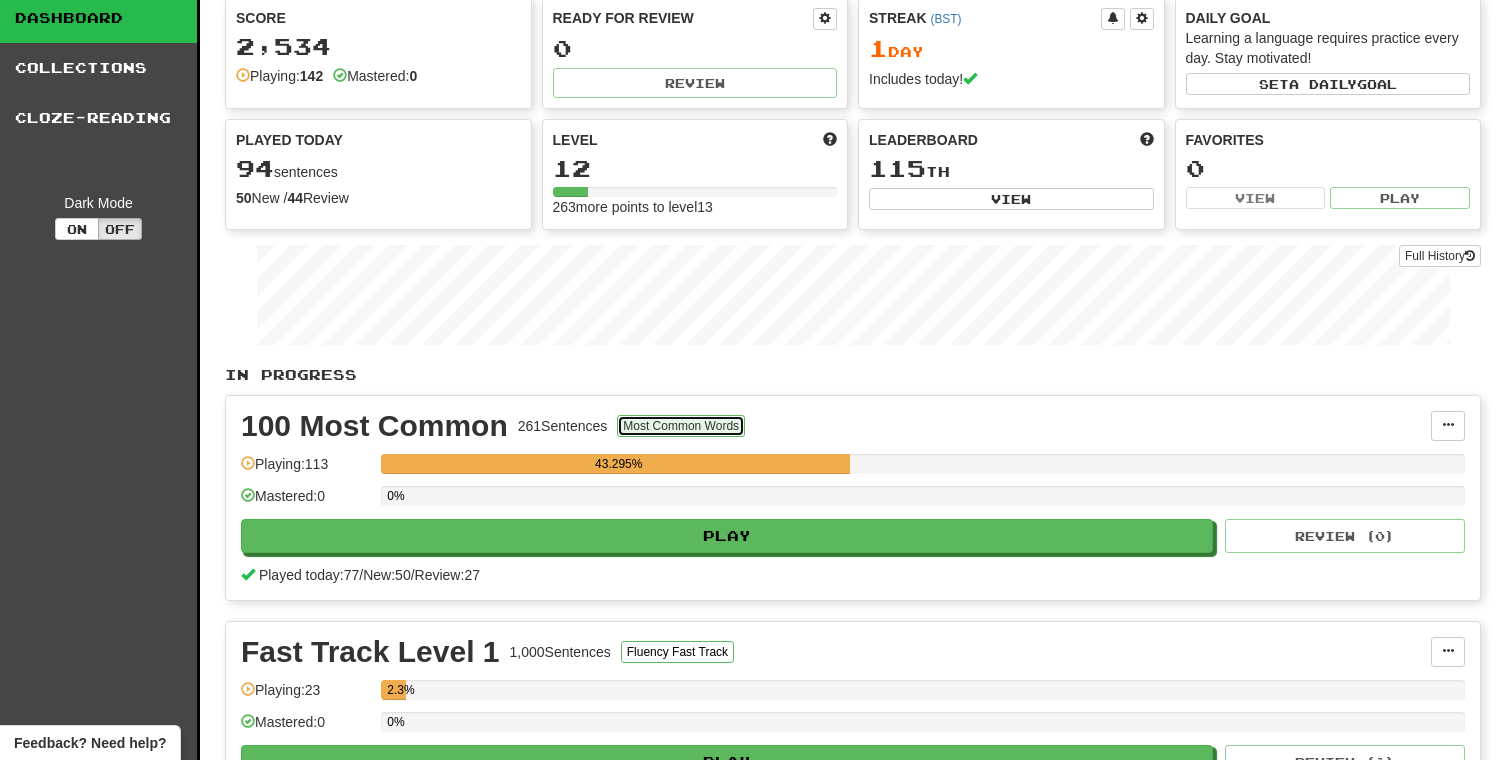 click on "Most Common Words" at bounding box center [681, 426] 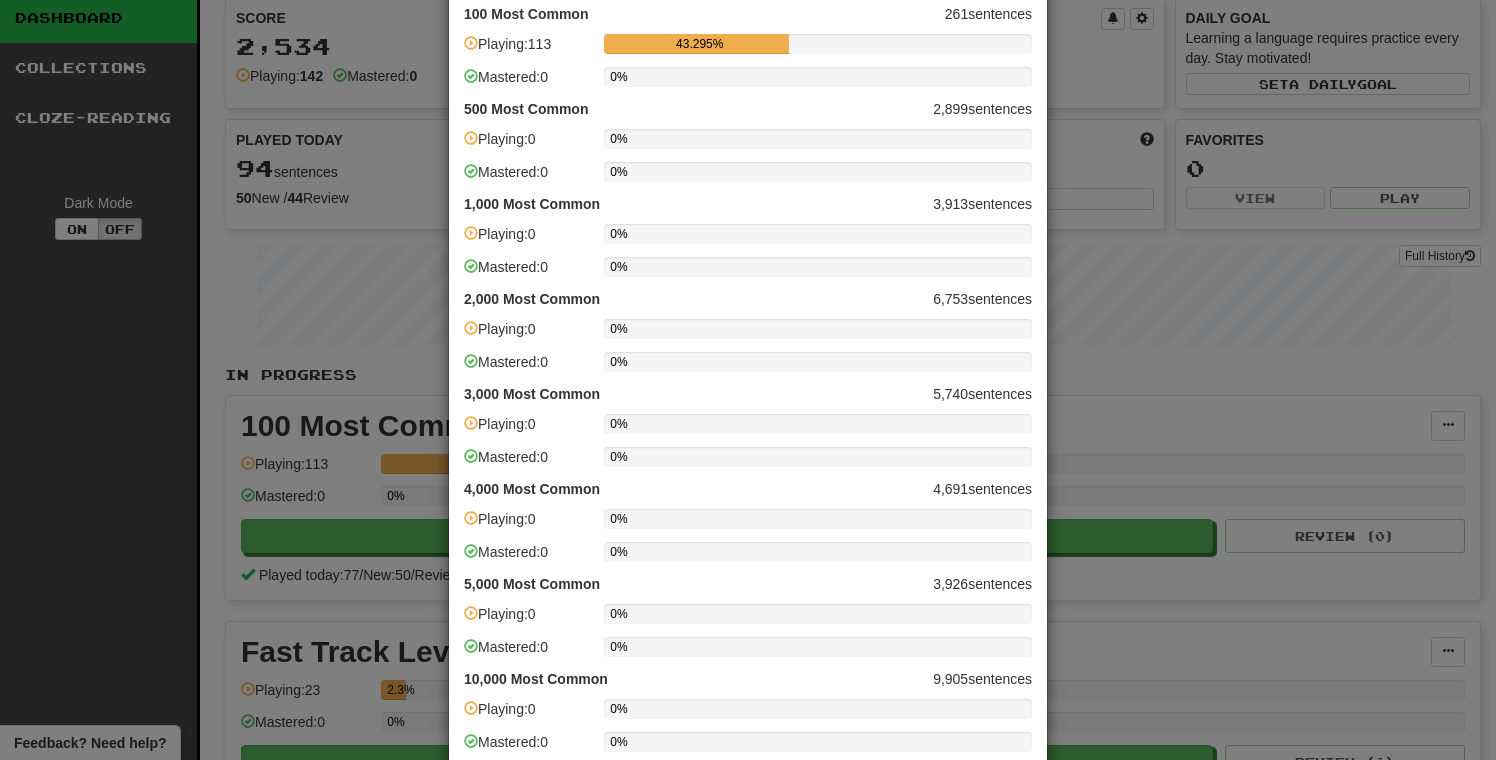 scroll, scrollTop: 0, scrollLeft: 0, axis: both 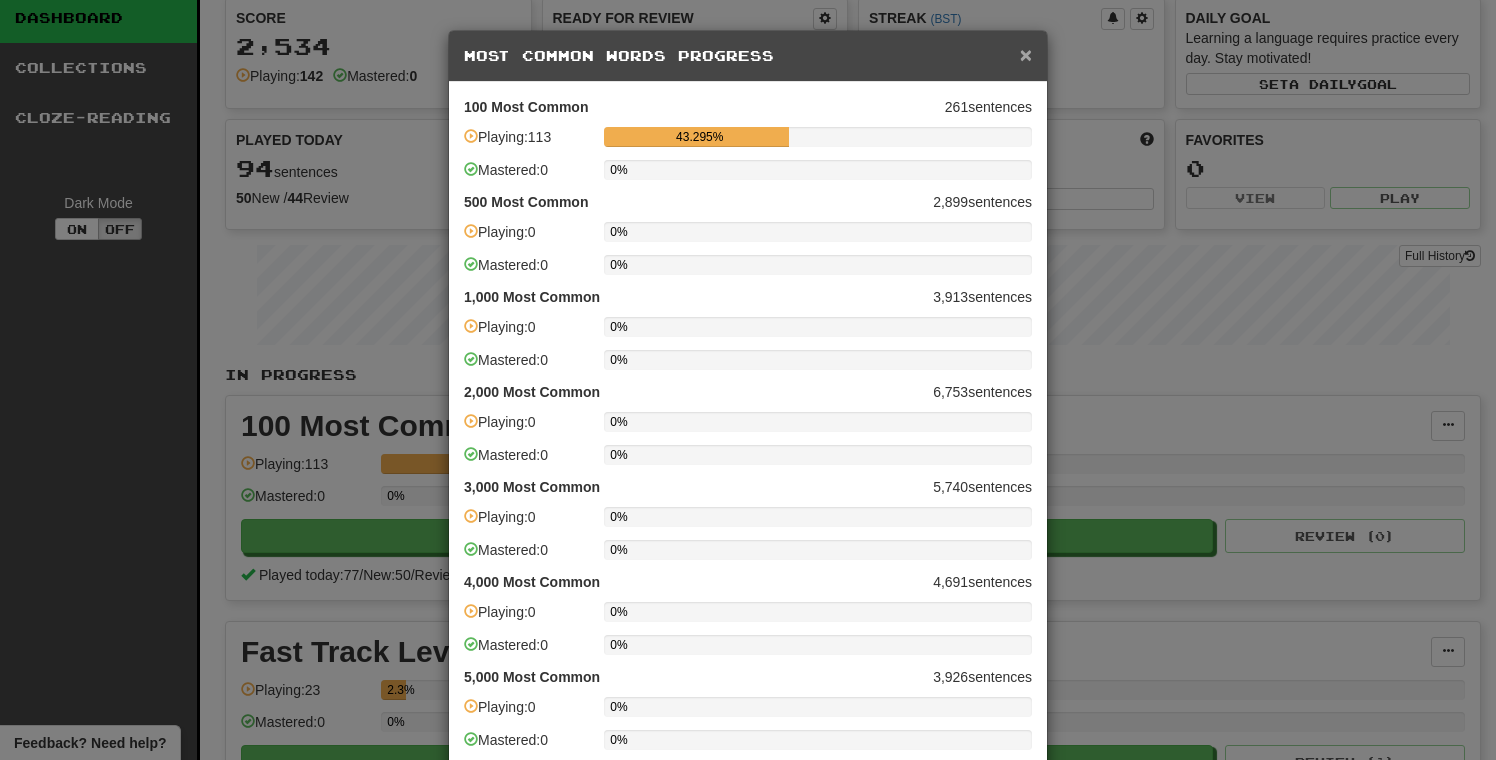 click on "×" at bounding box center (1026, 54) 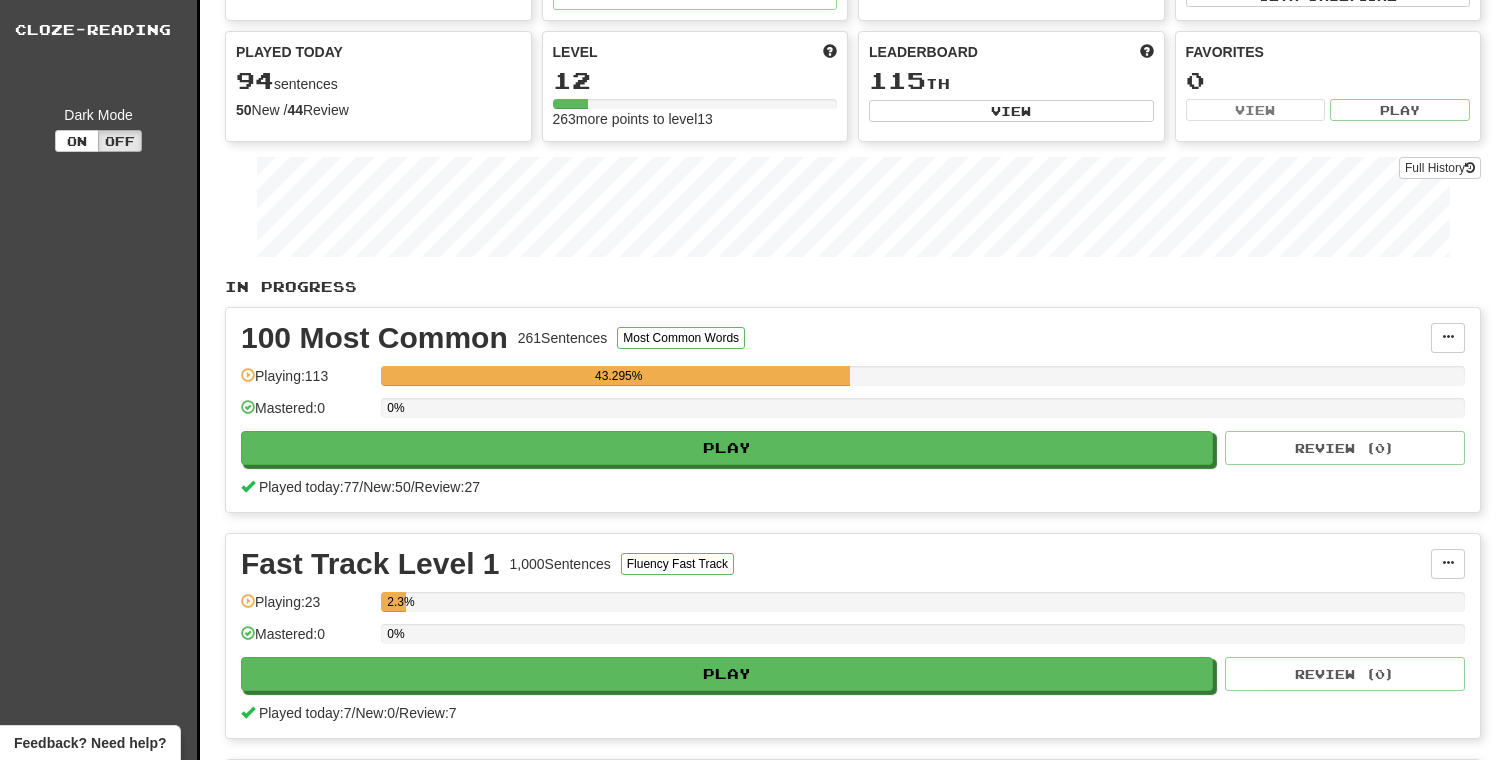 scroll, scrollTop: 0, scrollLeft: 0, axis: both 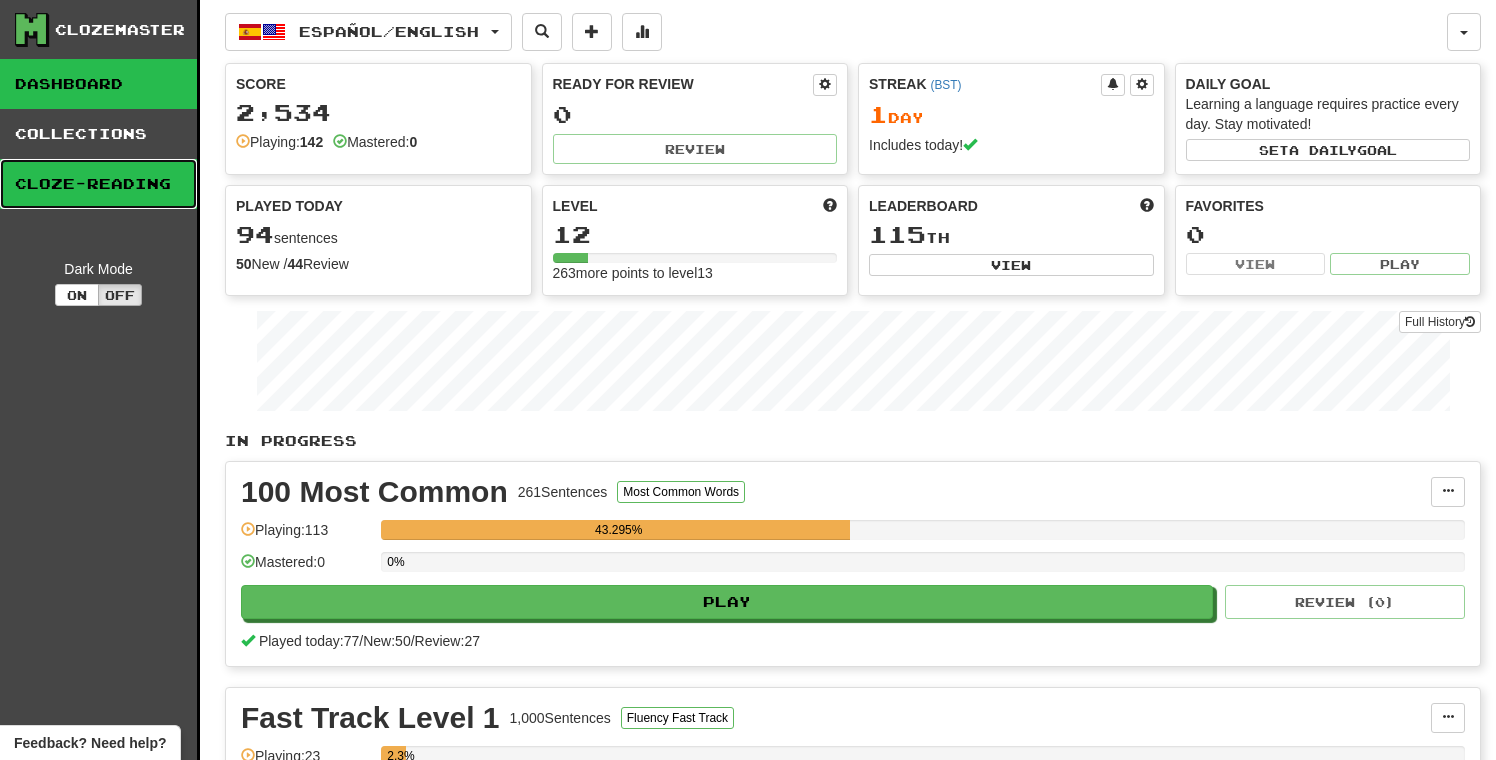 click on "Cloze-Reading" at bounding box center (98, 184) 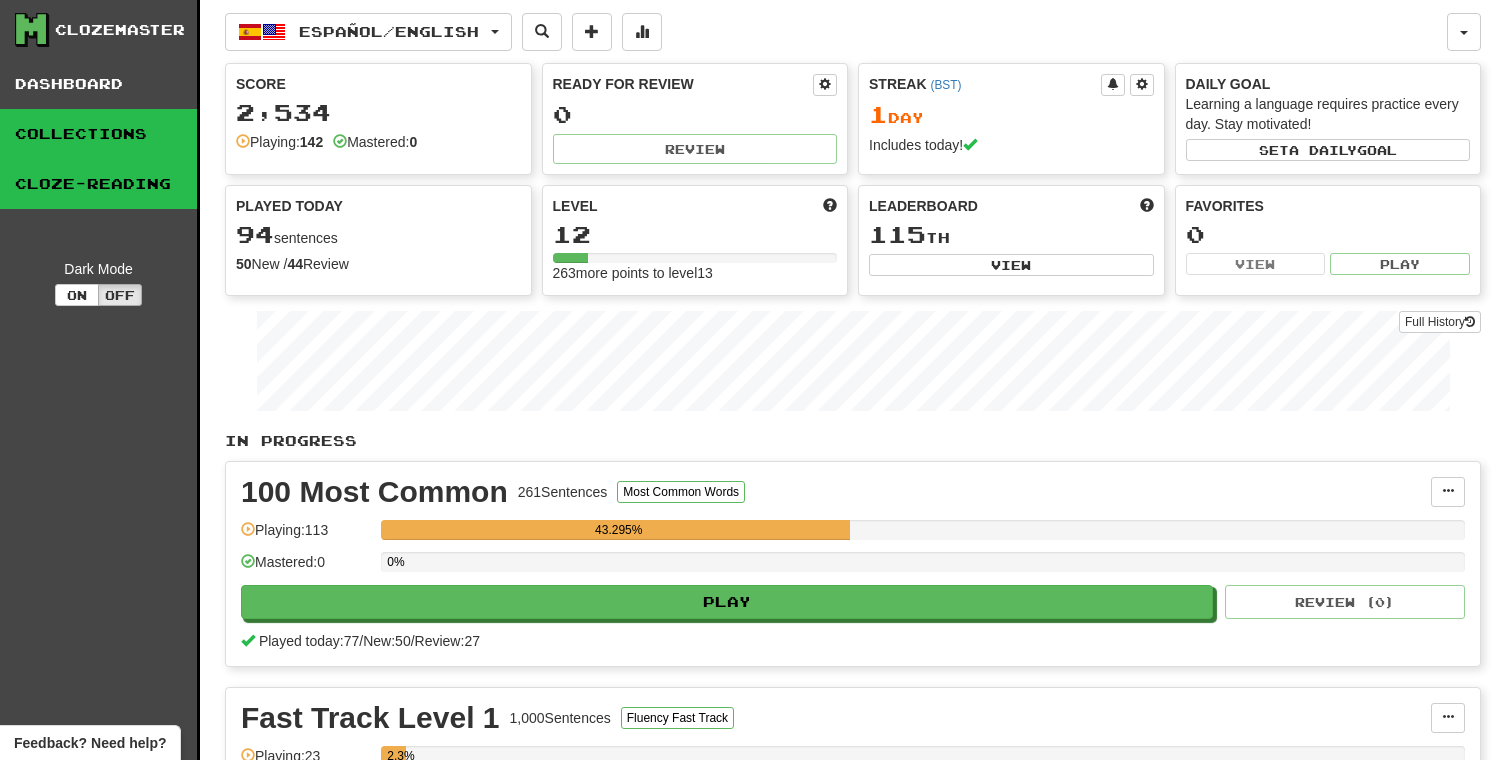click on "Collections" at bounding box center (98, 134) 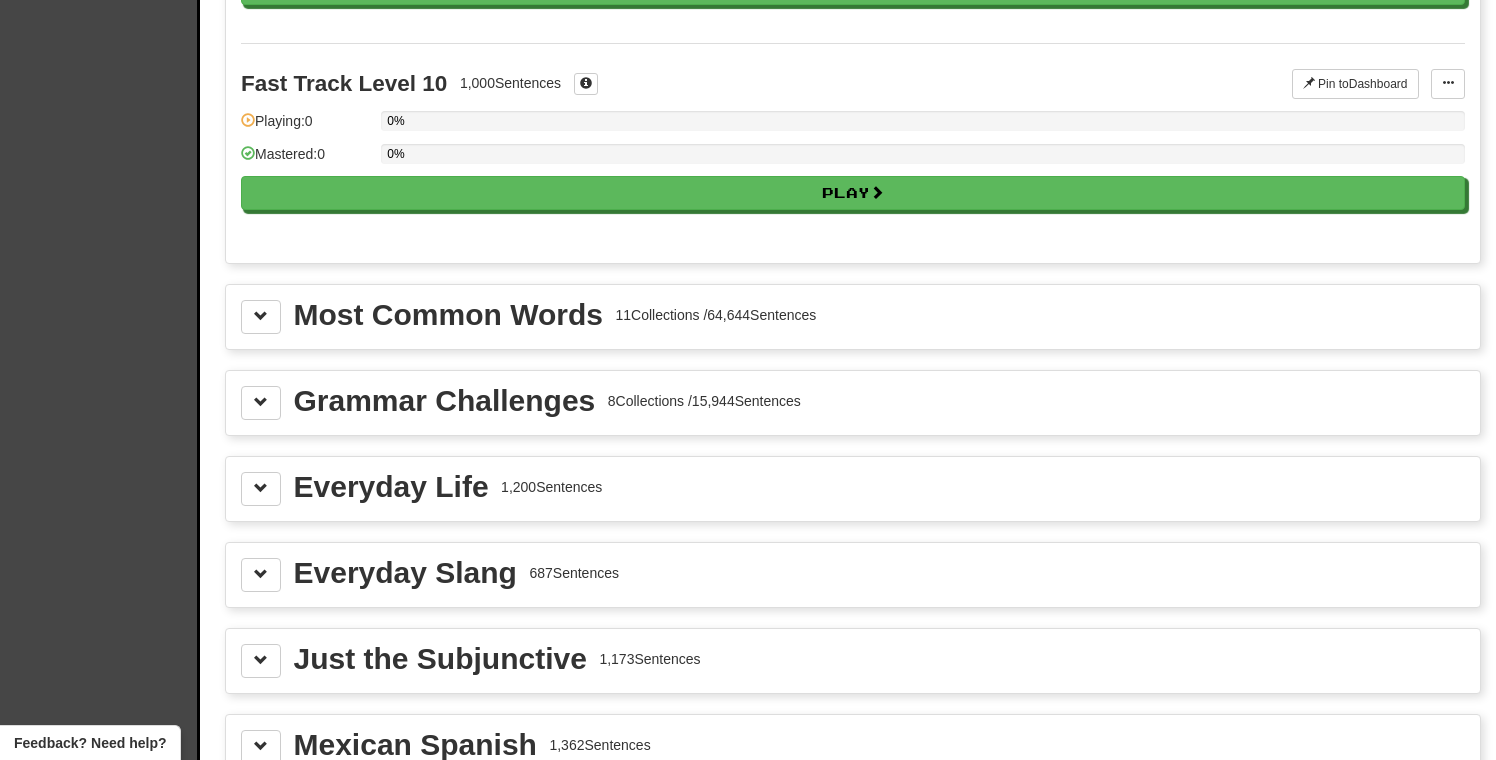 scroll, scrollTop: 1999, scrollLeft: 0, axis: vertical 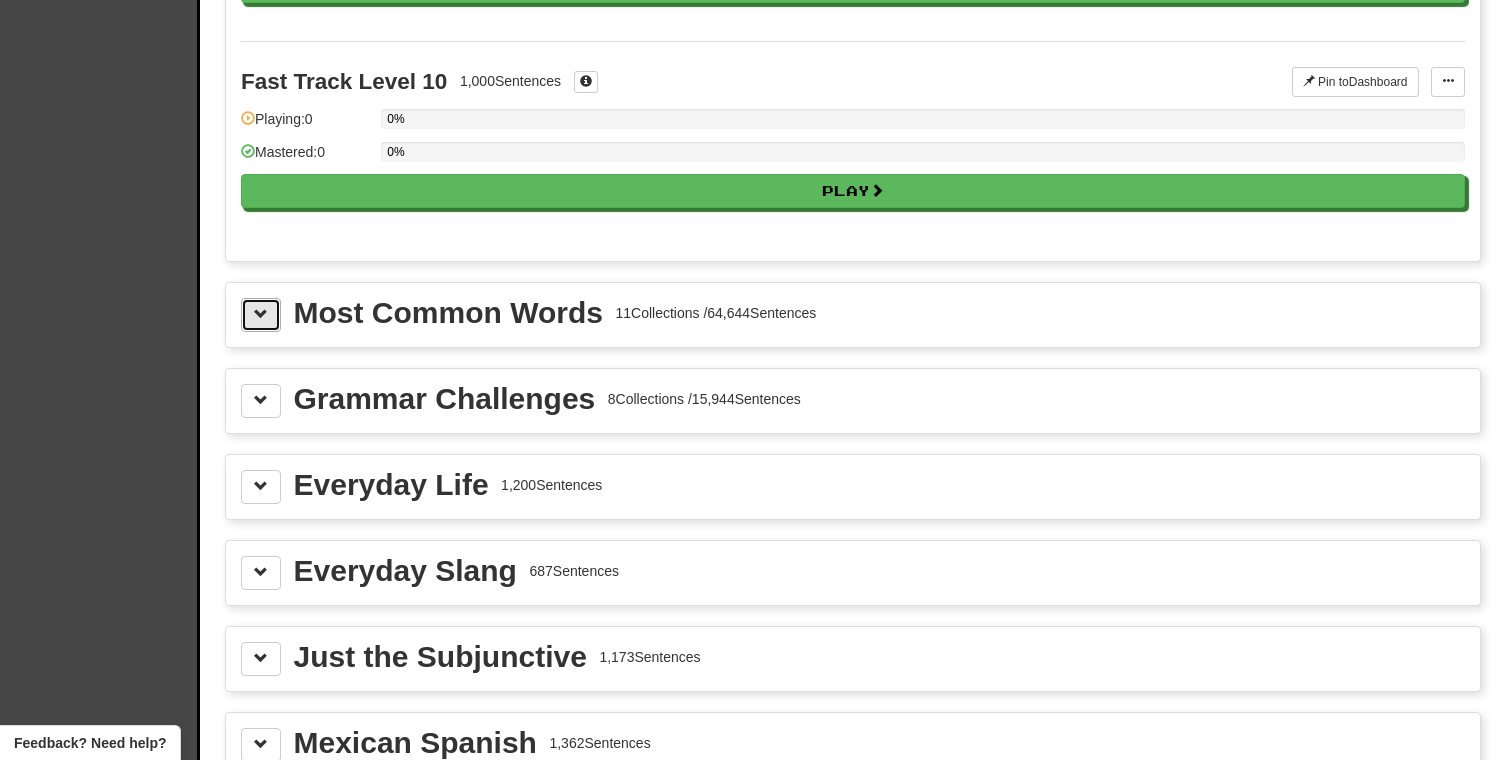 click at bounding box center (261, 315) 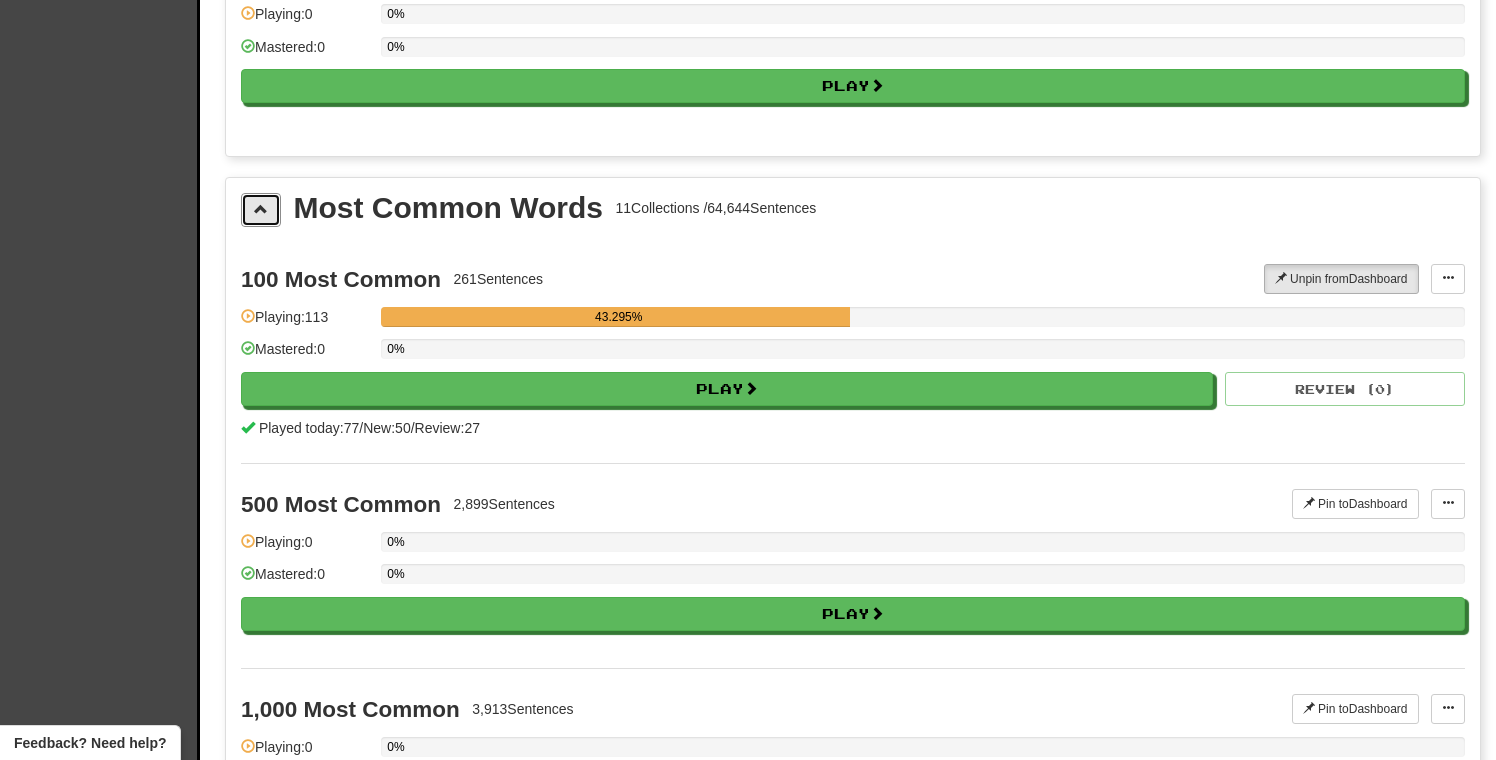 scroll, scrollTop: 2092, scrollLeft: 0, axis: vertical 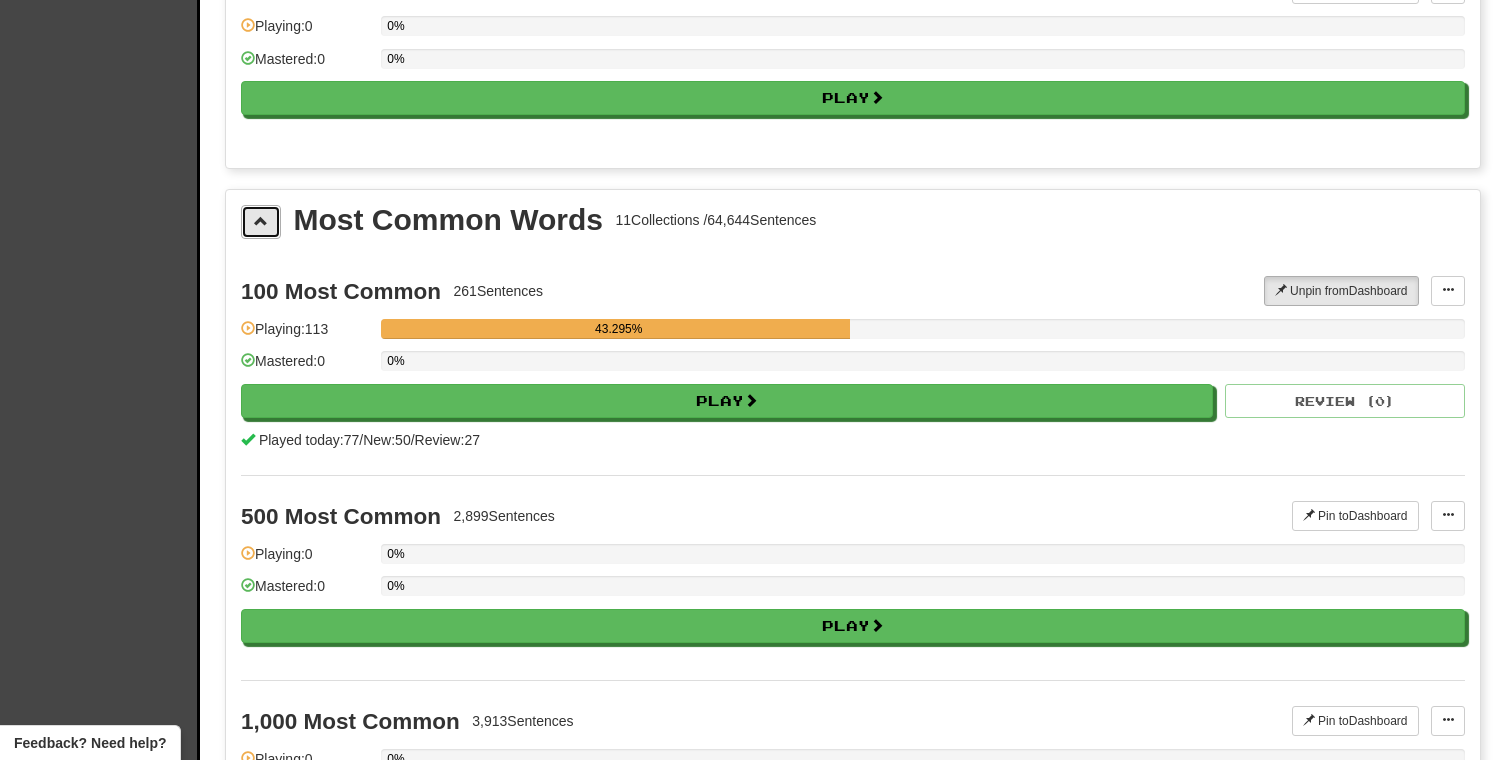 click at bounding box center (261, 221) 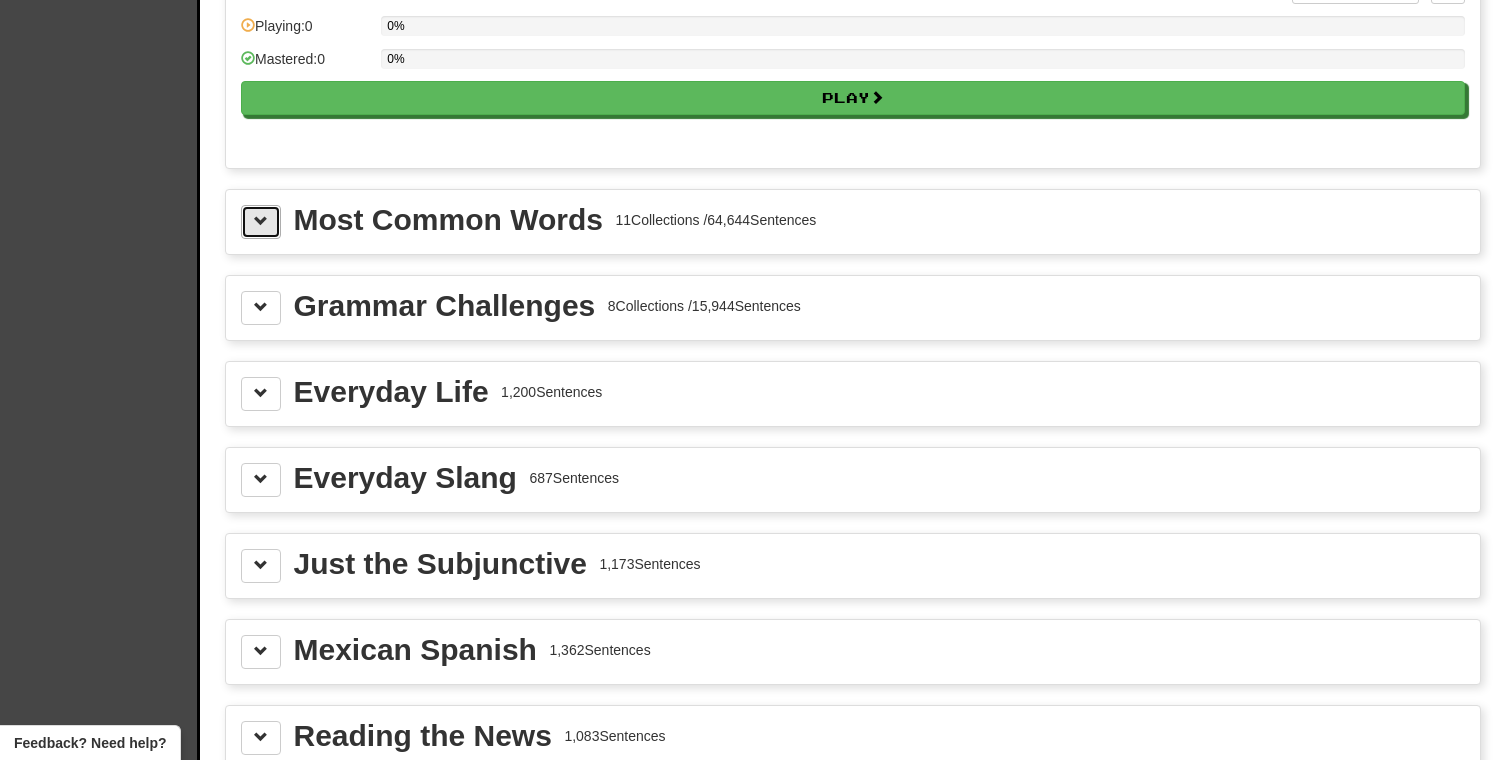 click at bounding box center (261, 221) 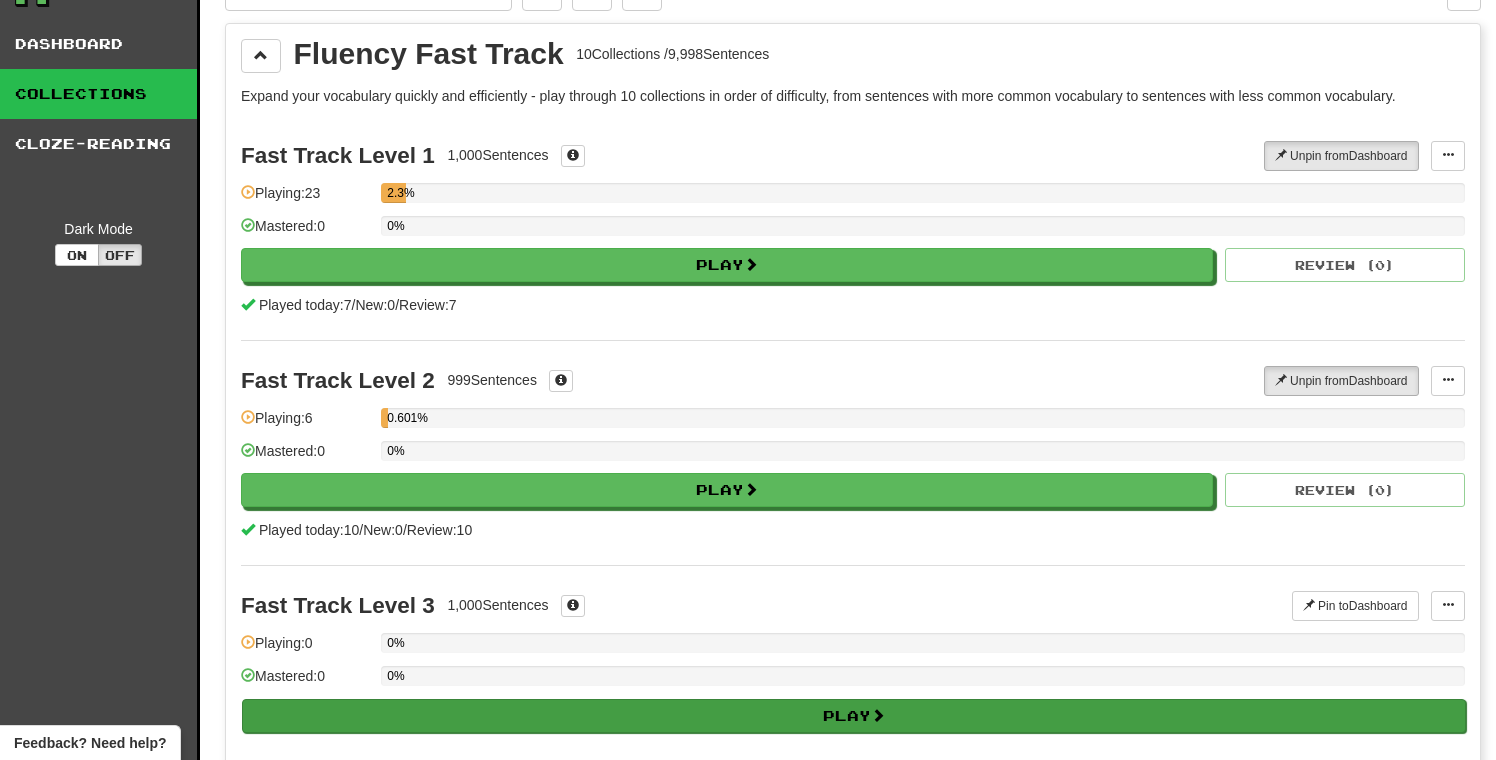scroll, scrollTop: 0, scrollLeft: 0, axis: both 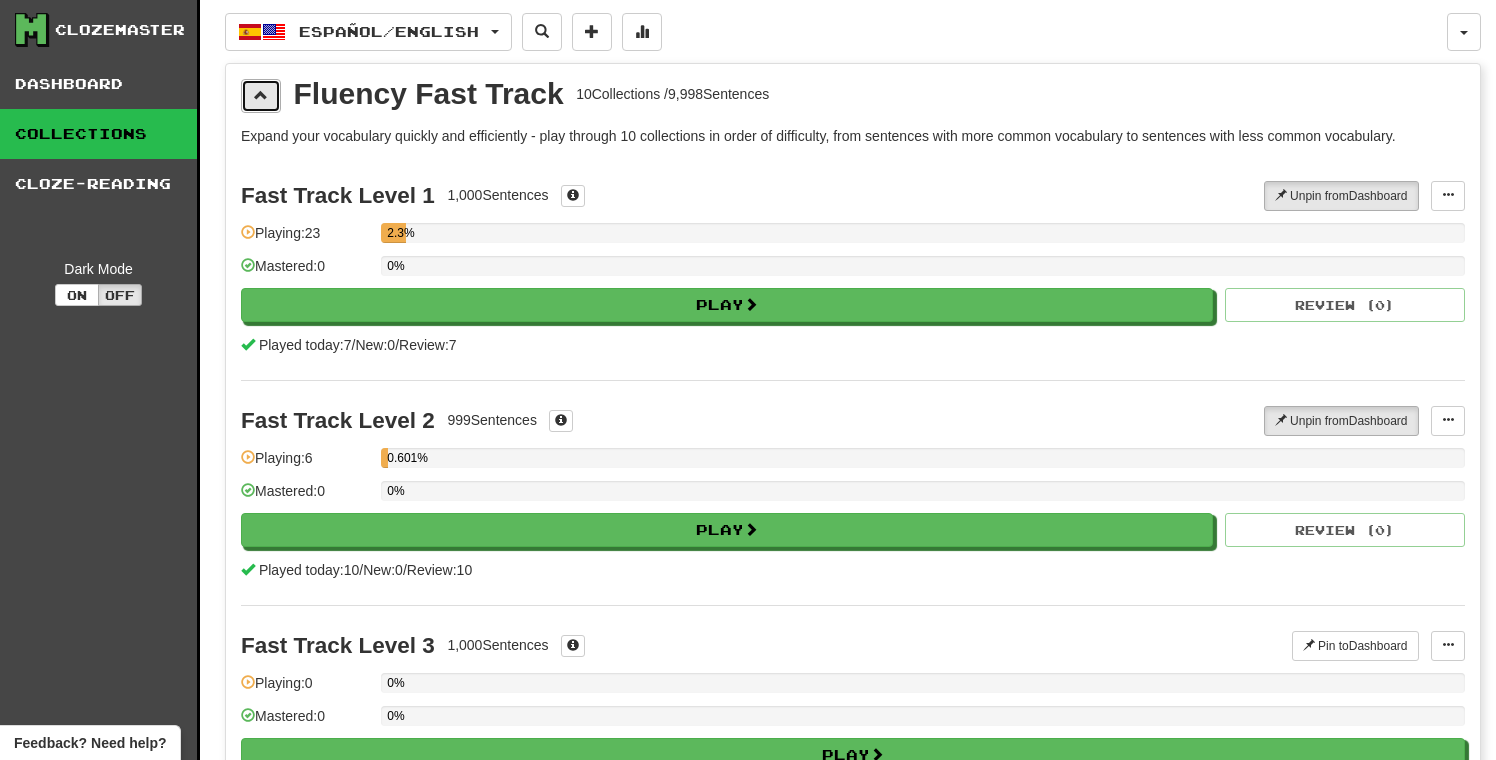 click at bounding box center (261, 96) 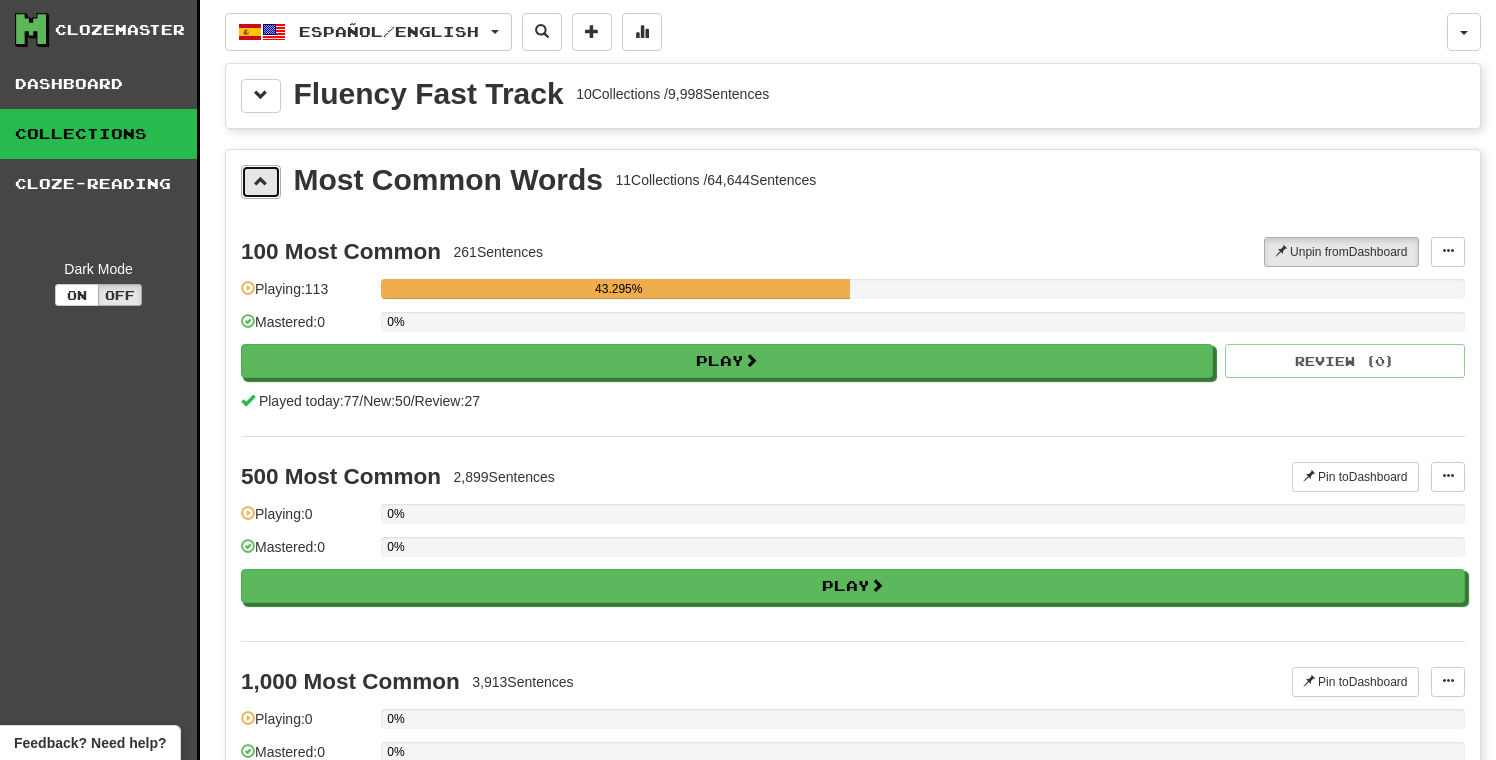 click at bounding box center (261, 182) 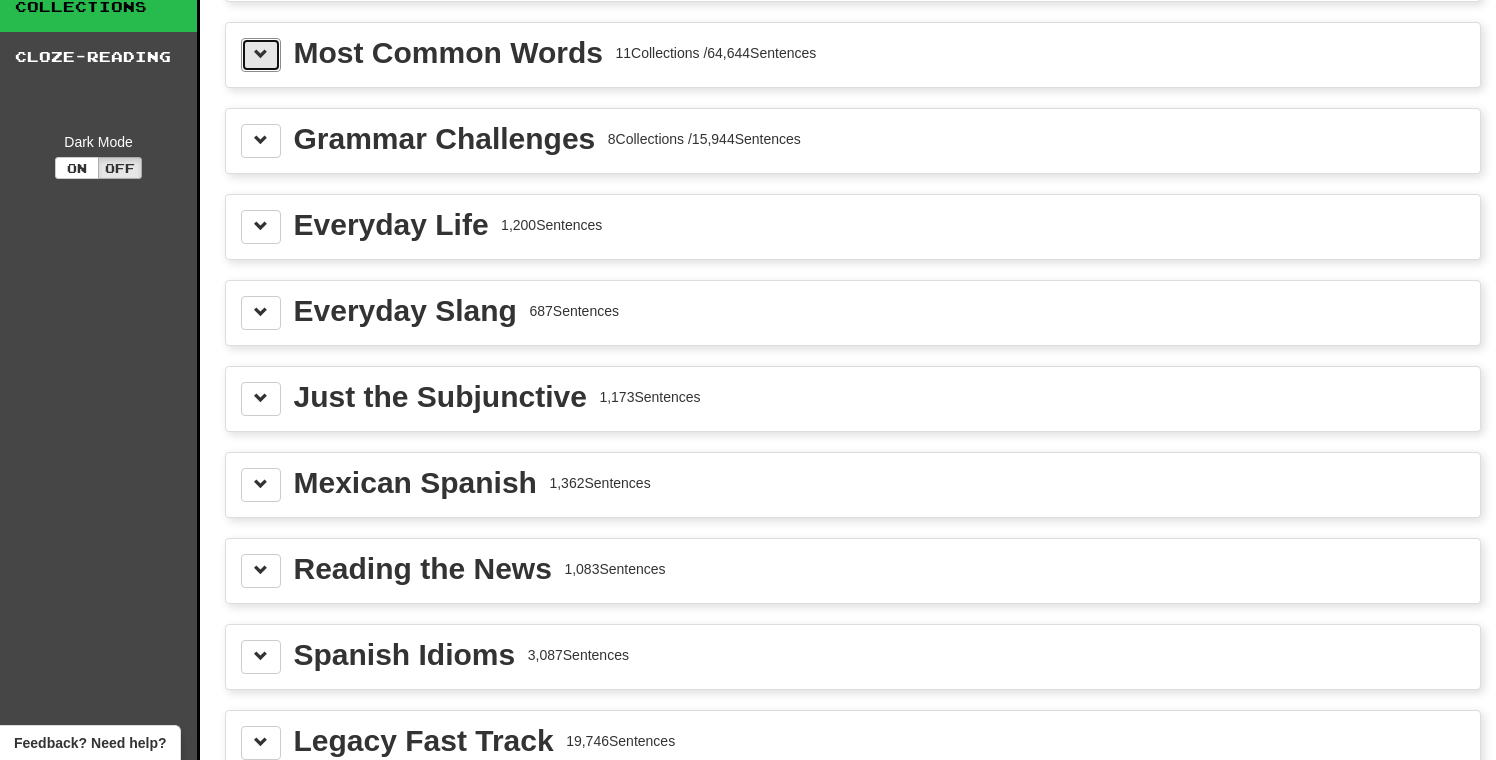 scroll, scrollTop: 0, scrollLeft: 0, axis: both 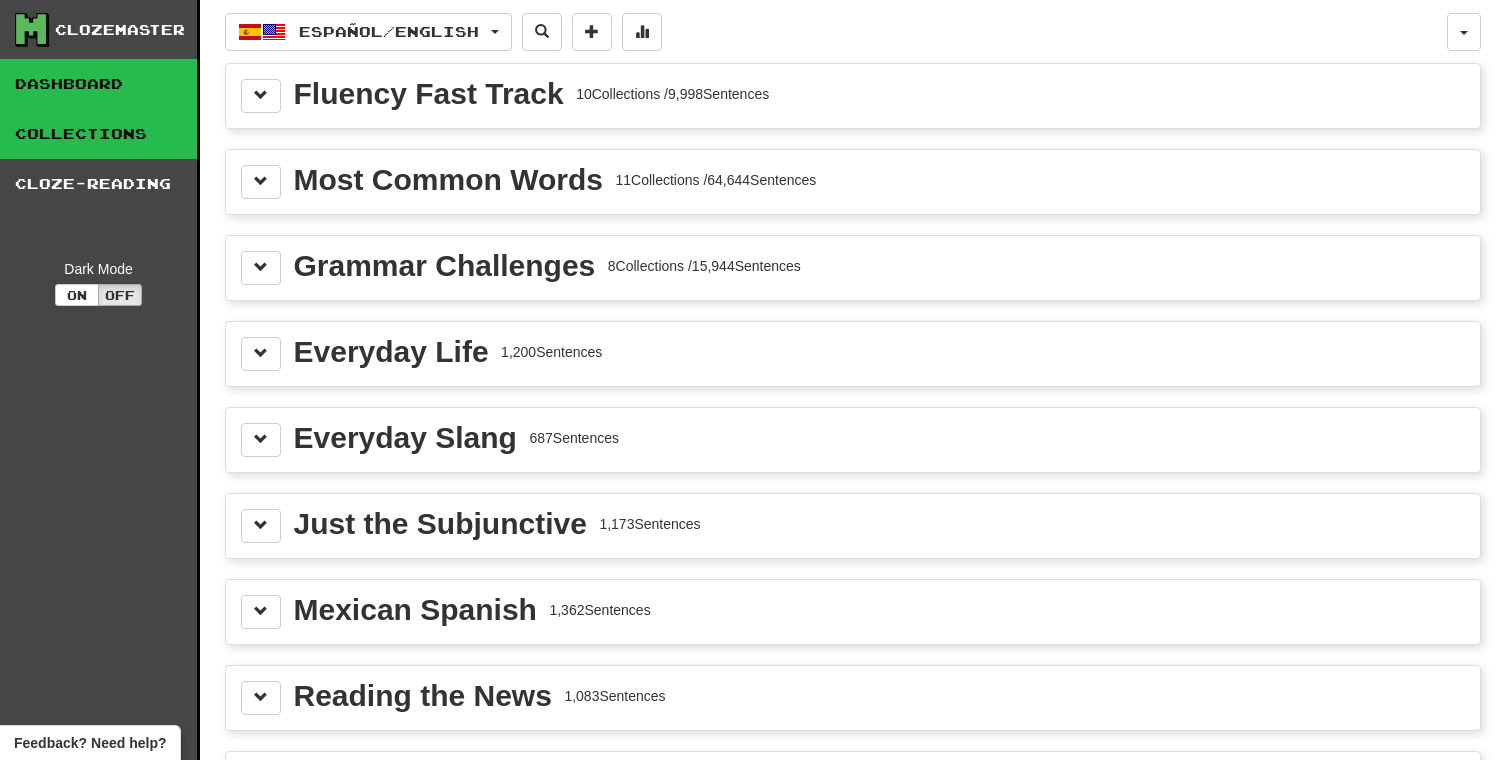 click on "Dashboard" at bounding box center (98, 84) 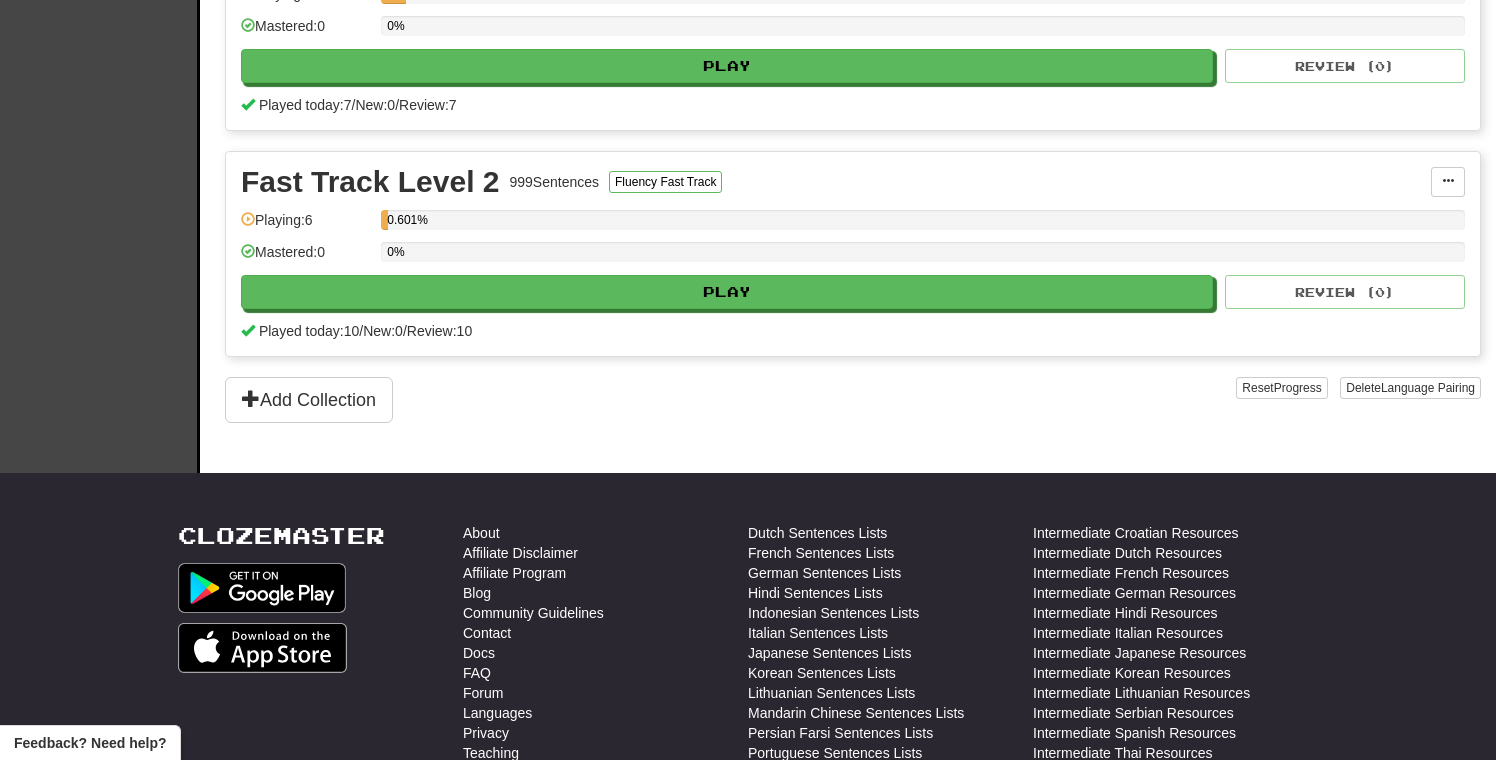 scroll, scrollTop: 774, scrollLeft: 0, axis: vertical 